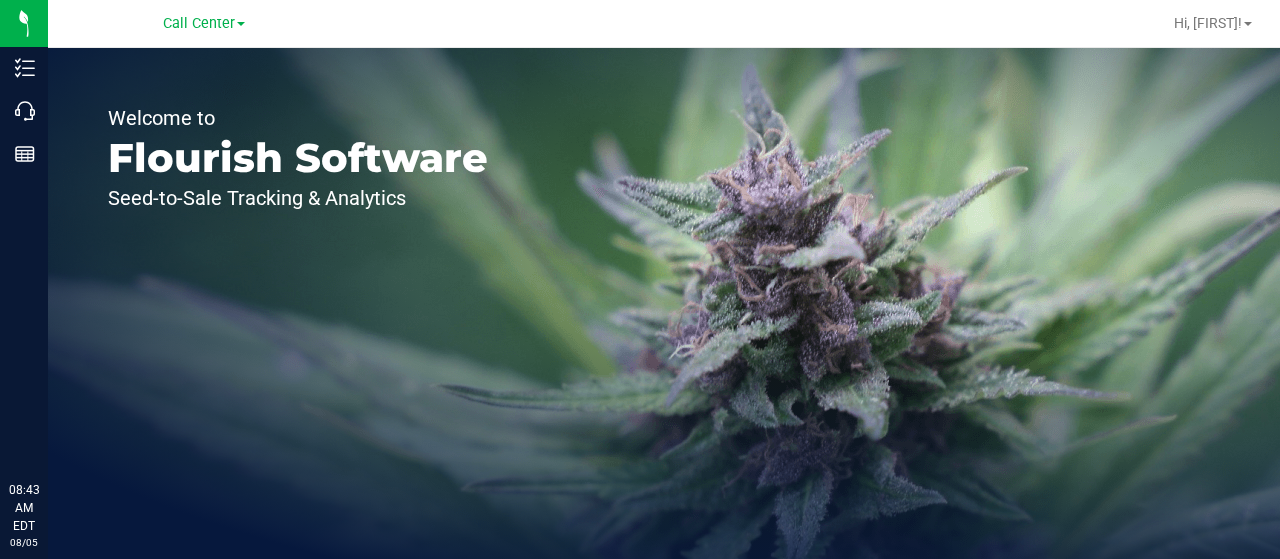 scroll, scrollTop: 0, scrollLeft: 0, axis: both 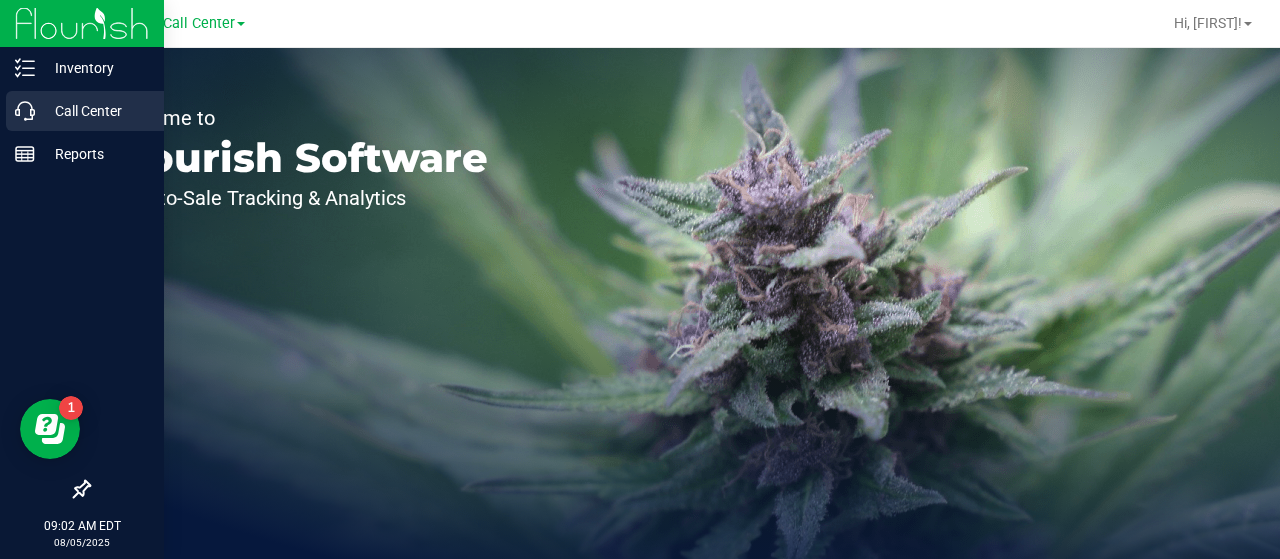 click on "Call Center" at bounding box center (95, 111) 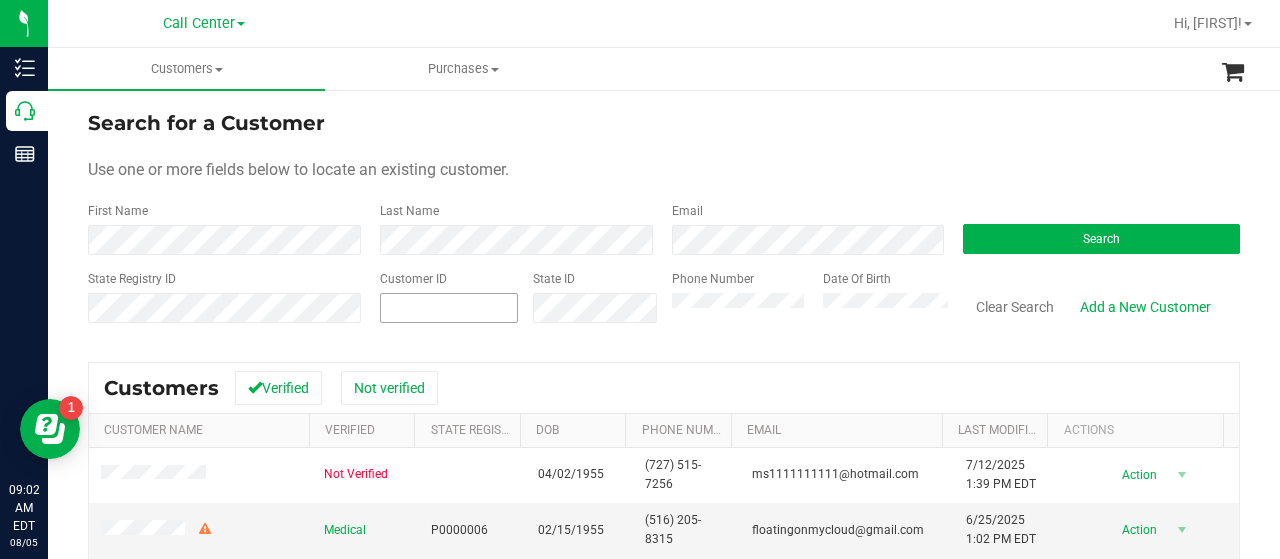click at bounding box center (0, 0) 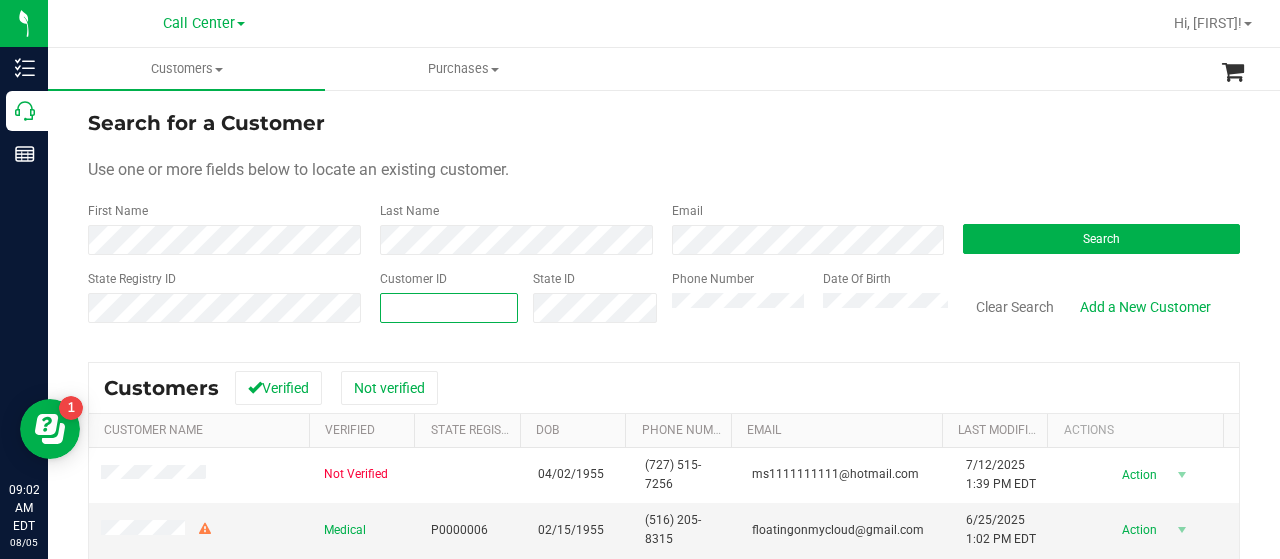 paste on "1425565" 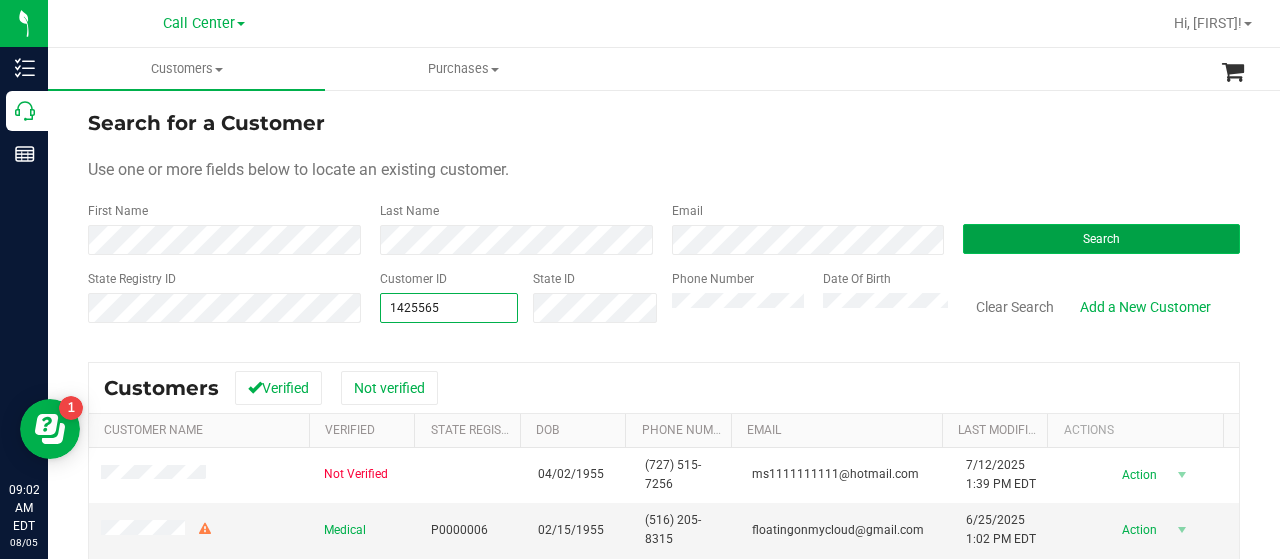 type on "1425565" 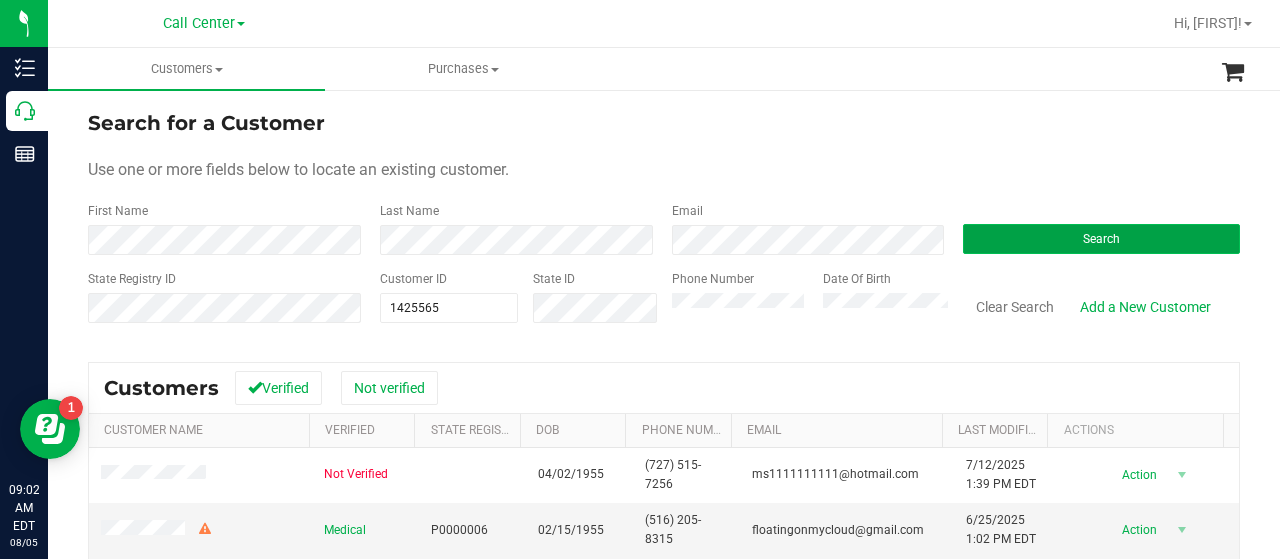 click on "Search" at bounding box center (1101, 239) 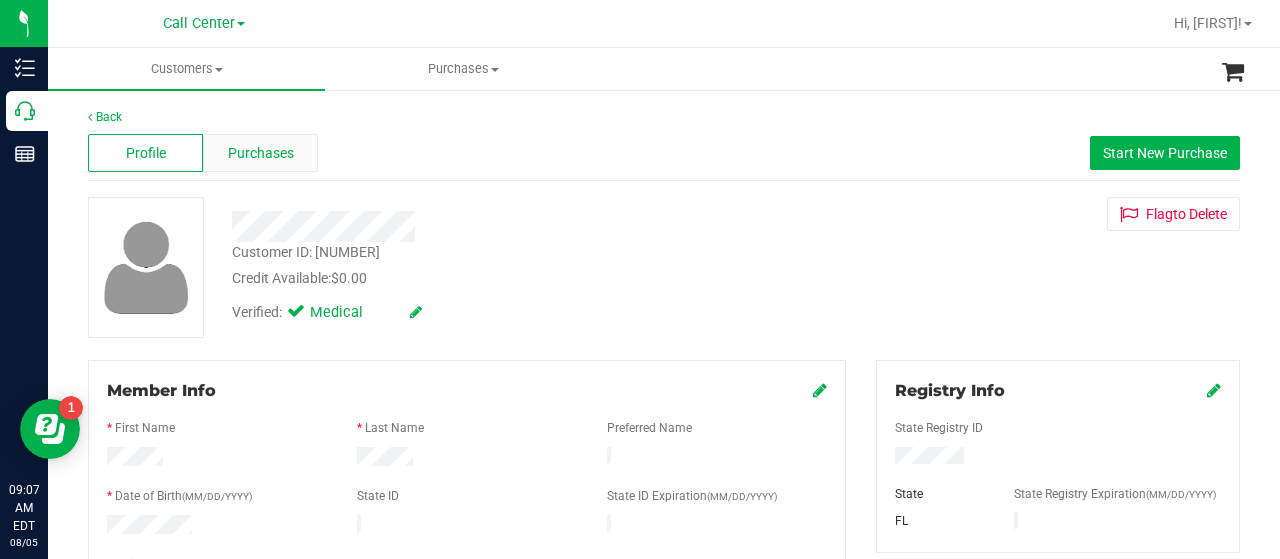 click on "Purchases" at bounding box center [260, 153] 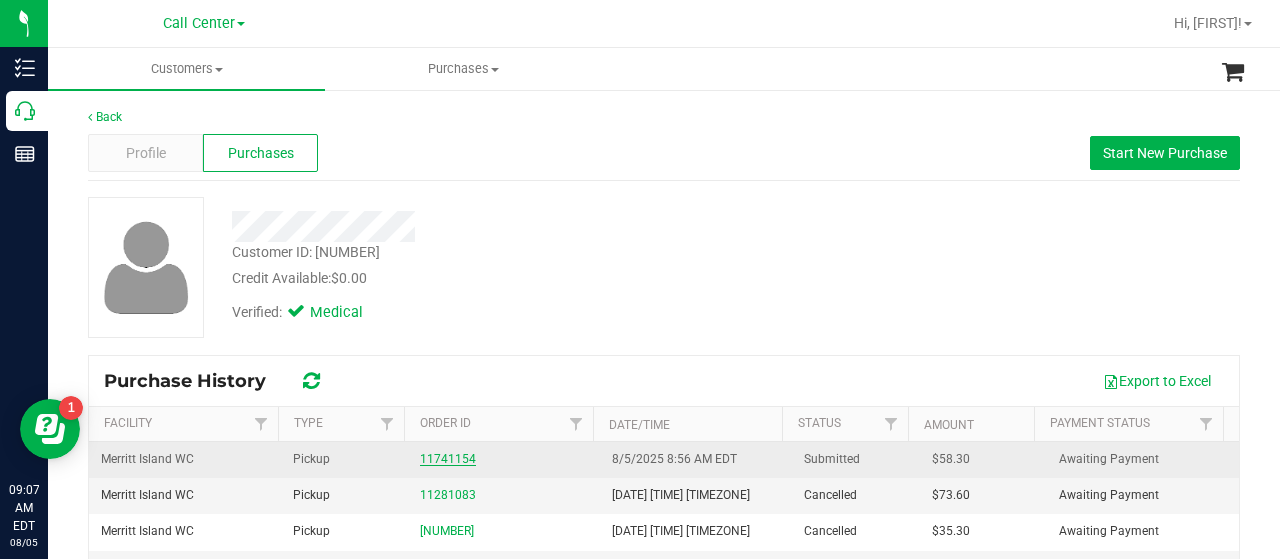 click on "11741154" at bounding box center (448, 459) 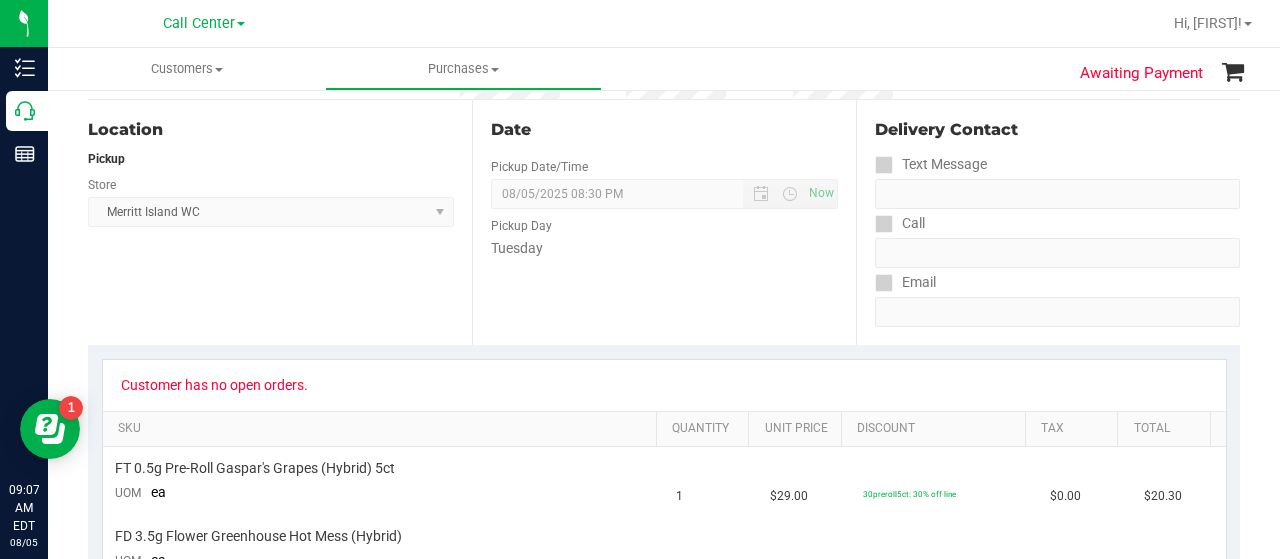 scroll, scrollTop: 200, scrollLeft: 0, axis: vertical 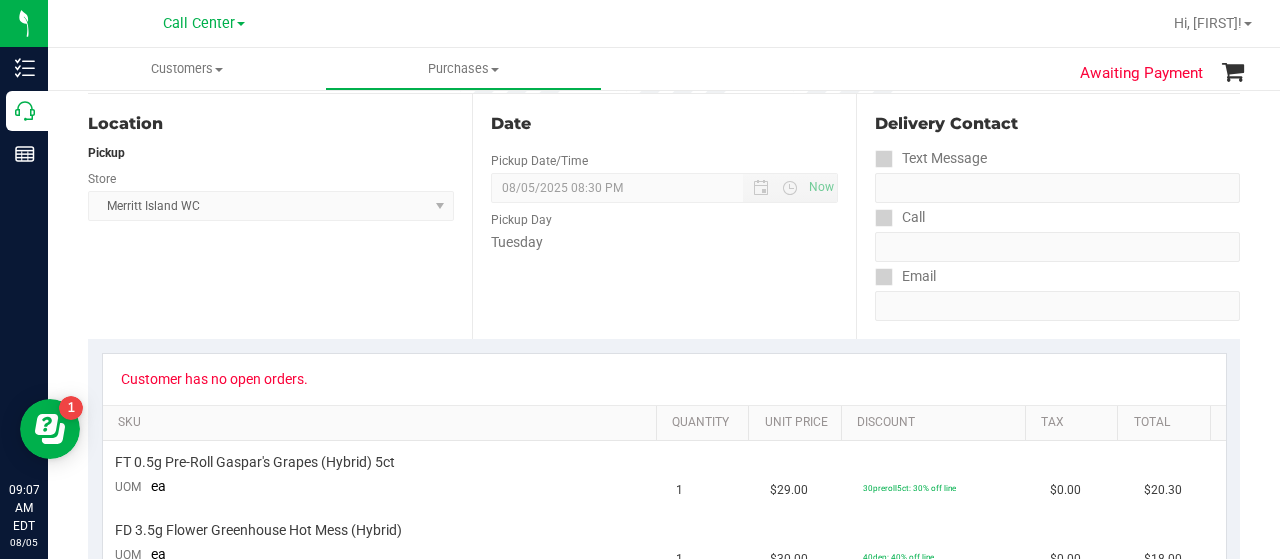 click on "Location
Pickup
Store
Merritt Island WC Select Store Bonita Springs WC Boynton Beach WC Bradenton WC Brandon WC Brooksville WC Call Center Clermont WC Crestview WC Deerfield Beach WC Delray Beach WC Deltona WC Ft Walton Beach WC Ft. Lauderdale WC Ft. Myers WC Gainesville WC Jax Atlantic WC JAX DC REP Jax WC Key West WC Lakeland WC Largo WC Lehigh Acres DC REP Merritt Island WC Miami 72nd WC Miami Beach WC Miami Dadeland WC Miramar DC REP New Port Richey WC North Palm Beach WC North Port WC Ocala WC Orange Park WC Orlando Colonial WC Orlando DC REP Orlando WC Oviedo WC Palm Bay WC Palm Coast WC Panama City WC Pensacola WC Port Orange WC Port St. Lucie WC Sebring WC South Tampa WC St. Pete WC Summerfield WC Tallahassee DC REP Tallahassee WC Tampa DC Testing Tampa Warehouse Tampa WC TX Austin DC TX Plano Retail WPB DC" at bounding box center (280, 216) 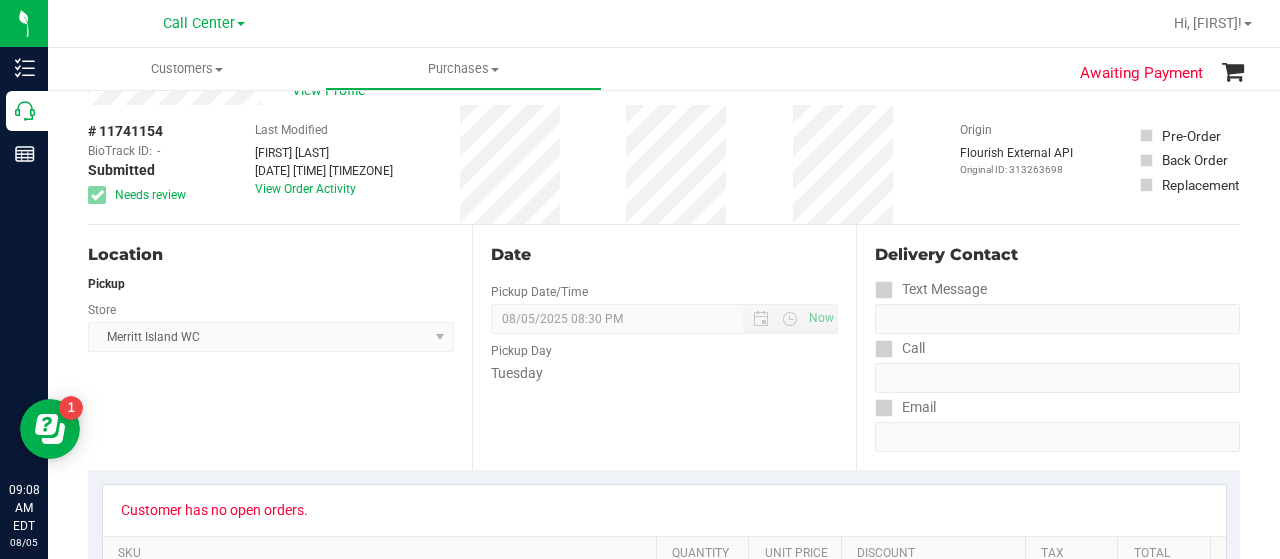scroll, scrollTop: 100, scrollLeft: 0, axis: vertical 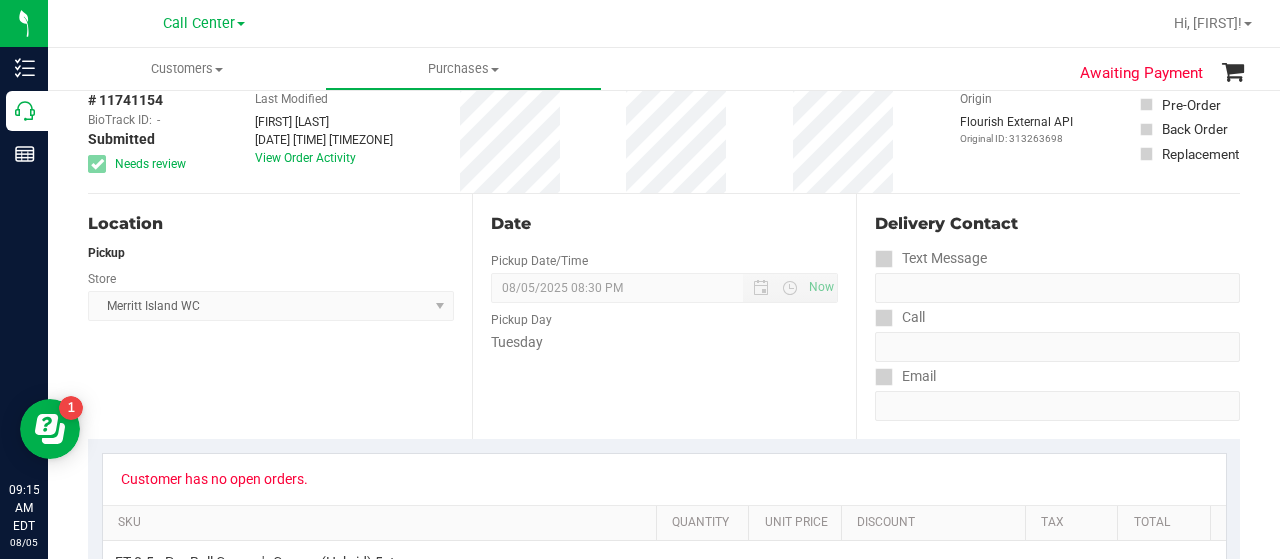 drag, startPoint x: 234, startPoint y: 235, endPoint x: 201, endPoint y: 219, distance: 36.67424 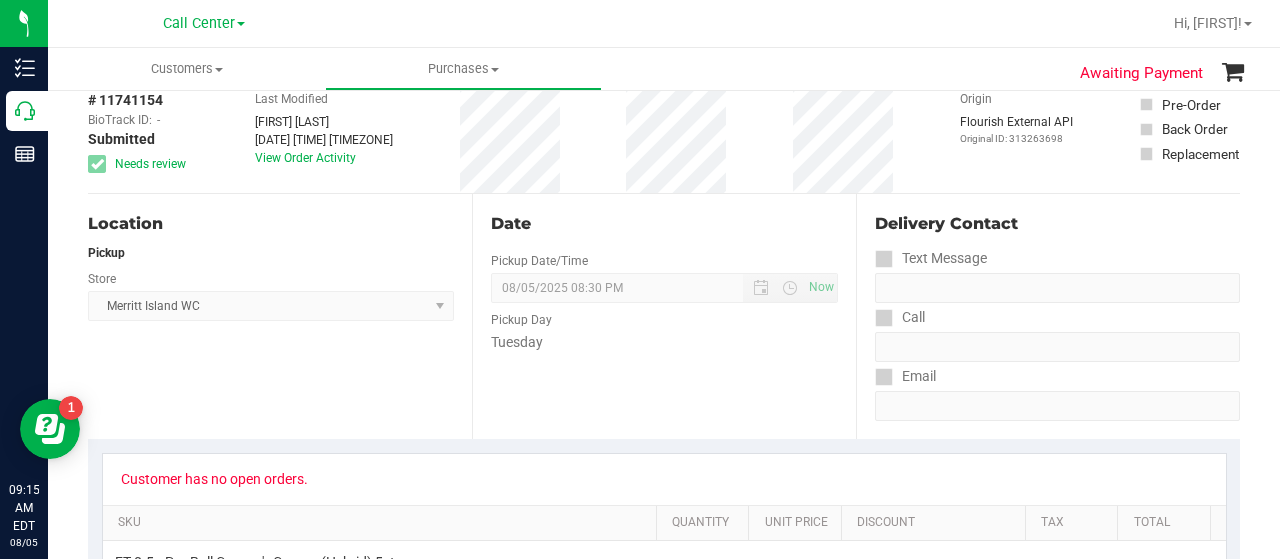 click on "Location
Pickup
Store
Merritt Island WC Select Store Bonita Springs WC Boynton Beach WC Bradenton WC Brandon WC Brooksville WC Call Center Clermont WC Crestview WC Deerfield Beach WC Delray Beach WC Deltona WC Ft Walton Beach WC Ft. Lauderdale WC Ft. Myers WC Gainesville WC Jax Atlantic WC JAX DC REP Jax WC Key West WC Lakeland WC Largo WC Lehigh Acres DC REP Merritt Island WC Miami 72nd WC Miami Beach WC Miami Dadeland WC Miramar DC REP New Port Richey WC North Palm Beach WC North Port WC Ocala WC Orange Park WC Orlando Colonial WC Orlando DC REP Orlando WC Oviedo WC Palm Bay WC Palm Coast WC Panama City WC Pensacola WC Port Orange WC Port St. Lucie WC Sebring WC South Tampa WC St. Pete WC Summerfield WC Tallahassee DC REP Tallahassee WC Tampa DC Testing Tampa Warehouse Tampa WC TX Austin DC TX Plano Retail WPB DC" at bounding box center [280, 316] 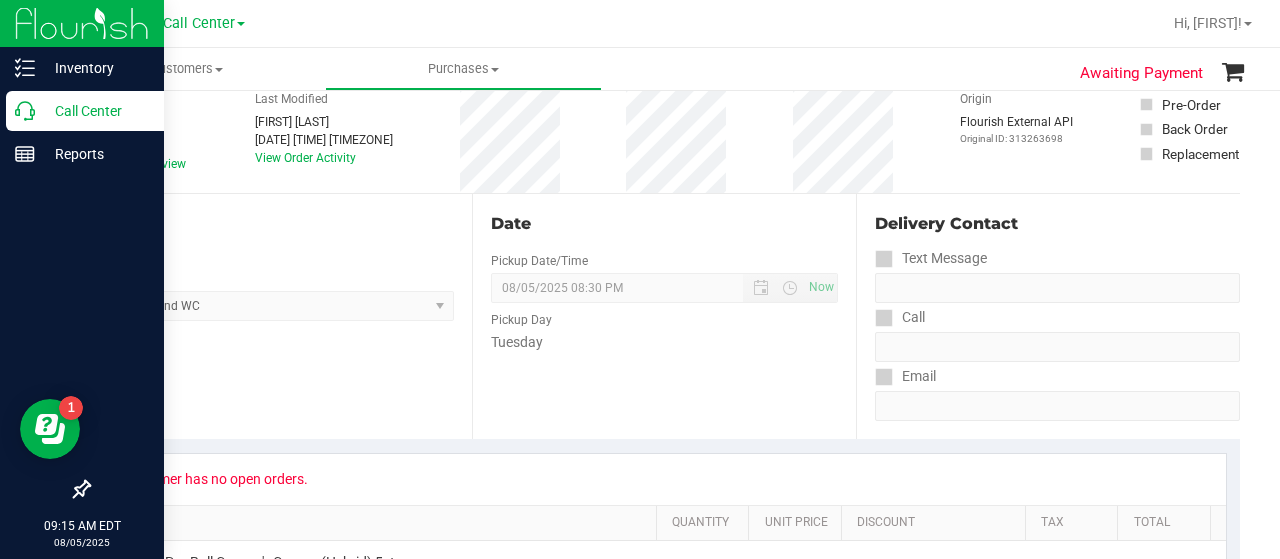 click 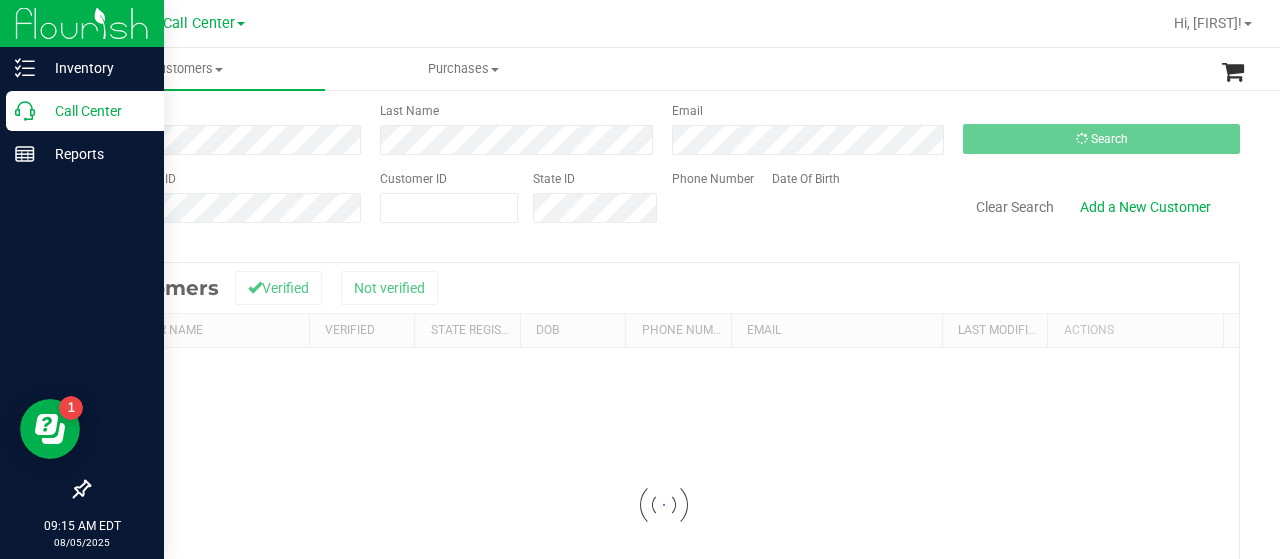 scroll, scrollTop: 0, scrollLeft: 0, axis: both 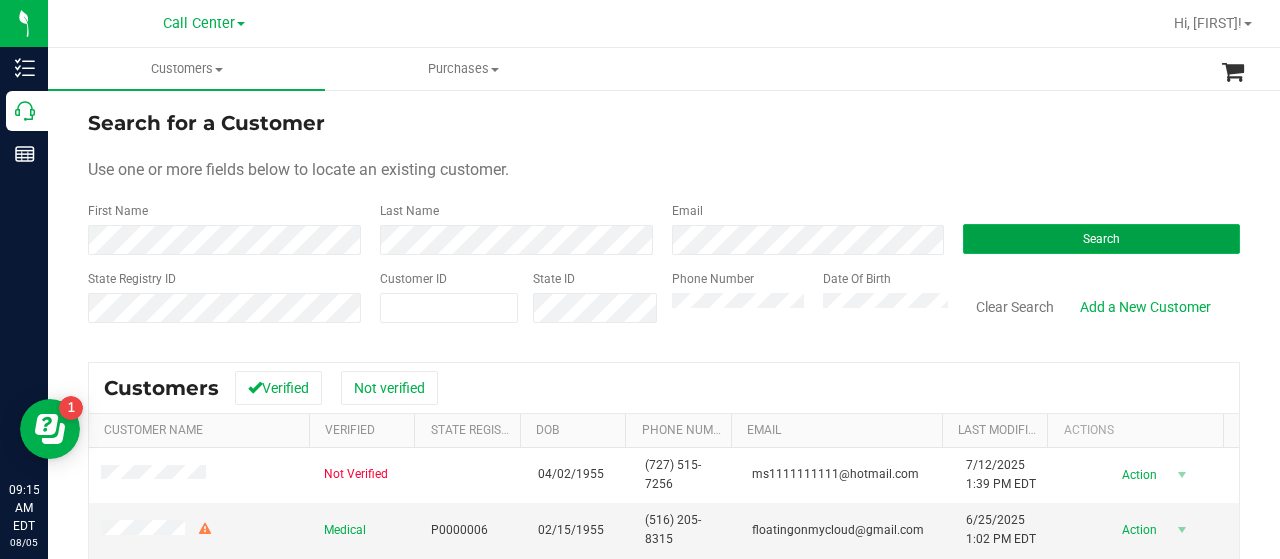 click on "Search" at bounding box center [1101, 239] 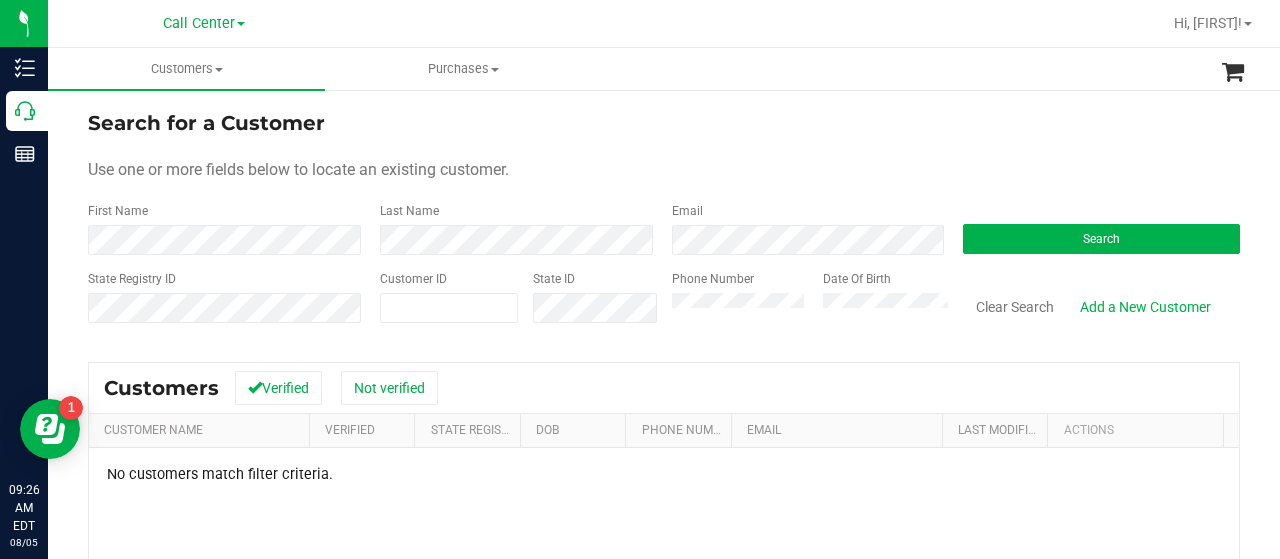 click on "Phone Number
Date Of Birth" at bounding box center [803, 305] 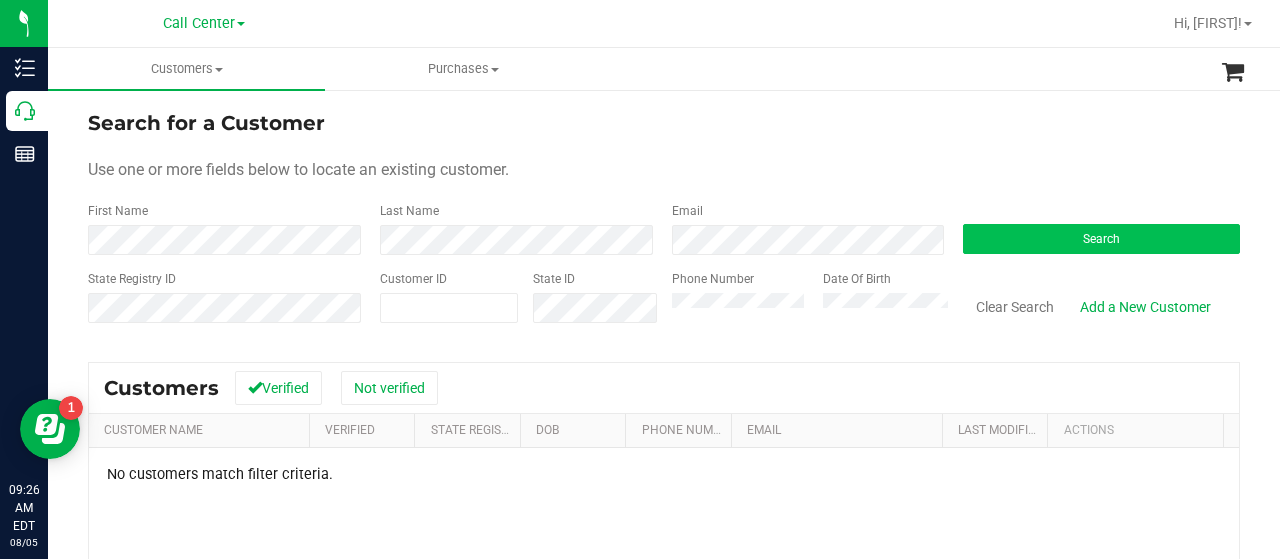drag, startPoint x: 993, startPoint y: 221, endPoint x: 992, endPoint y: 233, distance: 12.0415945 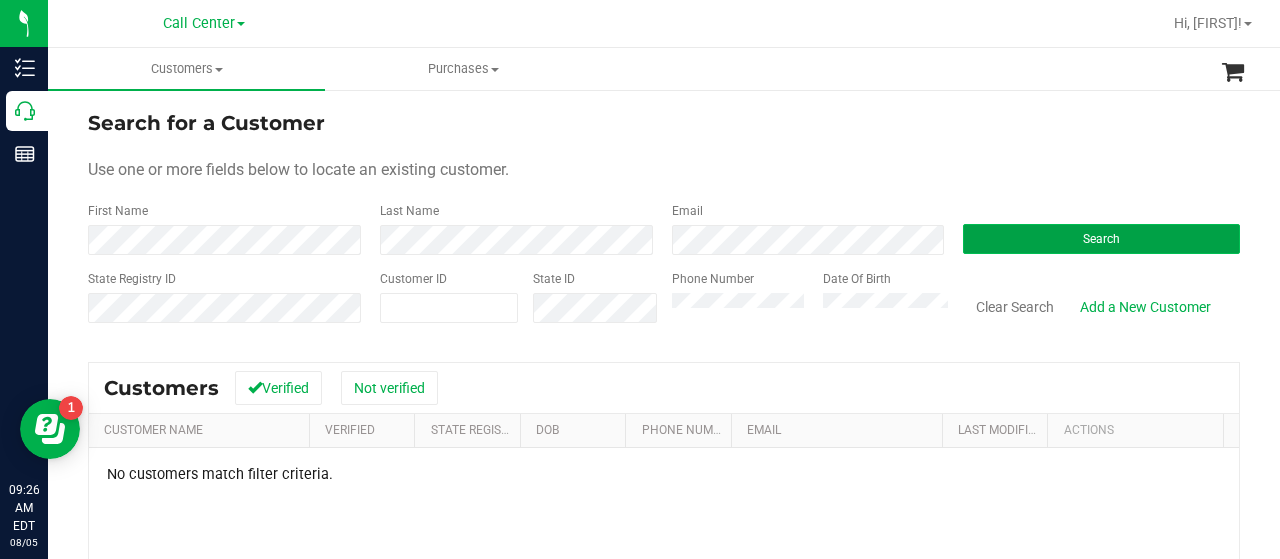 click on "Search" at bounding box center [1101, 239] 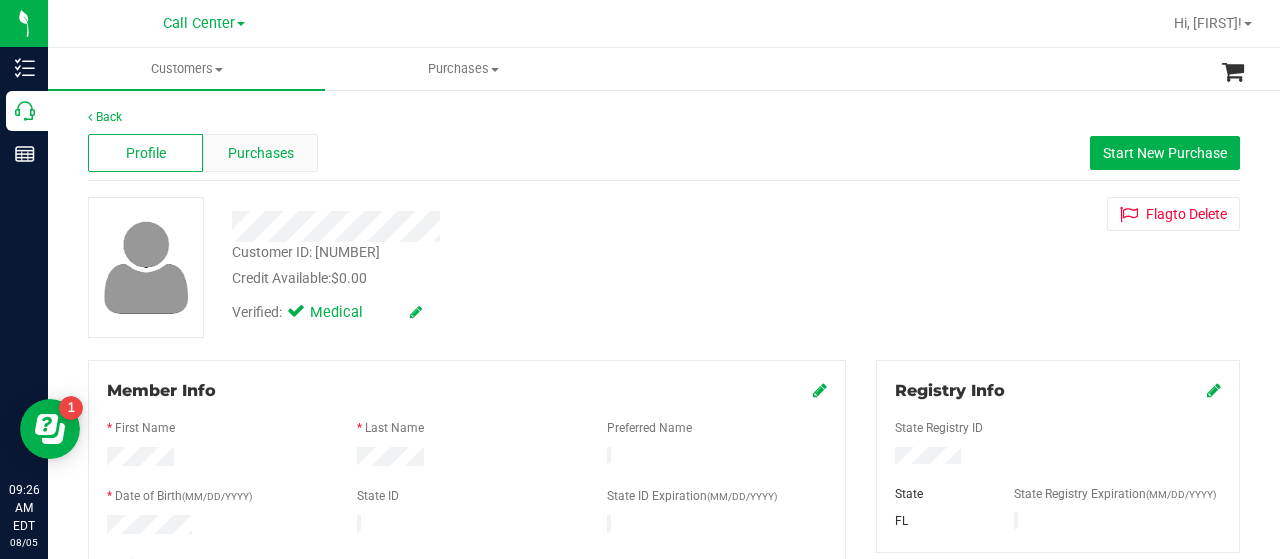 click on "Purchases" at bounding box center (261, 153) 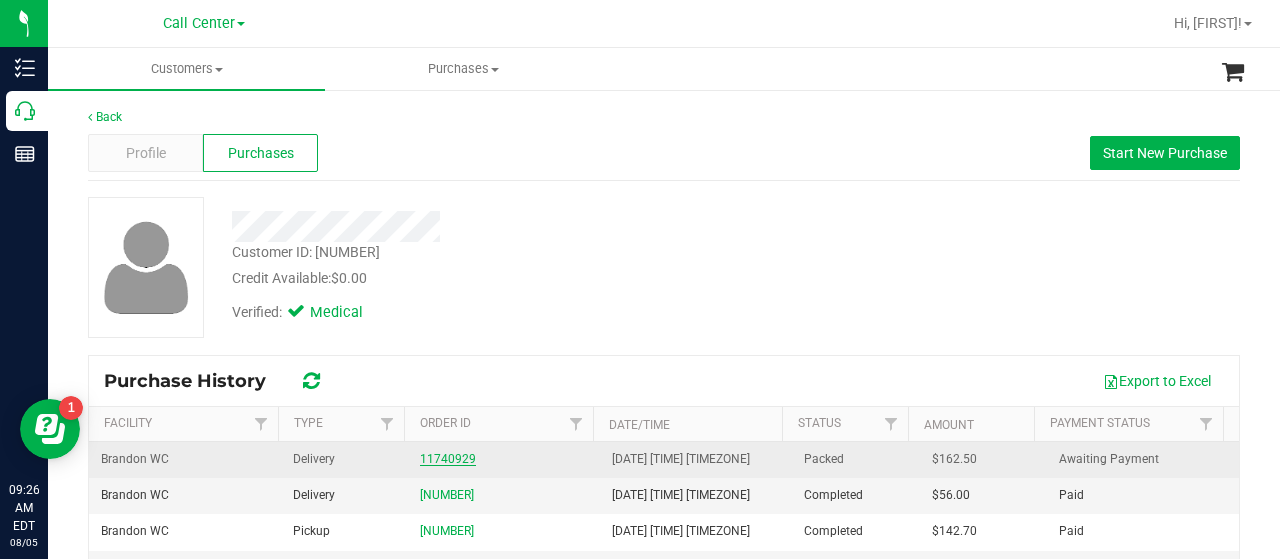 click on "11740929" at bounding box center (448, 459) 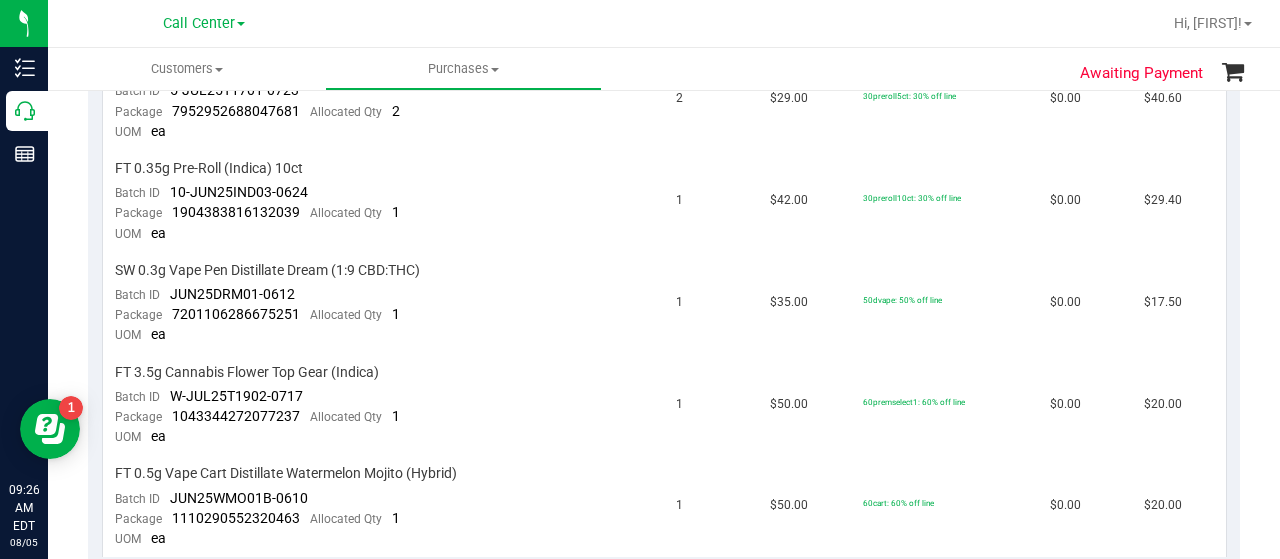 scroll, scrollTop: 100, scrollLeft: 0, axis: vertical 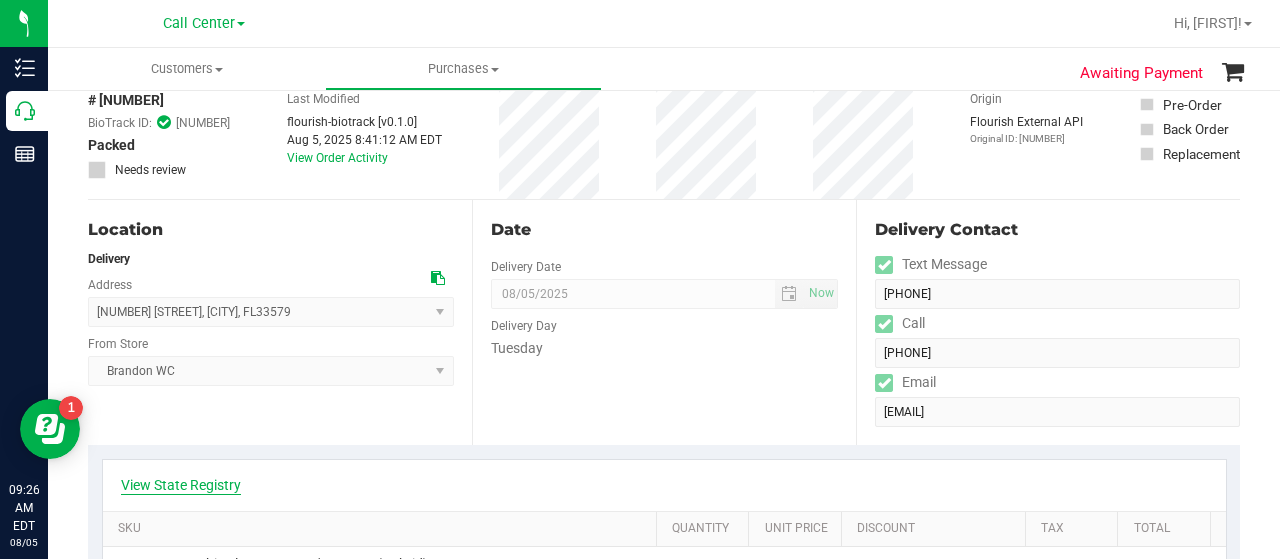 click on "View State Registry" at bounding box center (181, 485) 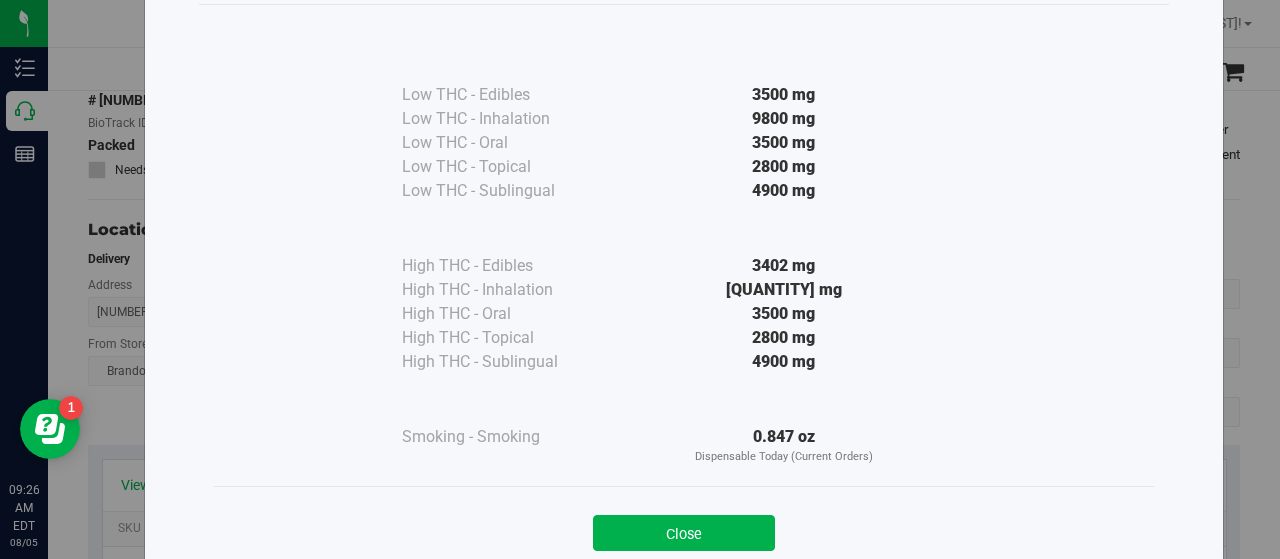 scroll, scrollTop: 148, scrollLeft: 0, axis: vertical 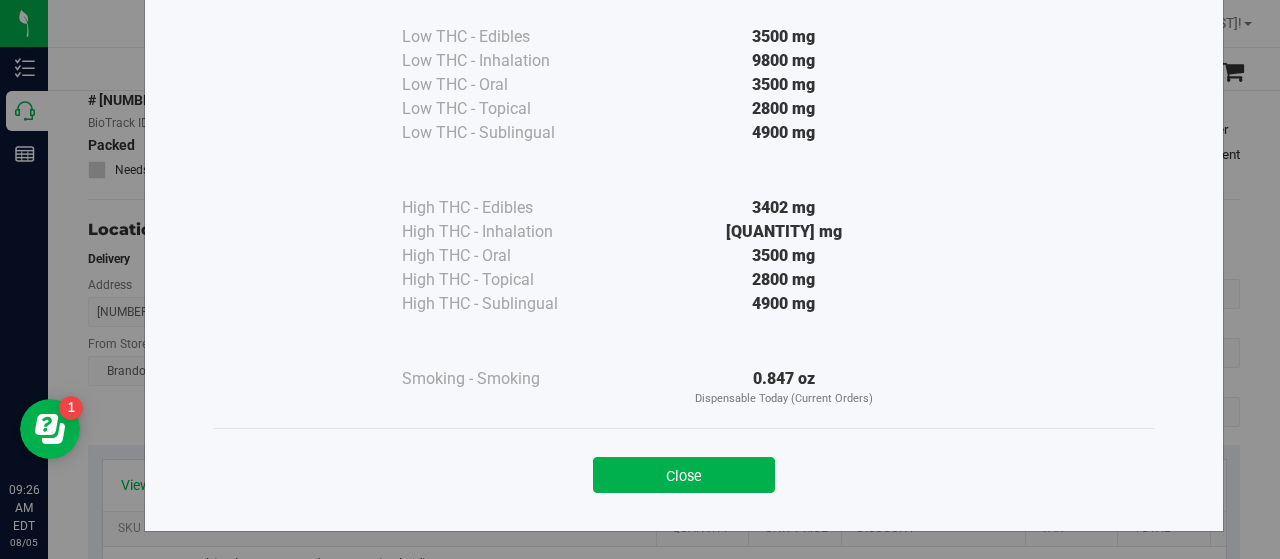 click on "Close" at bounding box center [684, 475] 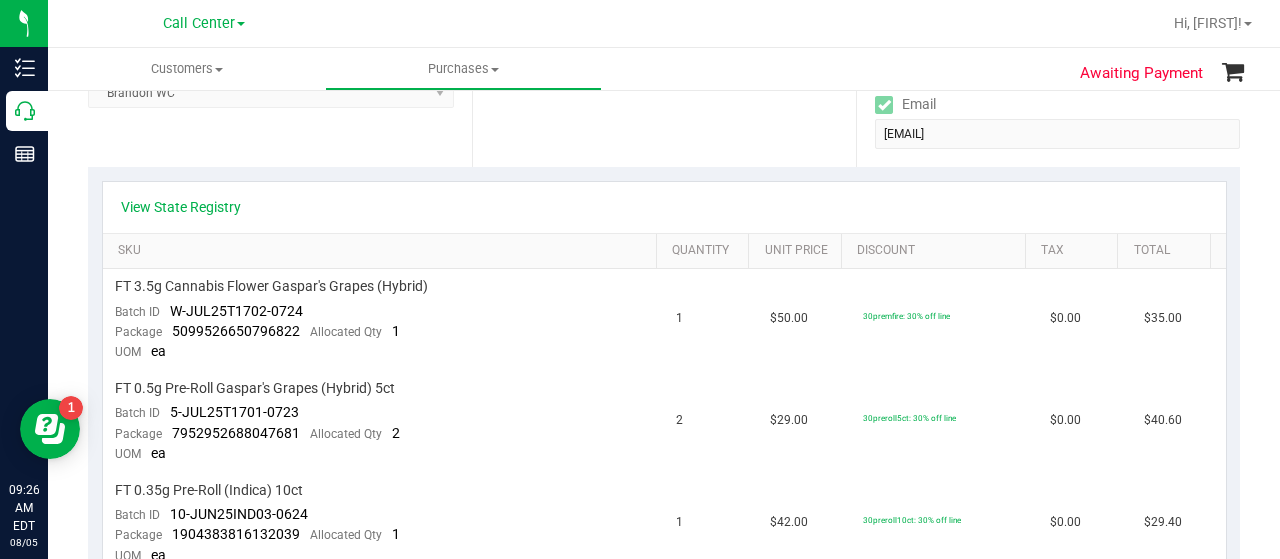 scroll, scrollTop: 200, scrollLeft: 0, axis: vertical 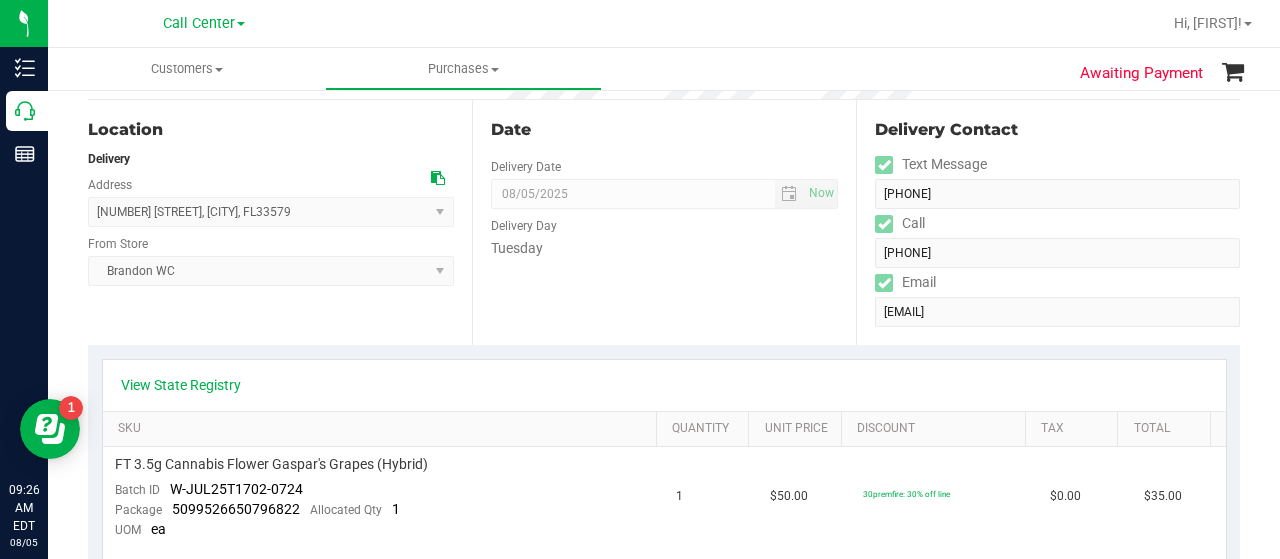 click on "Location
Delivery
Address
11109 Abaco Island Ave
, [CITY]
, [STATE]
[POSTAL_CODE]
Select address 11109 Abaco Island Ave 11109 Abaco Island Ave 11109 Abaco Island Ave
From Store
Brandon WC Select Store Bonita Springs WC Boynton Beach WC Bradenton WC Brandon WC Brooksville WC Call Center Clermont WC Crestview WC Deerfield Beach WC Delray Beach WC Deltona WC Ft Walton Beach WC Ft. Lauderdale WC Ft. Myers WC Gainesville WC Jax Atlantic WC JAX DC REP Jax WC Key West WC Lakeland WC Largo WC Lehigh Acres DC REP Merritt Island WC Miami 72nd WC Miami Beach WC Ocala WC" at bounding box center [280, 222] 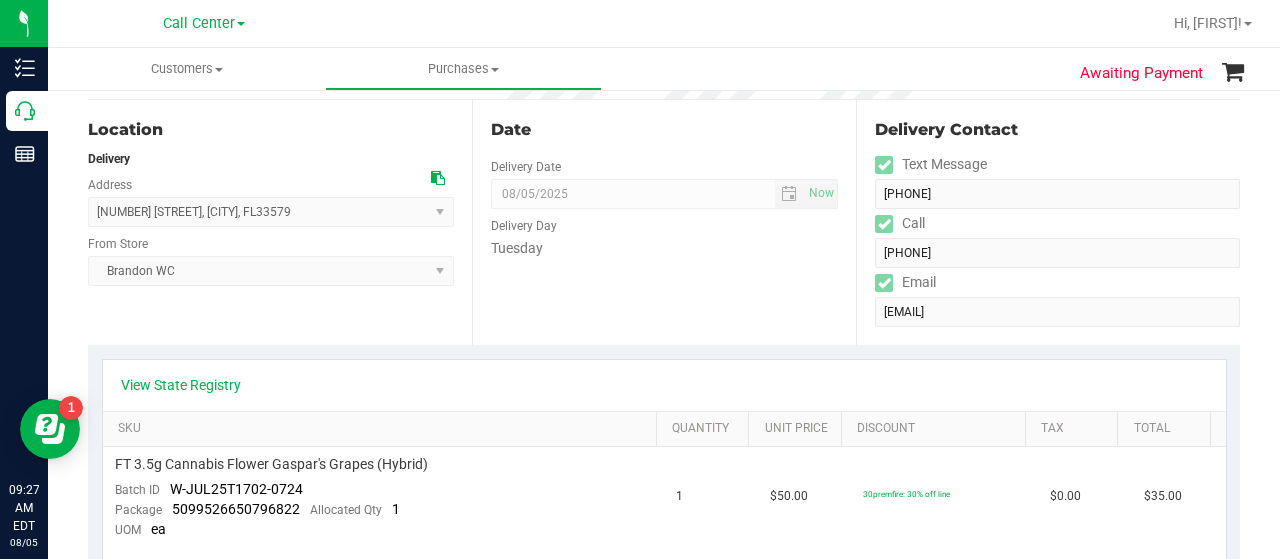 click on "Brandon WC Select Store Bonita Springs WC Boynton Beach WC Bradenton WC Brandon WC Brooksville WC Call Center Clermont WC Crestview WC Deerfield Beach WC Delray Beach WC Deltona WC Ft Walton Beach WC Ft. Lauderdale WC Ft. Myers WC Gainesville WC Jax Atlantic WC JAX DC REP Jax WC Key West WC Lakeland WC Largo WC Lehigh Acres DC REP Merritt Island WC Miami 72nd WC Miami Beach WC Miami Dadeland WC Miramar DC REP New Port Richey WC North Palm Beach WC North Port WC Ocala WC Orange Park WC Orlando Colonial WC Orlando DC REP Orlando WC Oviedo WC Palm Bay WC Palm Coast WC Panama City WC Pensacola WC Port Orange WC Port St. Lucie WC Sebring WC South Tampa WC St. Pete WC Summerfield WC Tallahassee DC REP Tallahassee WC Tampa DC Testing Tampa Warehouse Tampa WC TX Austin DC TX Plano Retail TX San Antonio Retail TX South-Austin Retail TX Sugarland Retail Winter Haven WC WPB DC WPB WC" at bounding box center [271, 256] 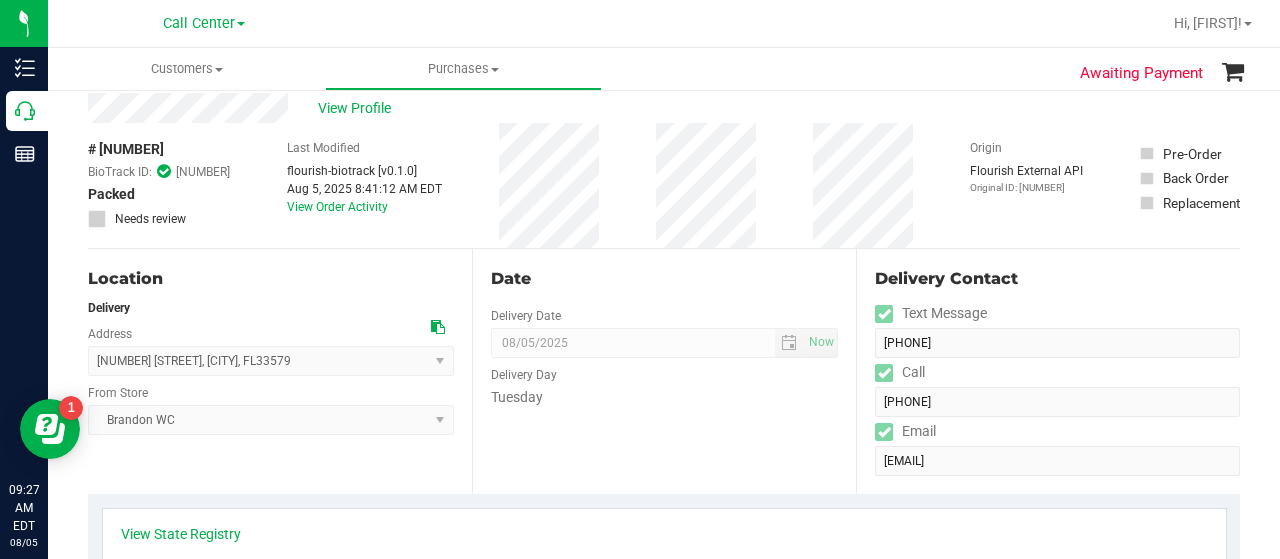 scroll, scrollTop: 0, scrollLeft: 0, axis: both 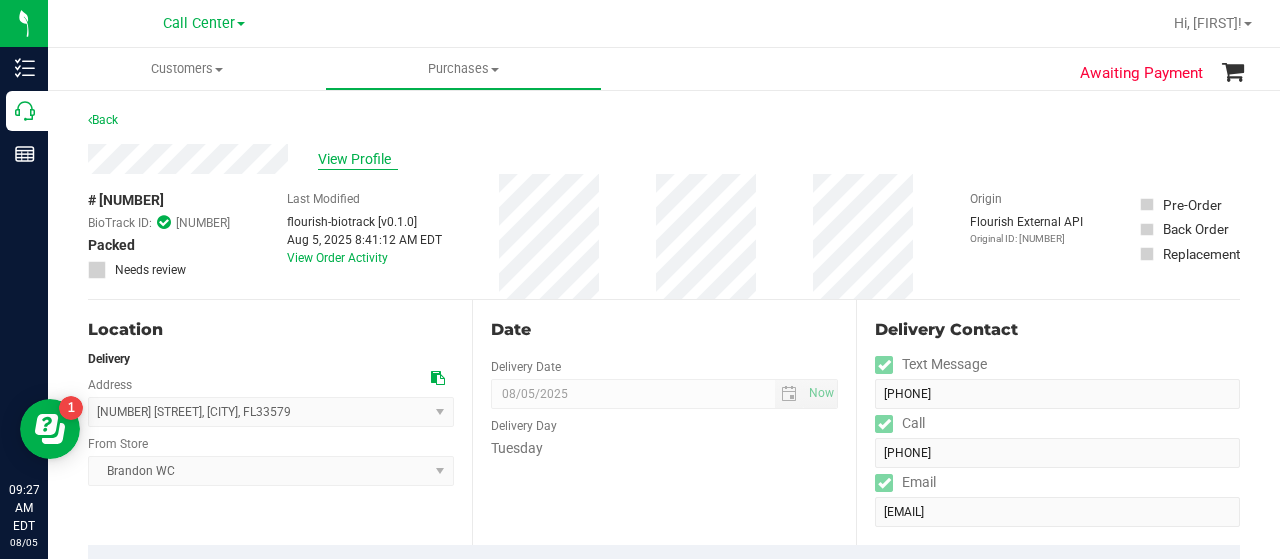 click on "View Profile" at bounding box center [358, 159] 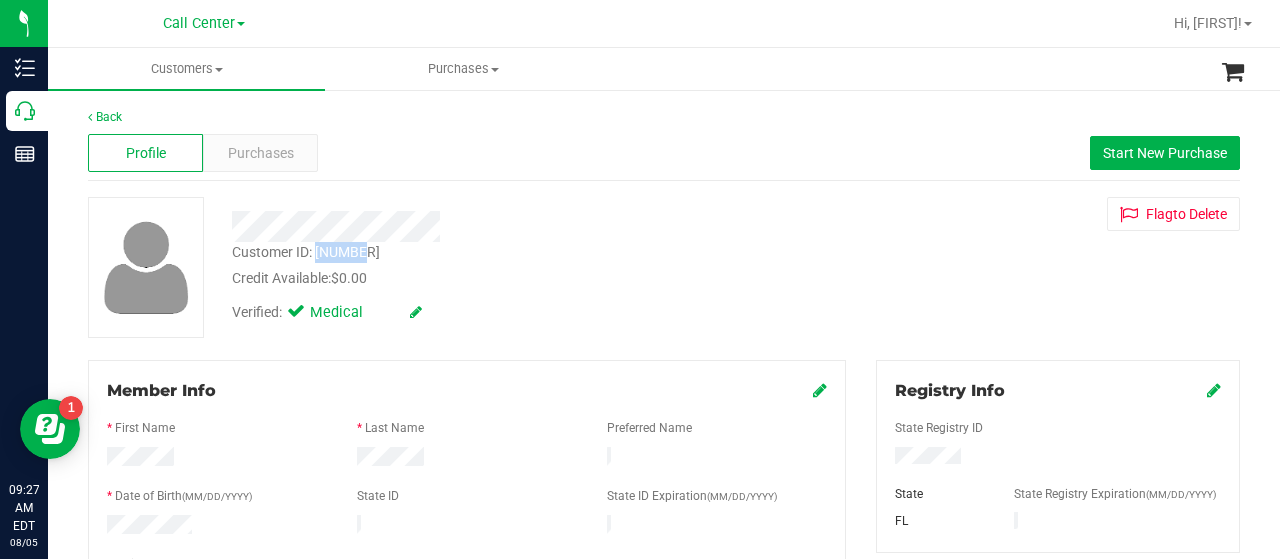 drag, startPoint x: 316, startPoint y: 259, endPoint x: 382, endPoint y: 260, distance: 66.007576 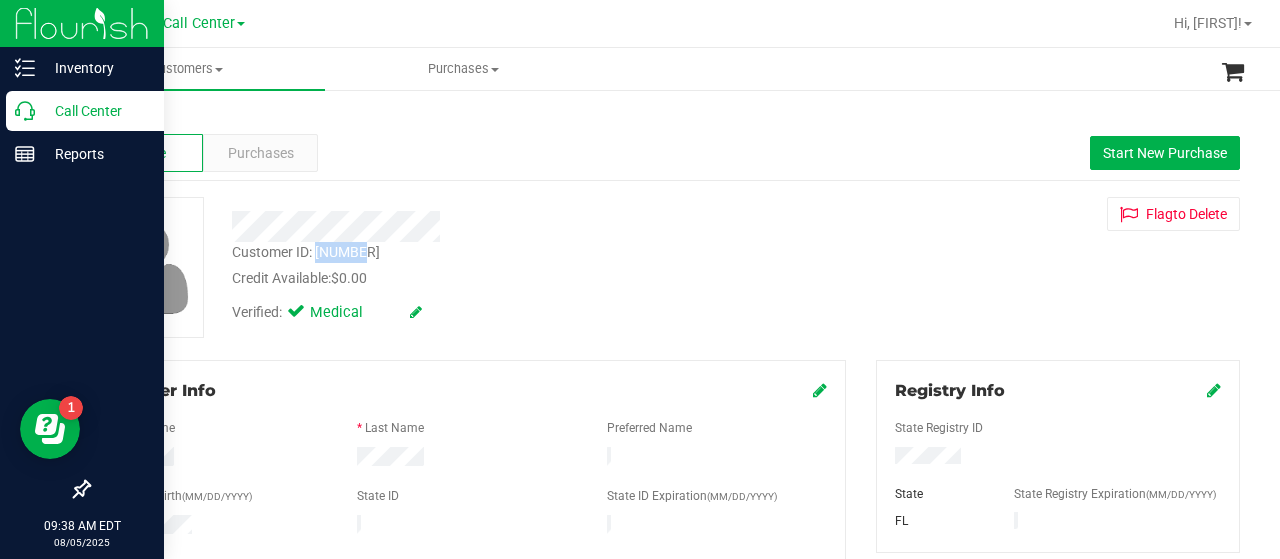 click 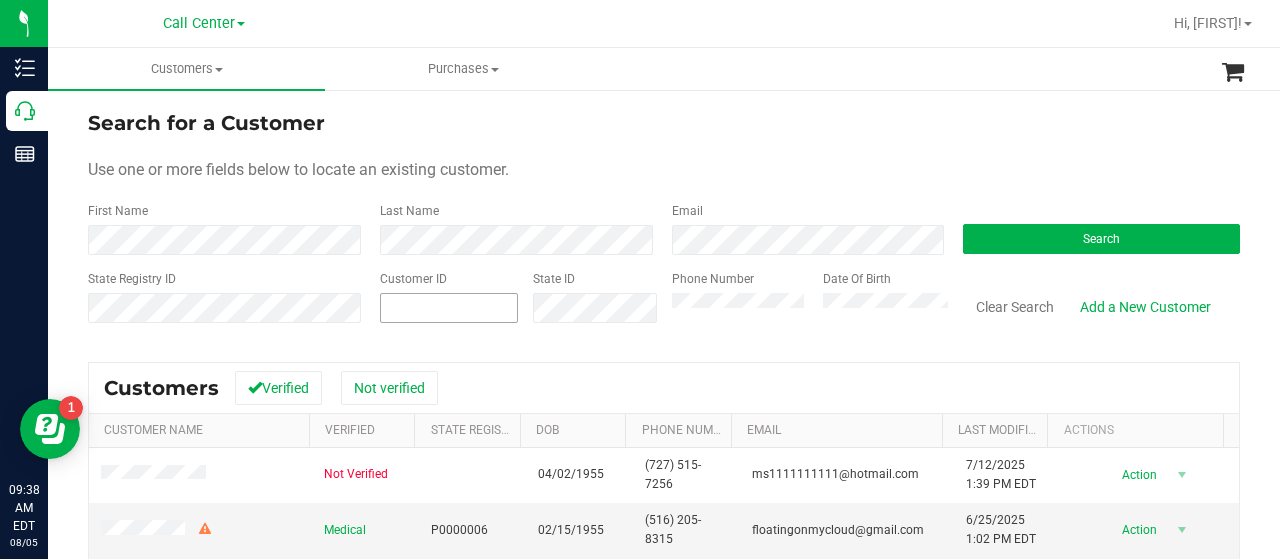 click at bounding box center (0, 0) 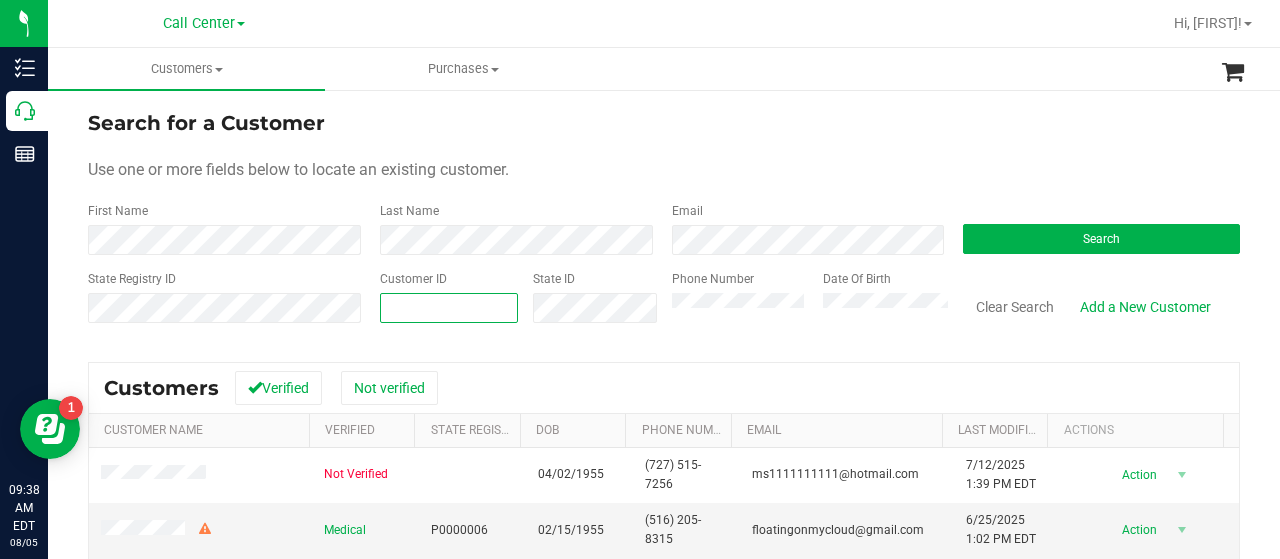paste on "[NUMBER]" 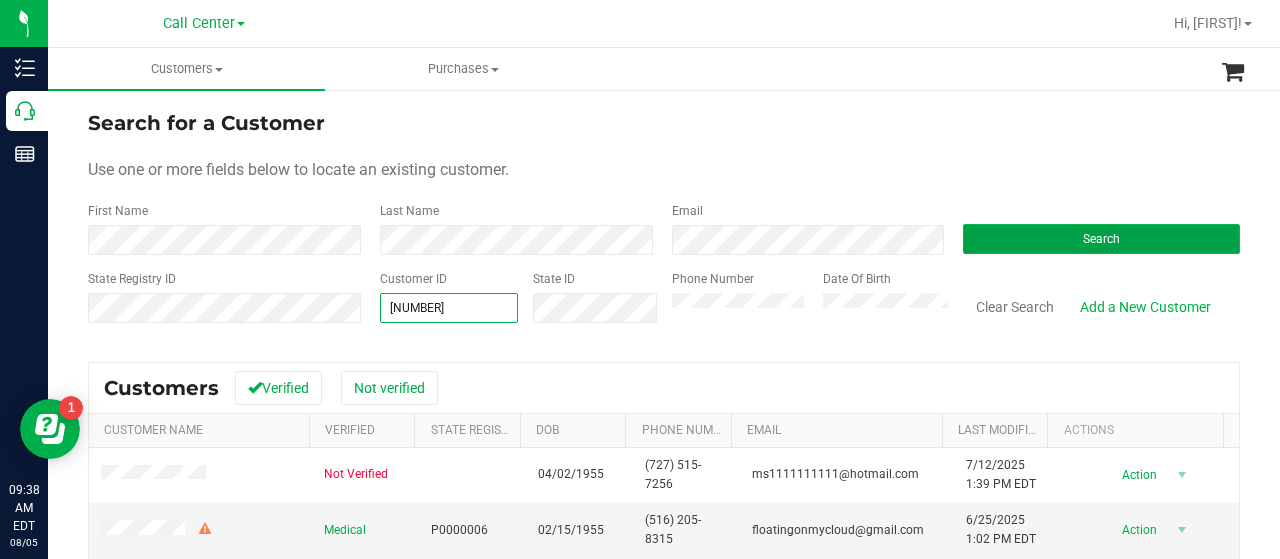 type on "[NUMBER]" 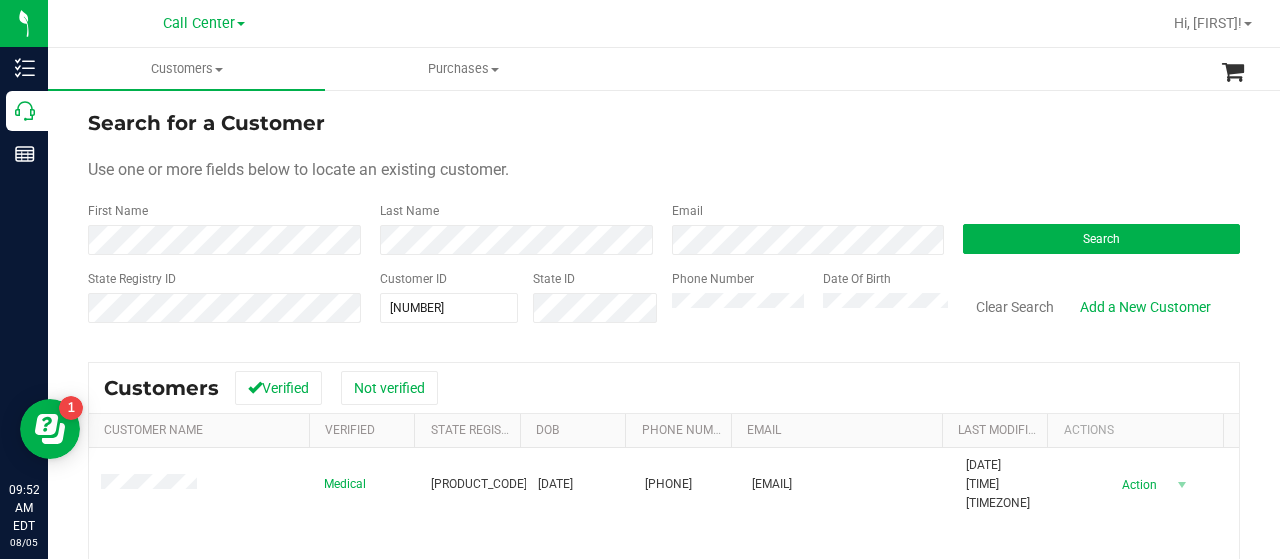 click on "Use one or more fields below to locate an existing customer." at bounding box center (298, 169) 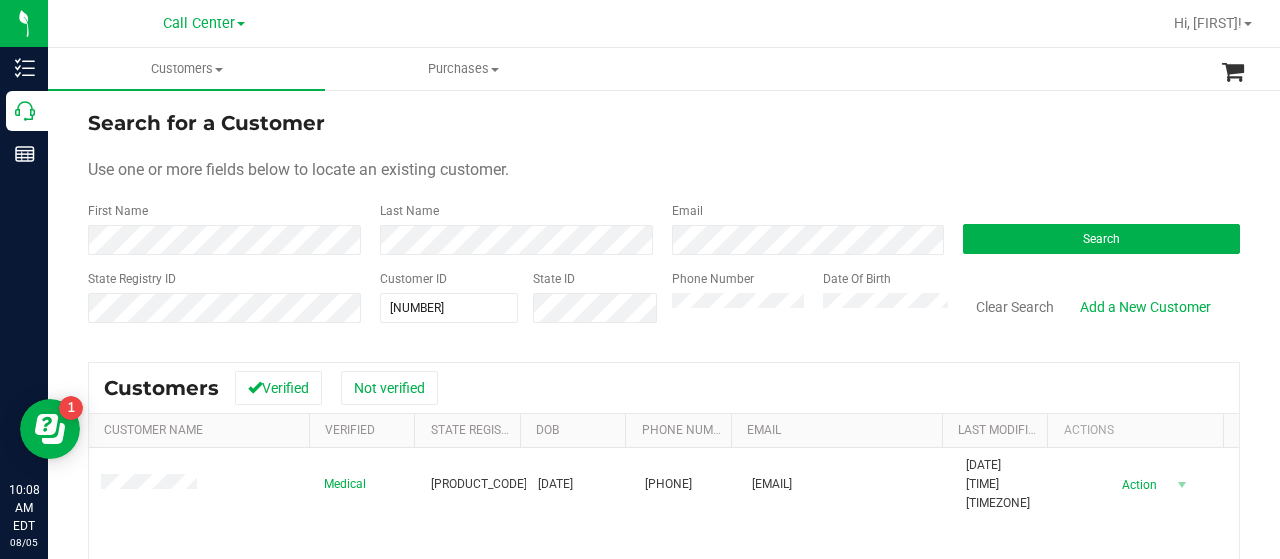 click on "State Registry ID" at bounding box center (226, 305) 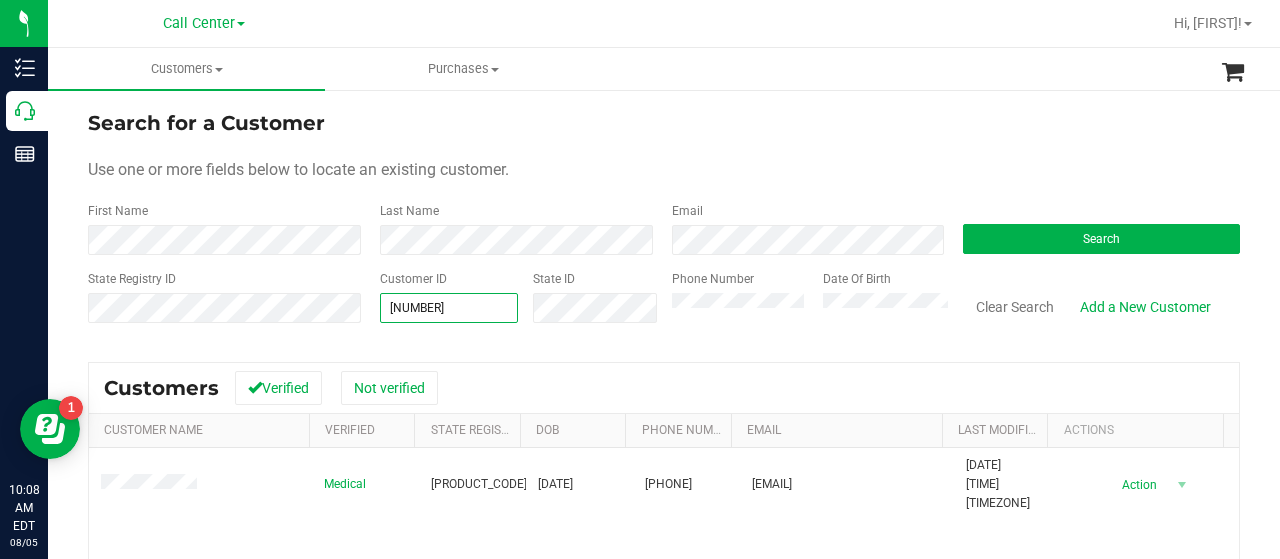 click on "Customer ID: [NUMBER]" at bounding box center [664, 305] 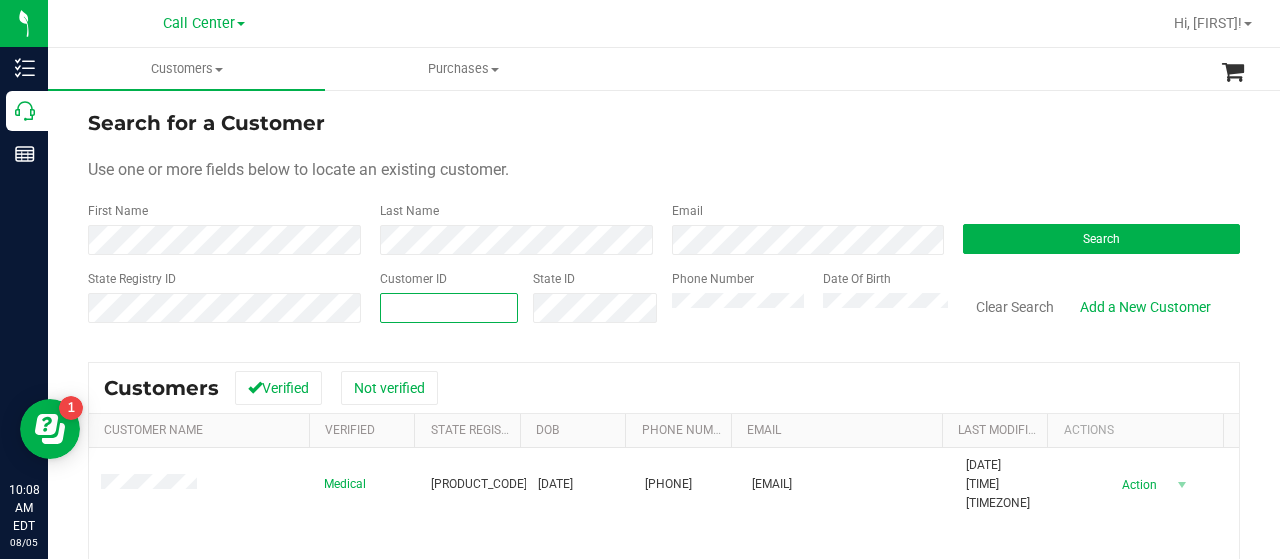 click at bounding box center (449, 308) 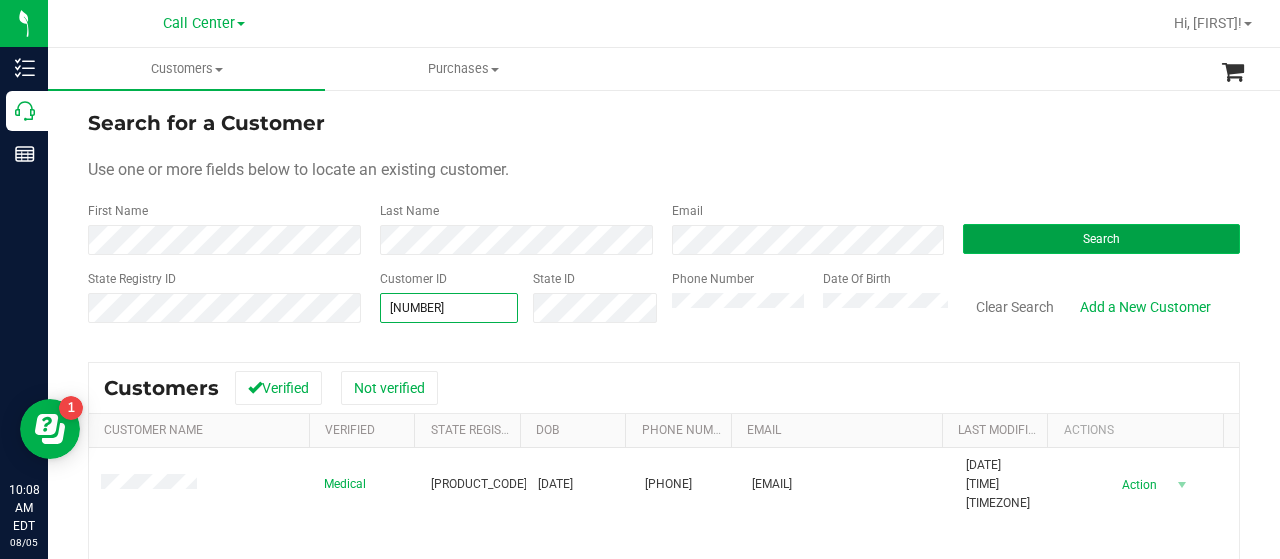type on "[NUMBER]" 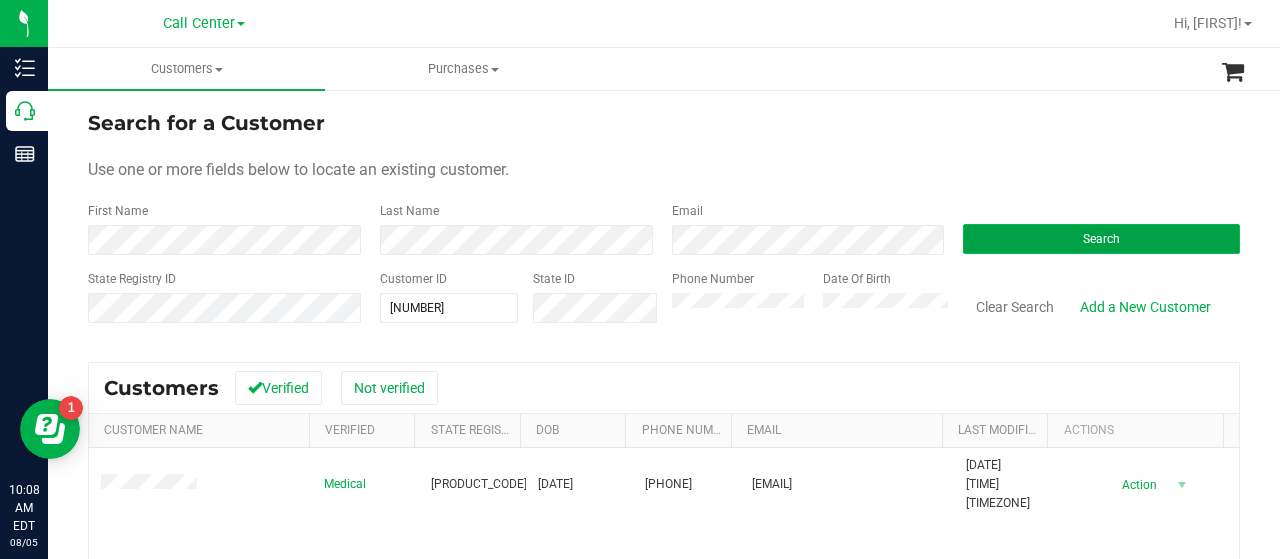 click on "Search" at bounding box center [1101, 239] 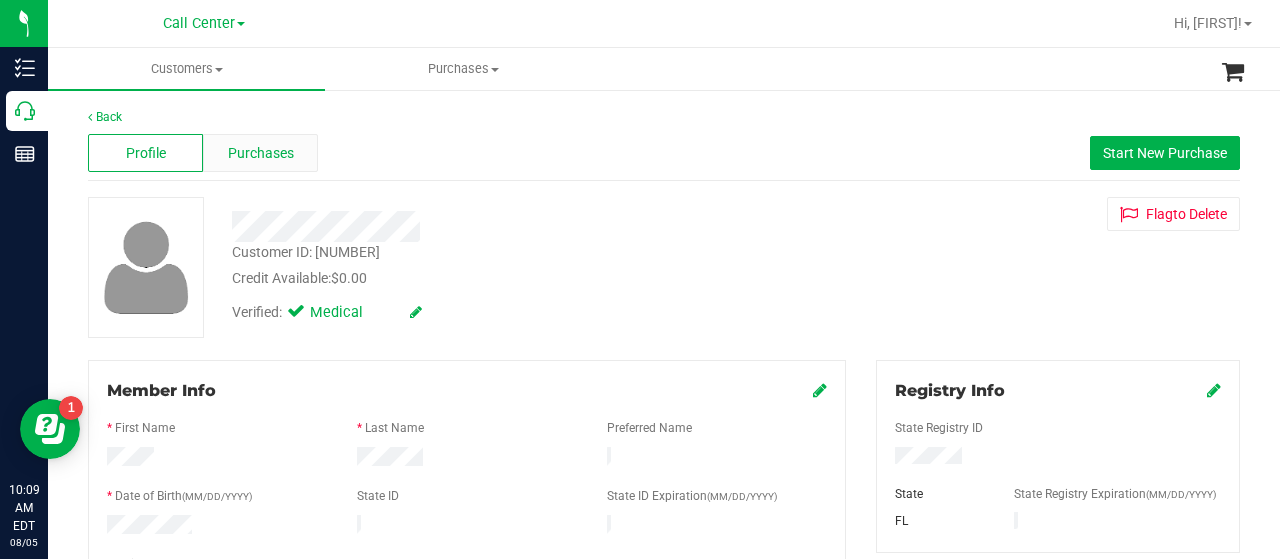 click on "Purchases" at bounding box center [261, 153] 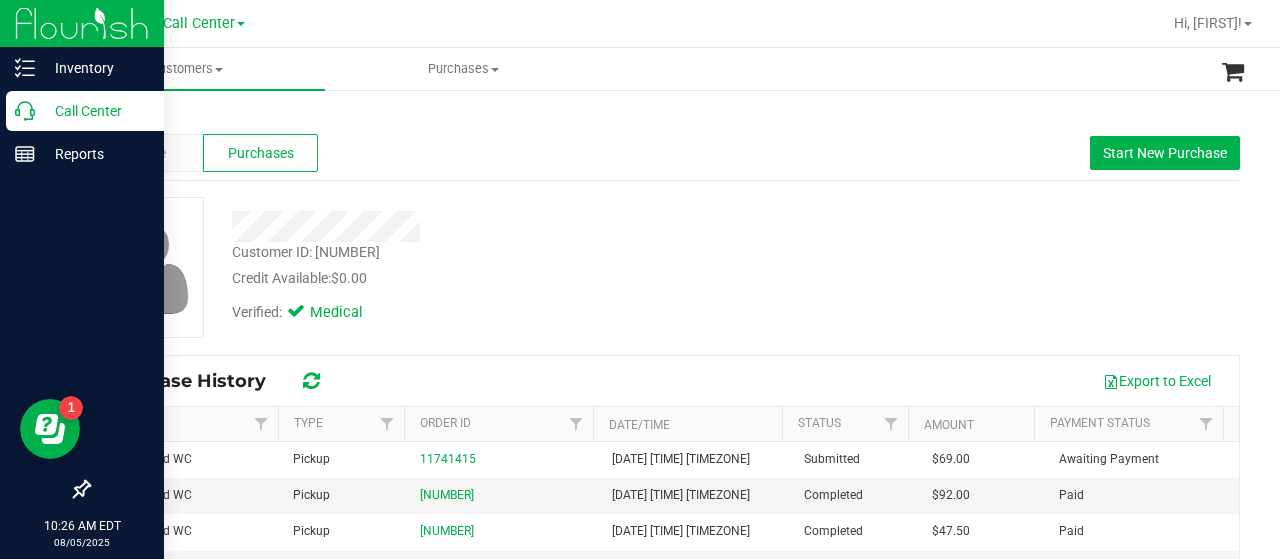 click on "Call Center" at bounding box center [95, 111] 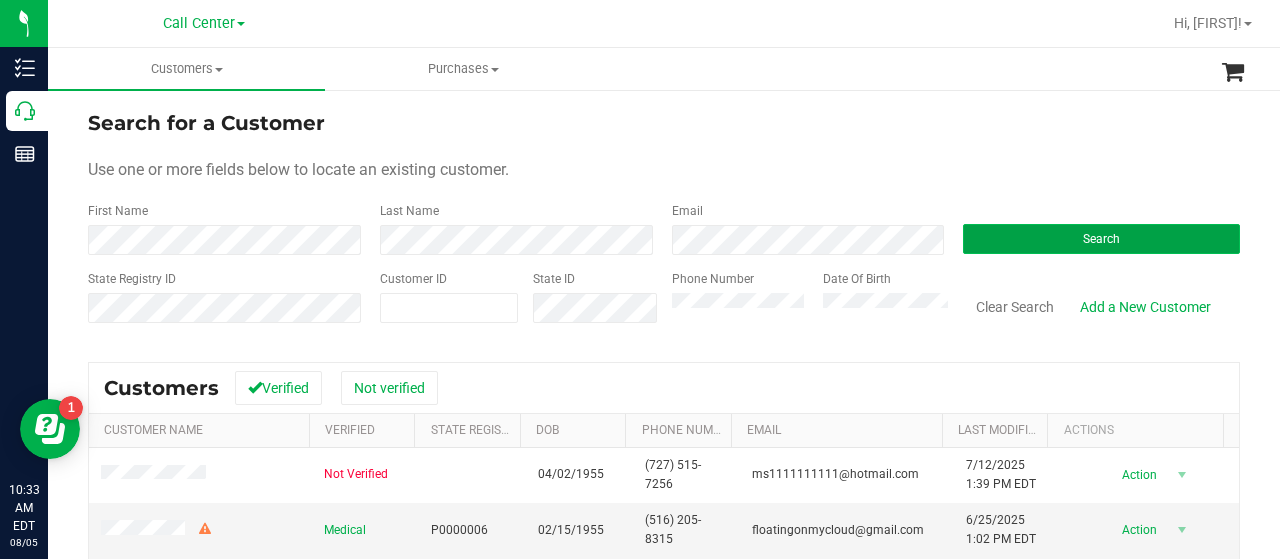 click on "Search" at bounding box center [1101, 239] 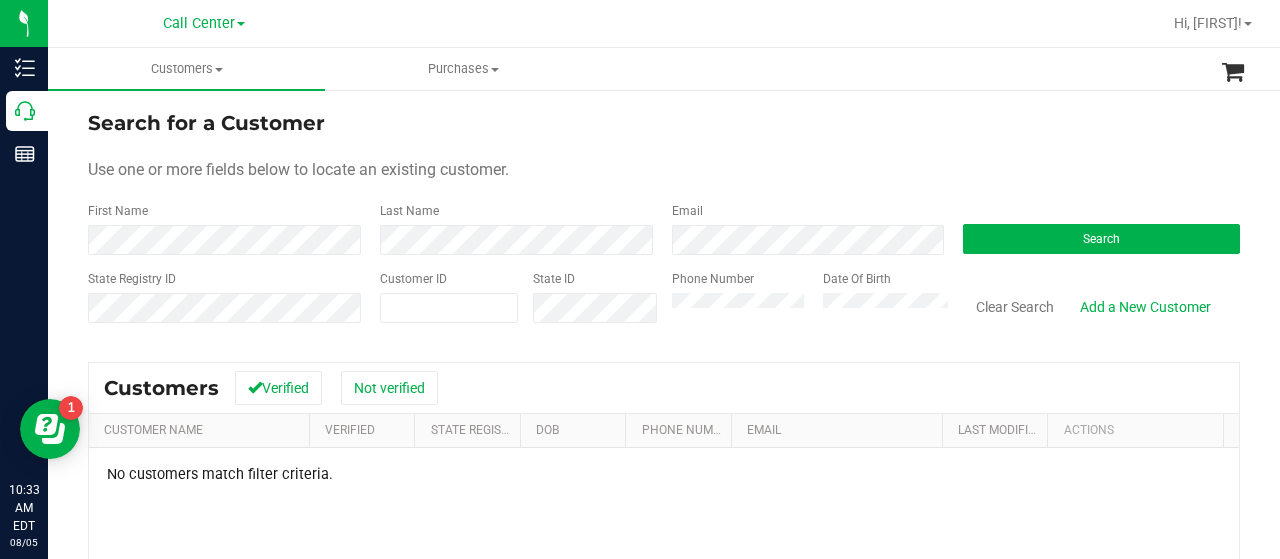 click on "State Registry ID
Customer ID
State ID
Phone Number
Date Of Birth
Clear Search
Add a New Customer" at bounding box center [664, 305] 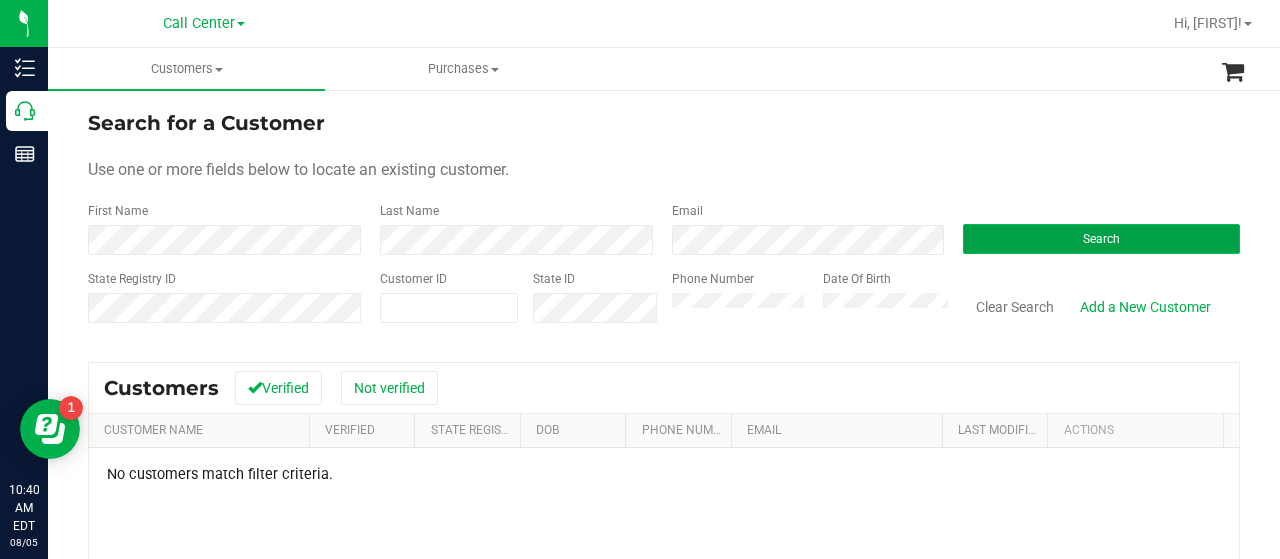 click on "Search" at bounding box center [1101, 239] 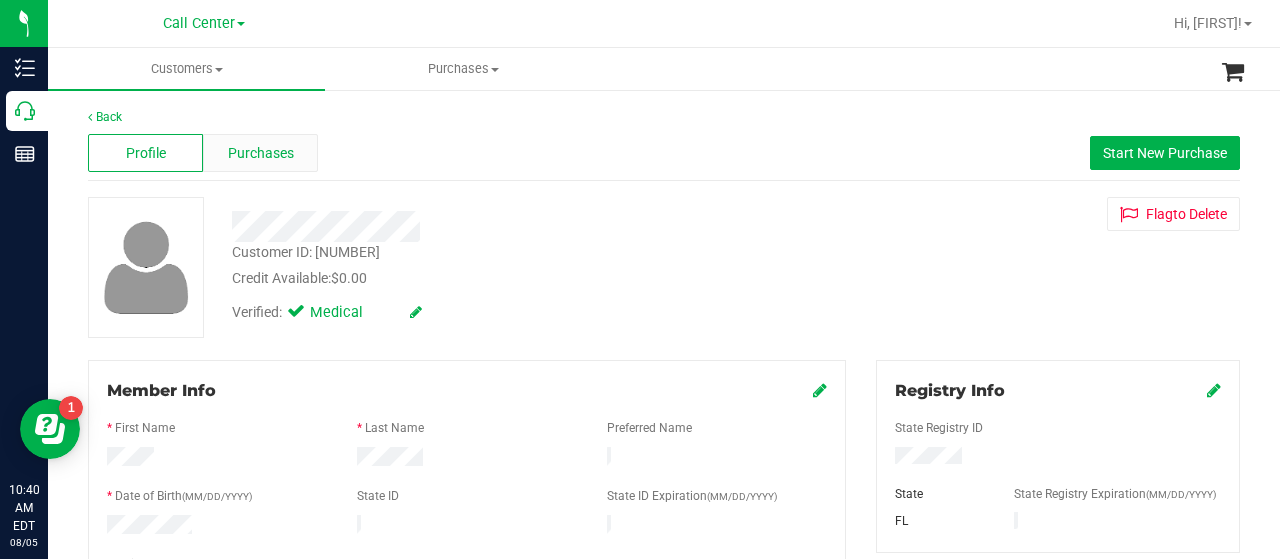 click on "Purchases" at bounding box center [261, 153] 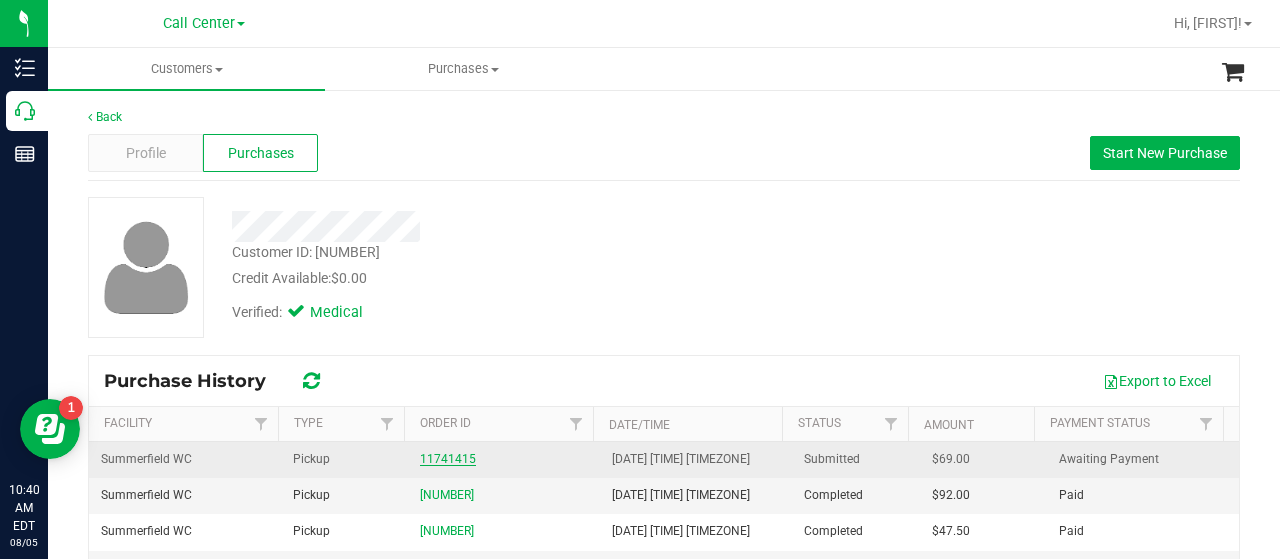 click on "11741415" at bounding box center [448, 459] 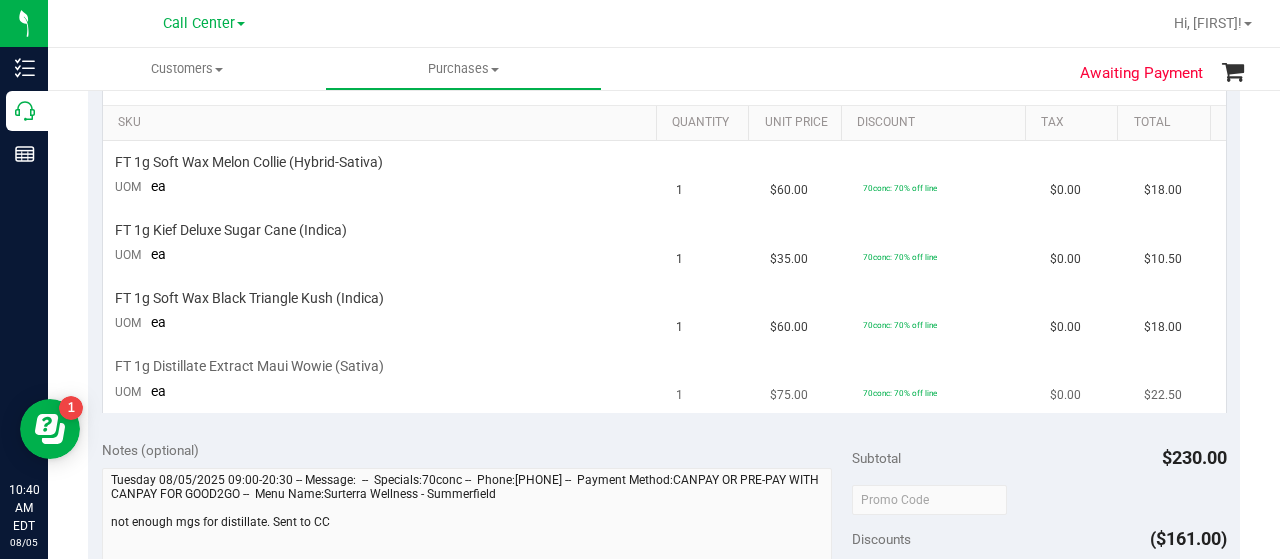 scroll, scrollTop: 400, scrollLeft: 0, axis: vertical 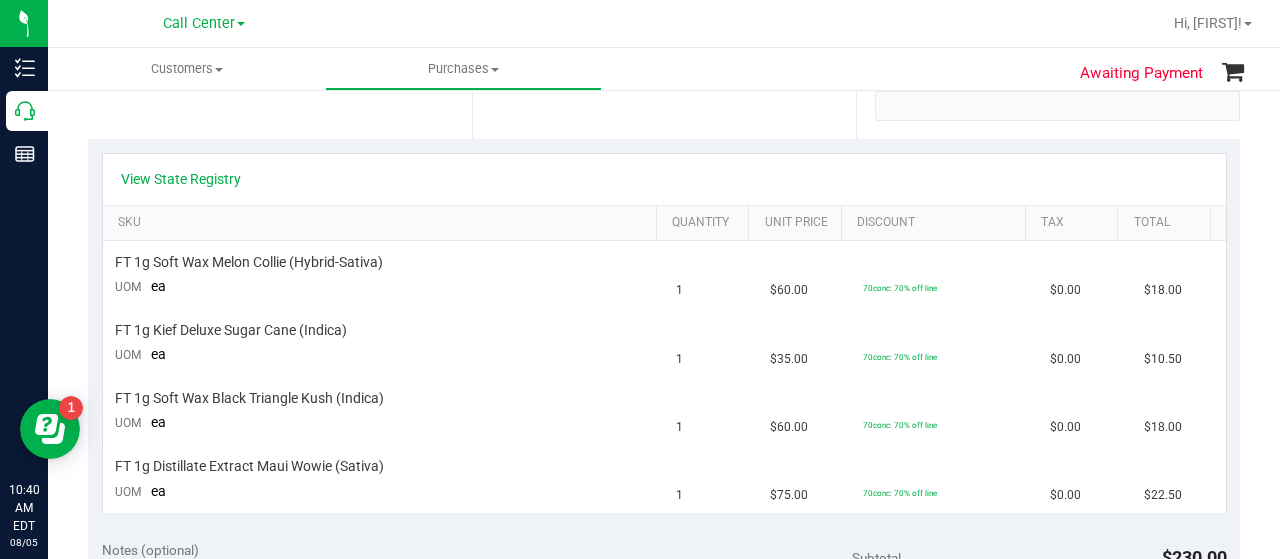 click on "Location
Pickup
Store
Summerfield WC Select Store Bonita Springs WC Boynton Beach WC Bradenton WC Brandon WC Brooksville WC Call Center Clermont WC Crestview WC Deerfield Beach WC Delray Beach WC Deltona WC Ft Walton Beach WC Ft. Lauderdale WC Ft. Myers WC Gainesville WC Jax Atlantic WC JAX DC REP Jax WC Key West WC Lakeland WC Largo WC Lehigh Acres DC REP Merritt Island WC Miami 72nd WC Miami Beach WC Miami Dadeland WC Miramar DC REP New Port Richey WC North Palm Beach WC North Port WC Ocala WC Orange Park WC Orlando Colonial WC Orlando DC REP Orlando WC Oviedo WC Palm Bay WC Palm Coast WC Panama City WC Pensacola WC Port Orange WC Port St. Lucie WC Sebring WC South Tampa WC St. Pete WC Summerfield WC Tallahassee DC REP Tallahassee WC Tampa DC Testing Tampa Warehouse Tampa WC TX Austin DC TX Plano Retail WPB DC" at bounding box center (280, 16) 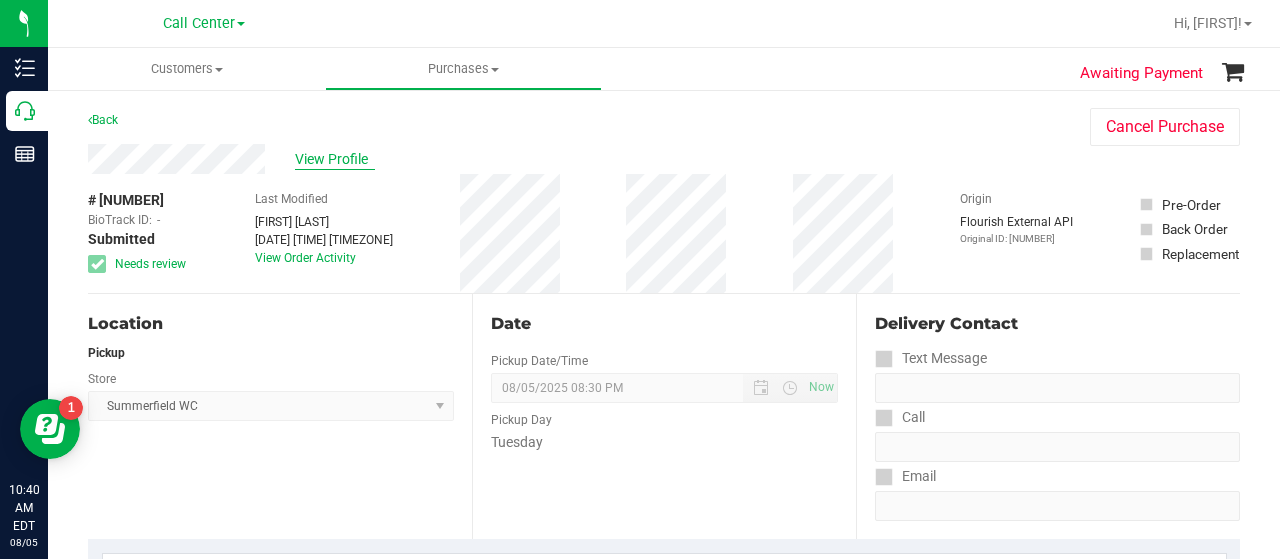 click on "View Profile" at bounding box center (335, 159) 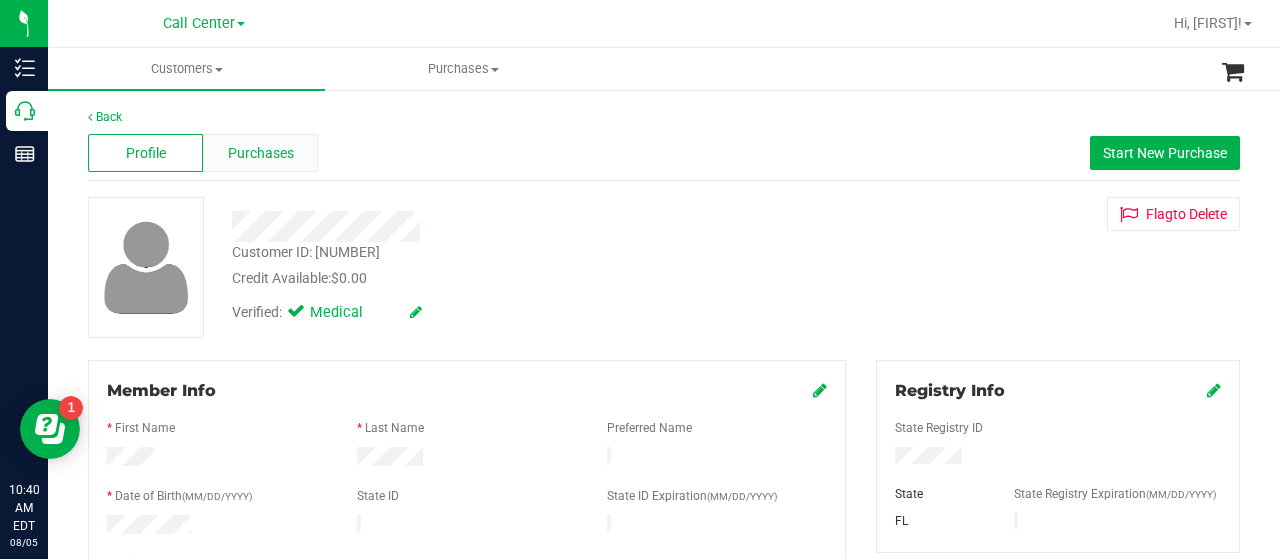 click on "Purchases" at bounding box center (260, 153) 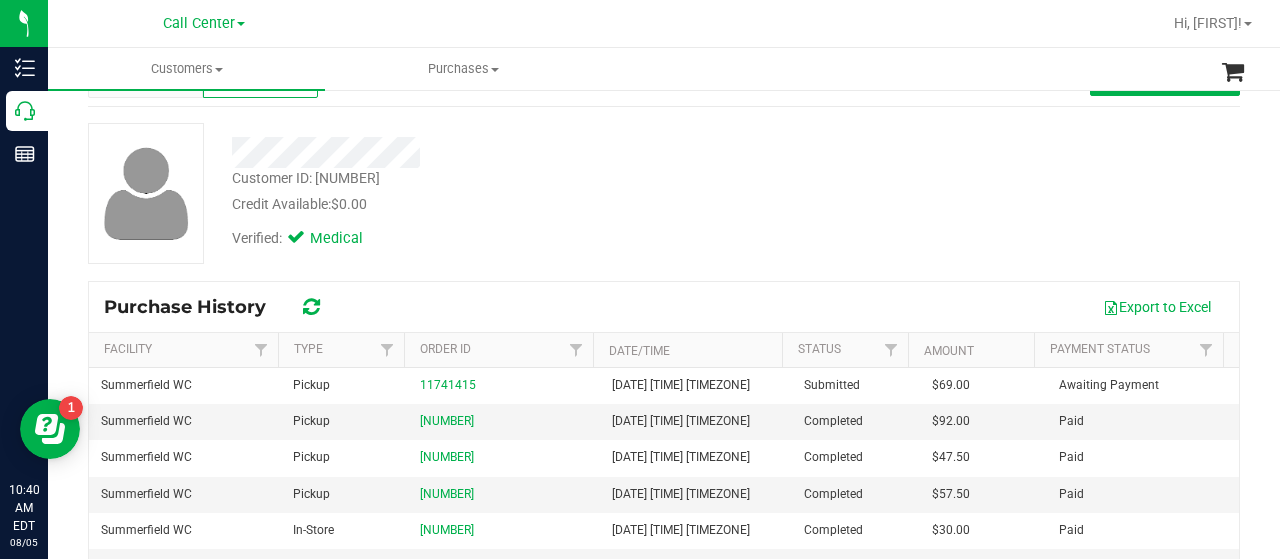 scroll, scrollTop: 200, scrollLeft: 0, axis: vertical 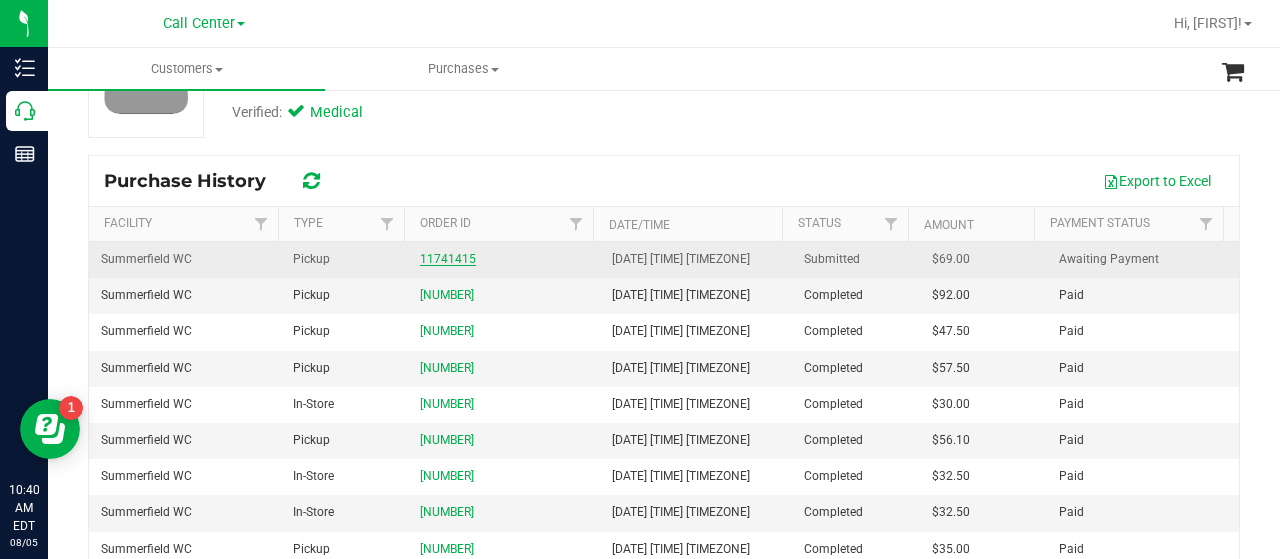 click on "11741415" at bounding box center [448, 259] 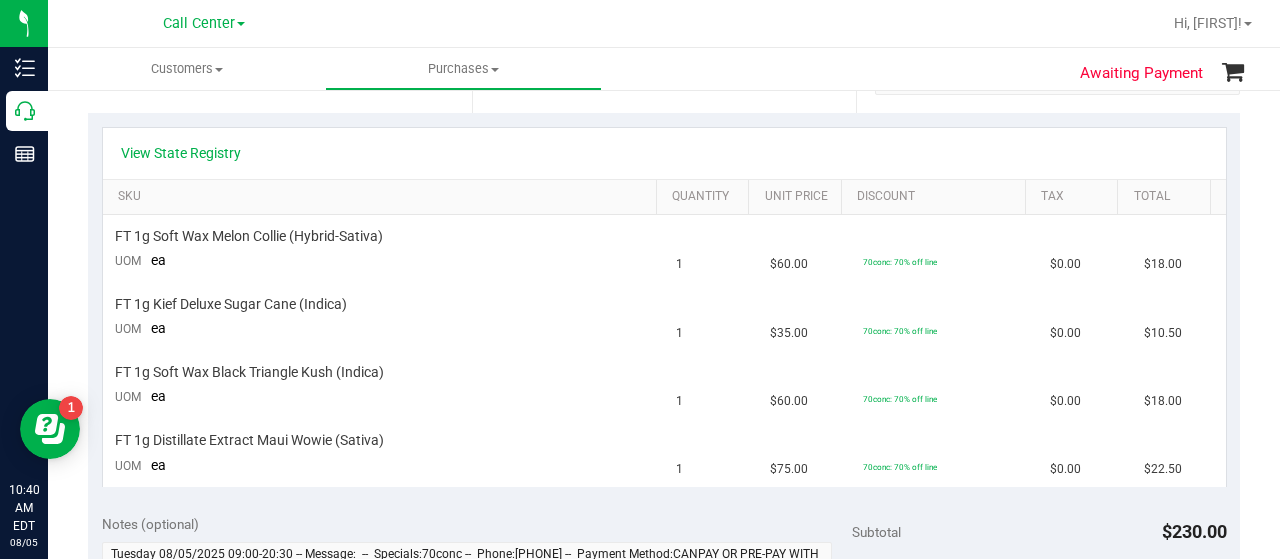 scroll, scrollTop: 400, scrollLeft: 0, axis: vertical 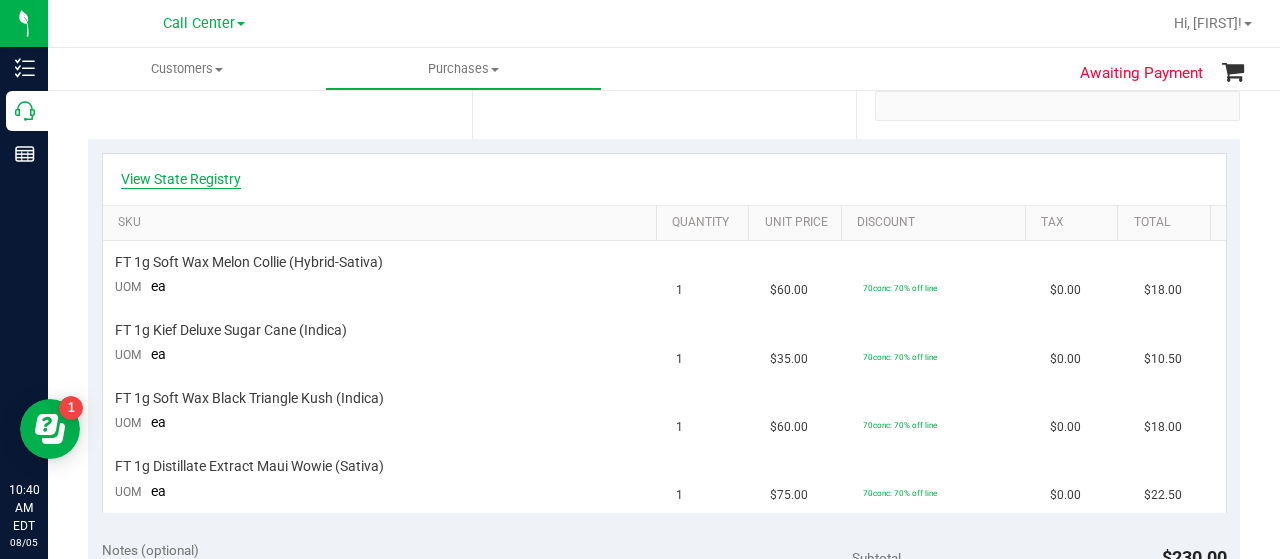 click on "View State Registry" at bounding box center [181, 179] 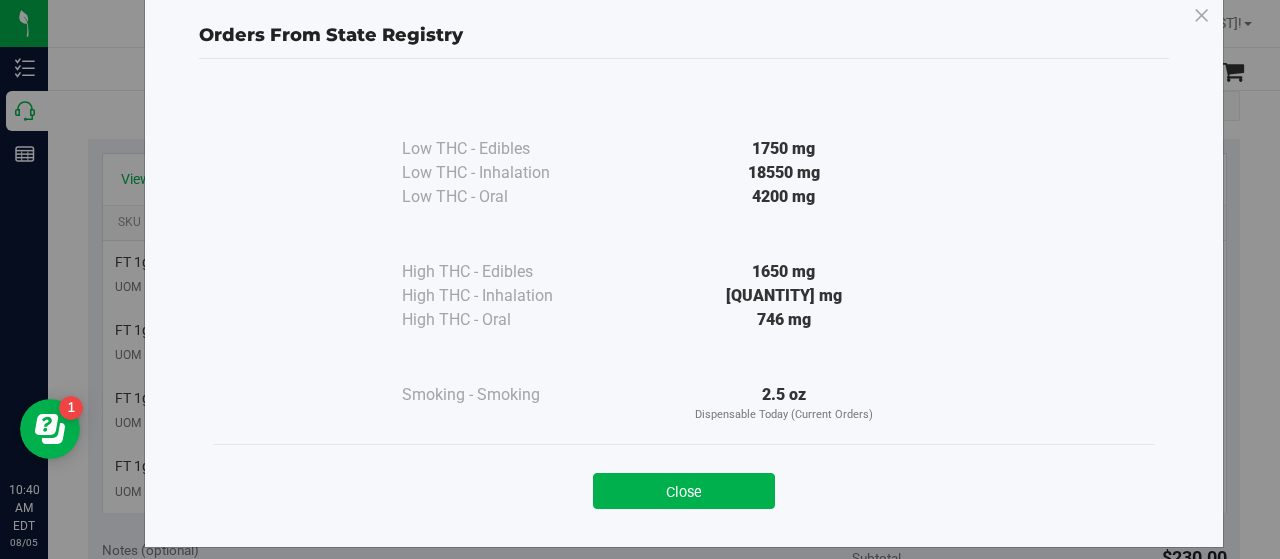 scroll, scrollTop: 52, scrollLeft: 0, axis: vertical 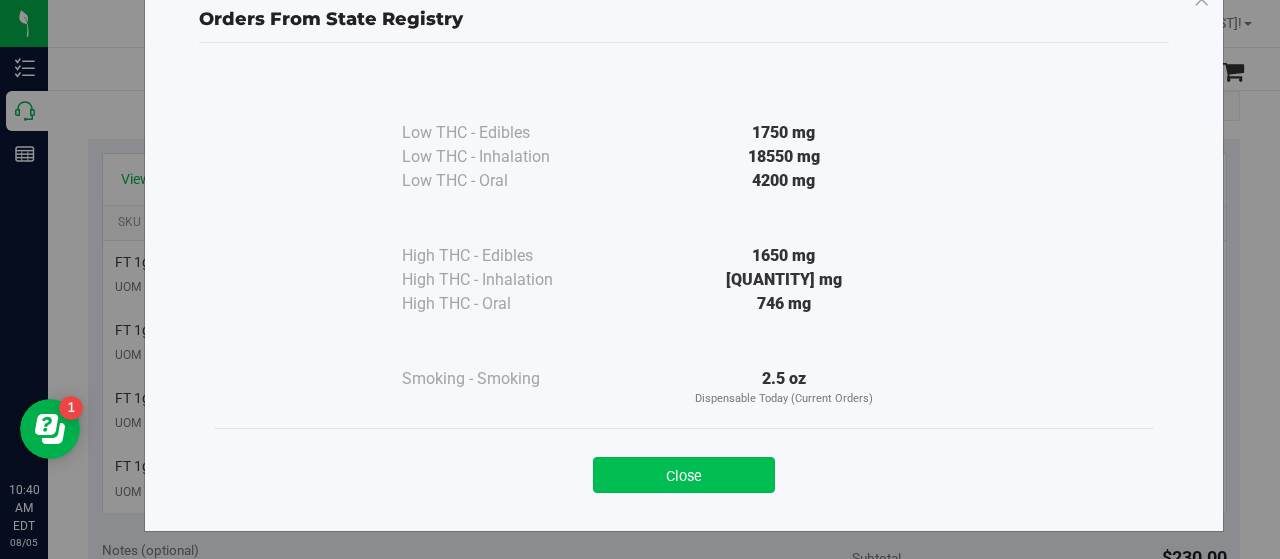 click on "Close" at bounding box center [684, 475] 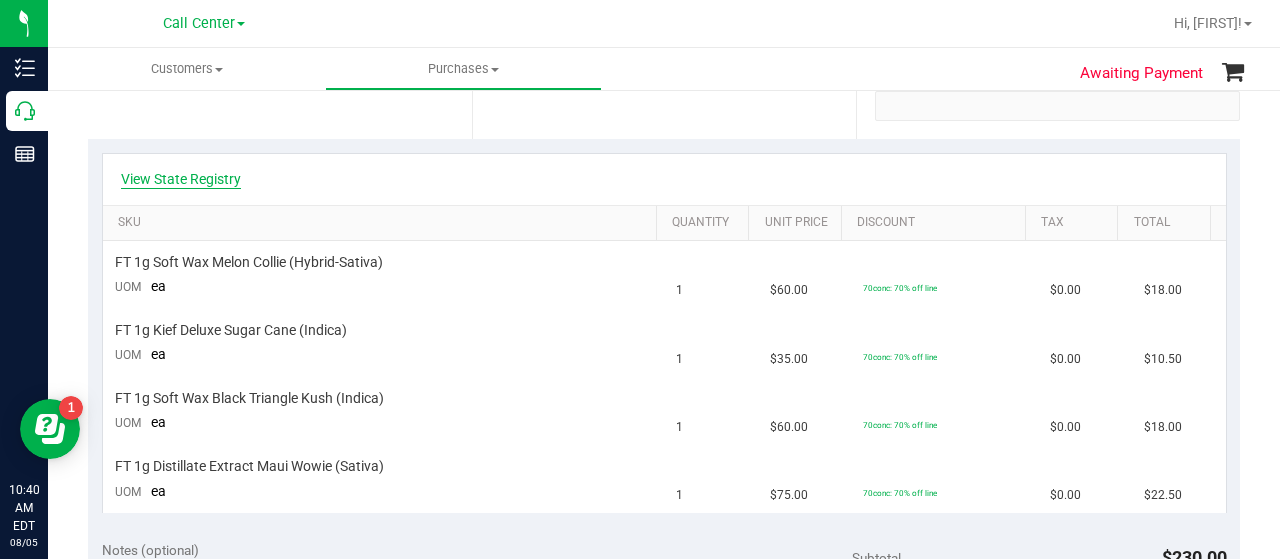 click on "View State Registry" at bounding box center (181, 179) 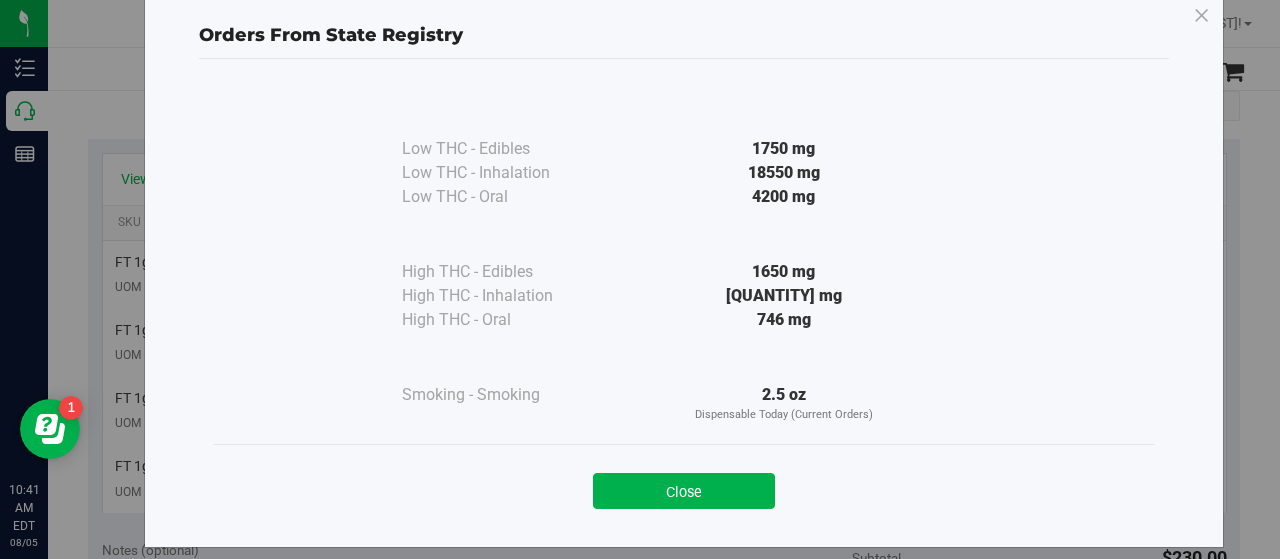 scroll, scrollTop: 52, scrollLeft: 0, axis: vertical 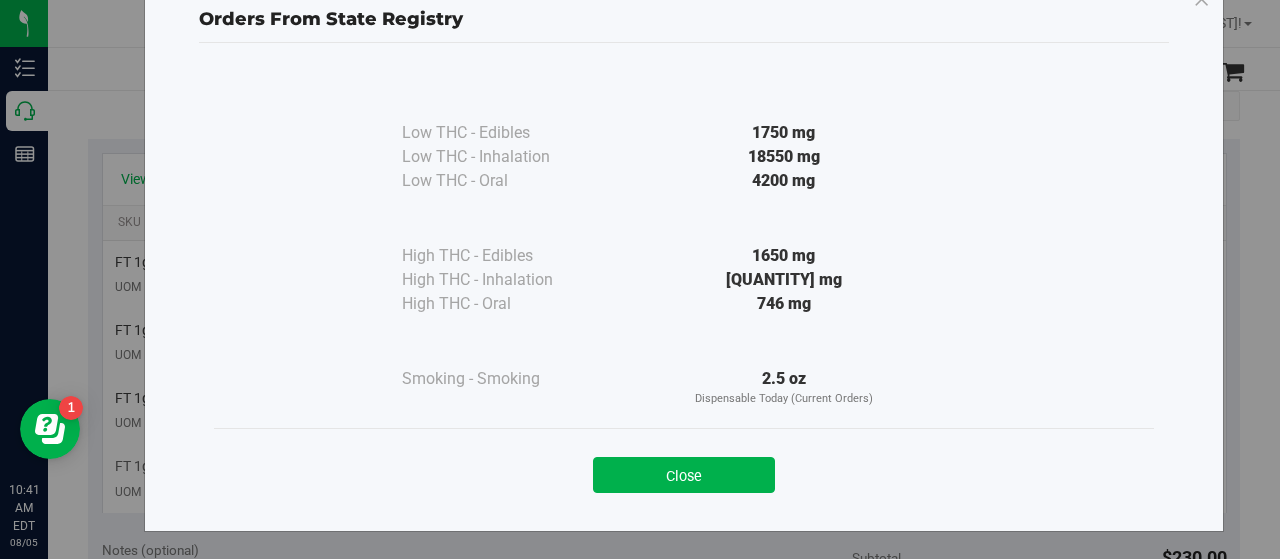 click on "Close" at bounding box center (684, 475) 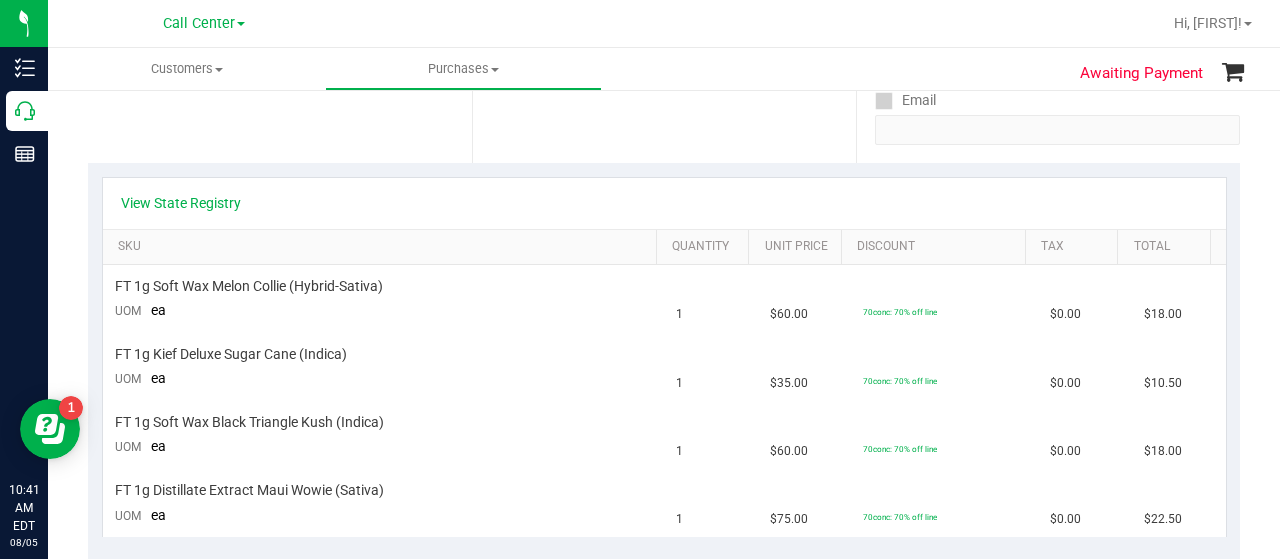 scroll, scrollTop: 500, scrollLeft: 0, axis: vertical 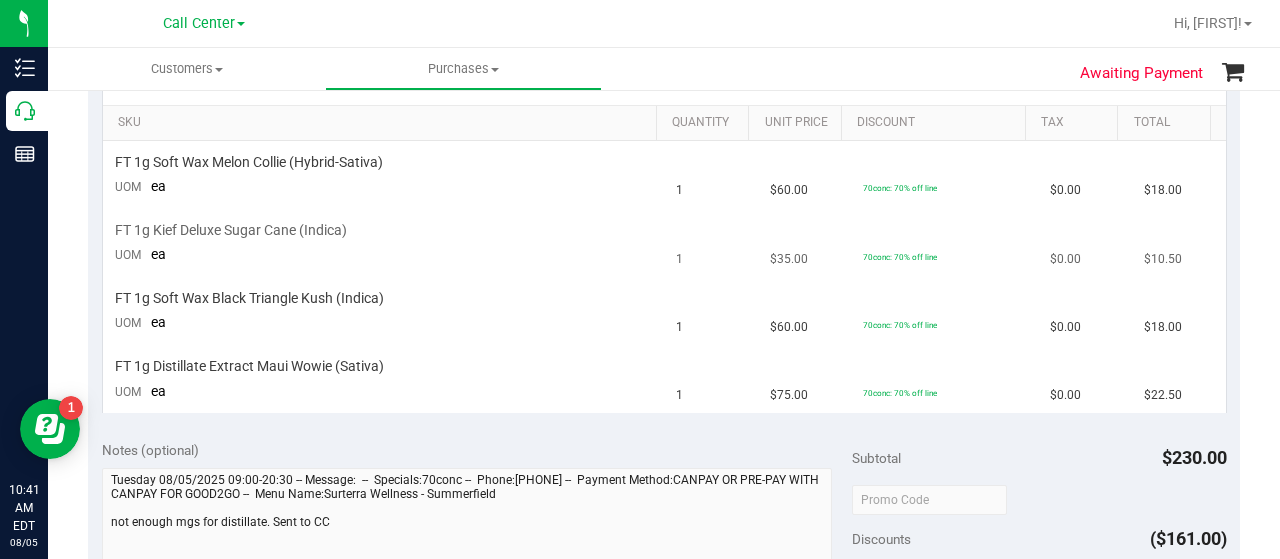 click on "FT 1g Kief Deluxe Sugar Cane (Indica)
UOM
ea" at bounding box center [384, 244] 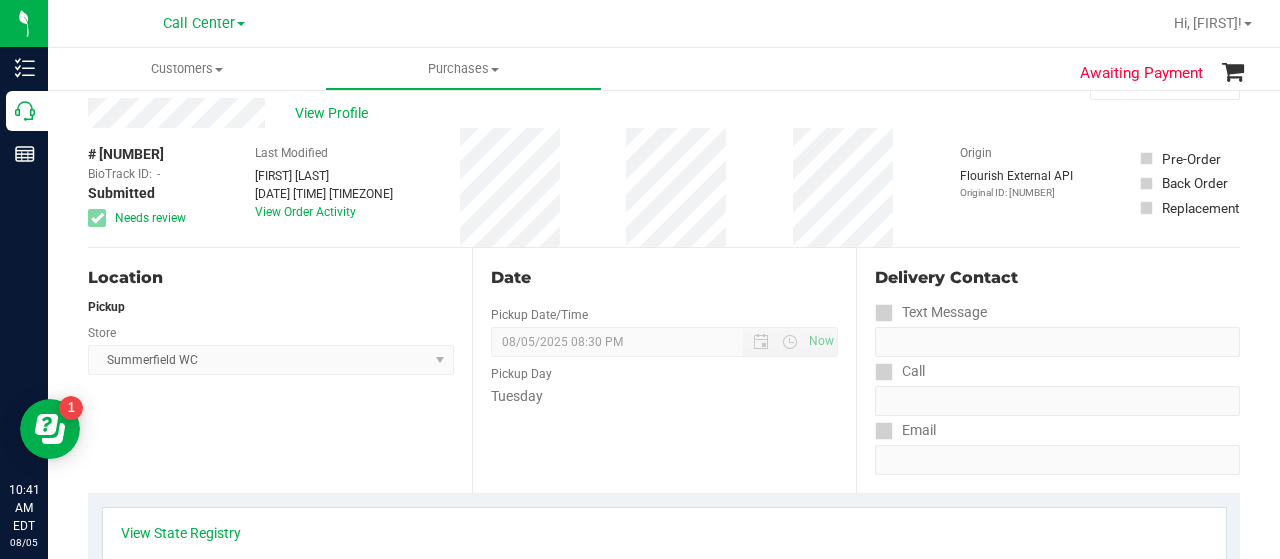 scroll, scrollTop: 0, scrollLeft: 0, axis: both 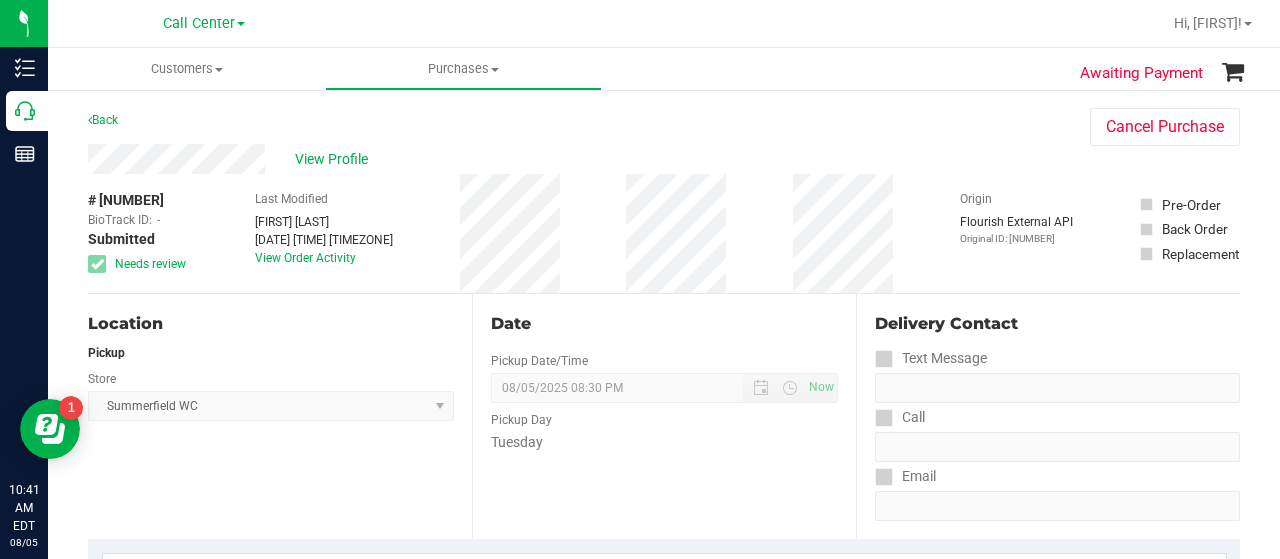 click on "# [NUMBER]
BioTrack ID:
-
Submitted
Needs review
Last Modified
[FIRST] [LAST]
[DATE] [TIME] [TIMEZONE]
View Order Activity
Origin
Flourish External API
Original ID: [NUMBER]" at bounding box center (664, 233) 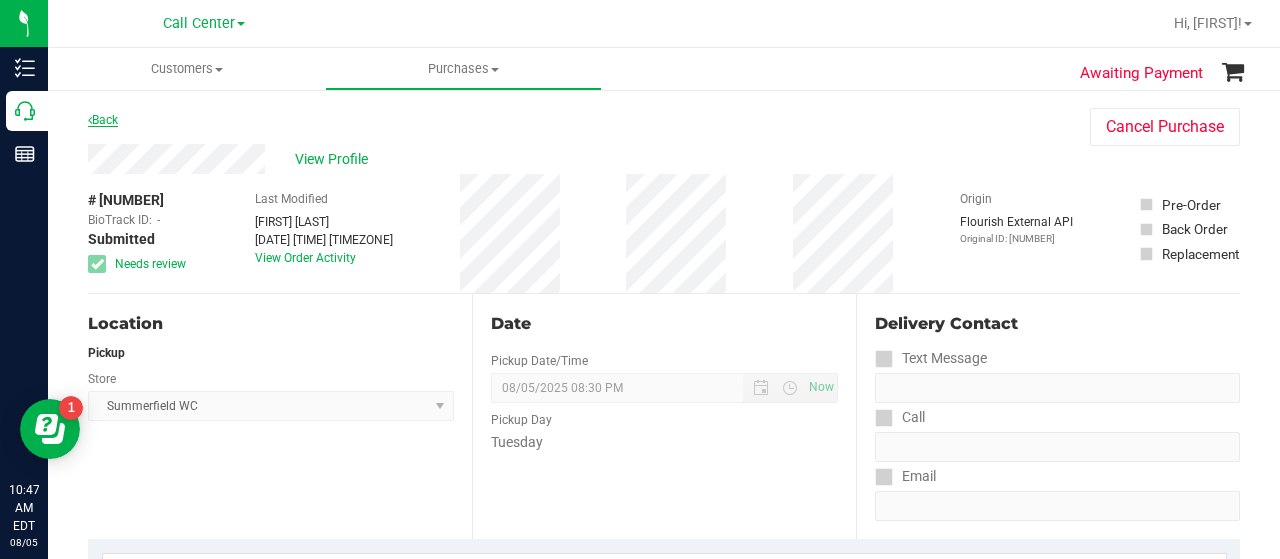 drag, startPoint x: 220, startPoint y: 107, endPoint x: 103, endPoint y: 113, distance: 117.15375 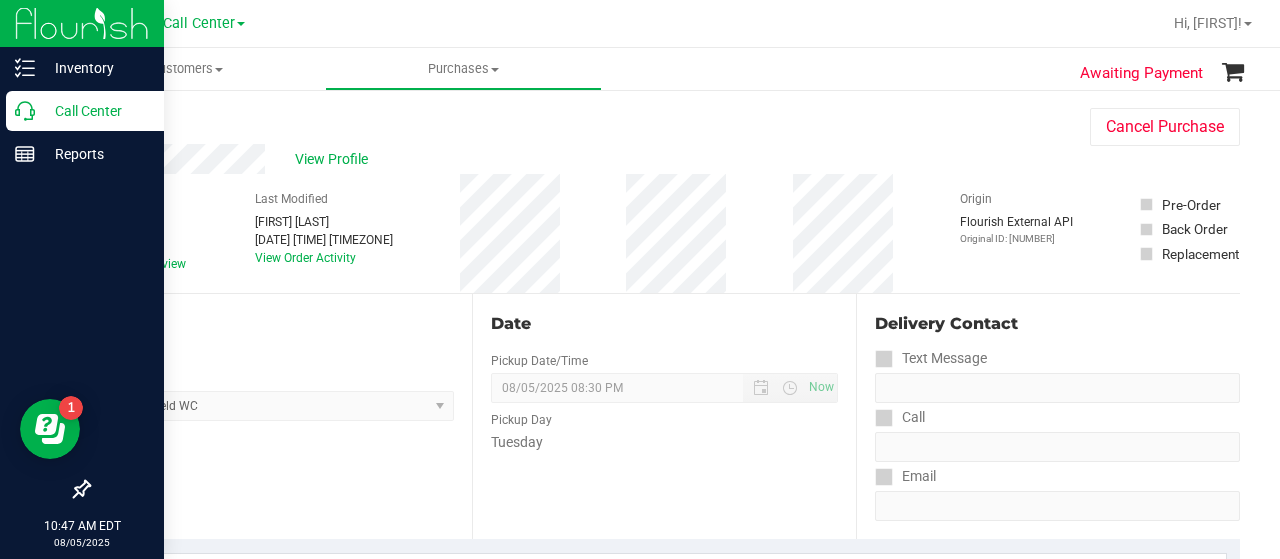 click 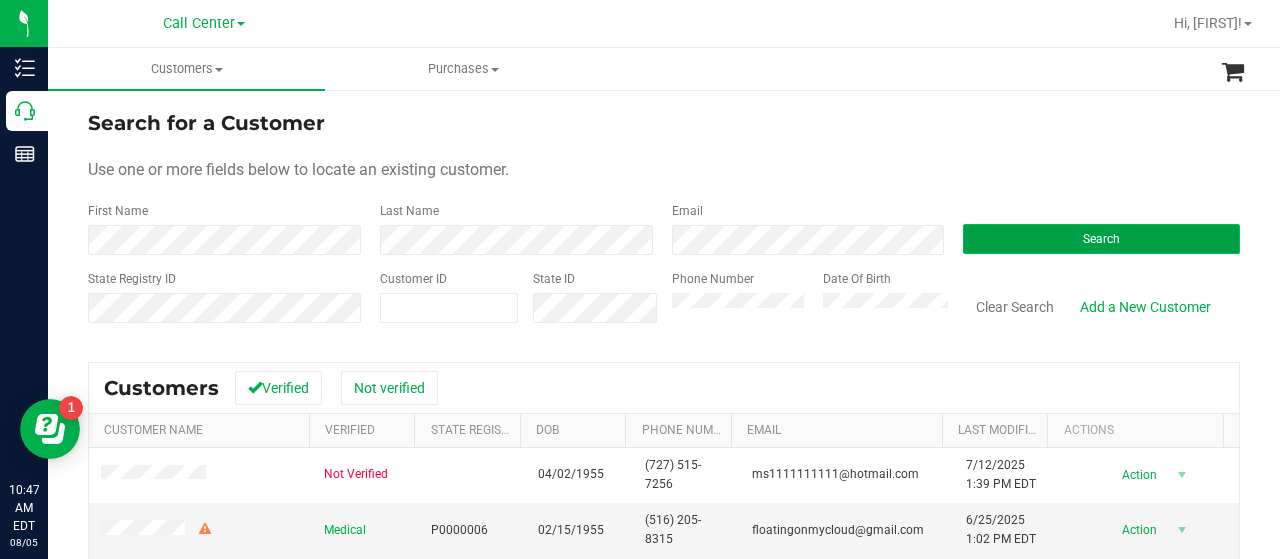 click on "Search" at bounding box center (1101, 239) 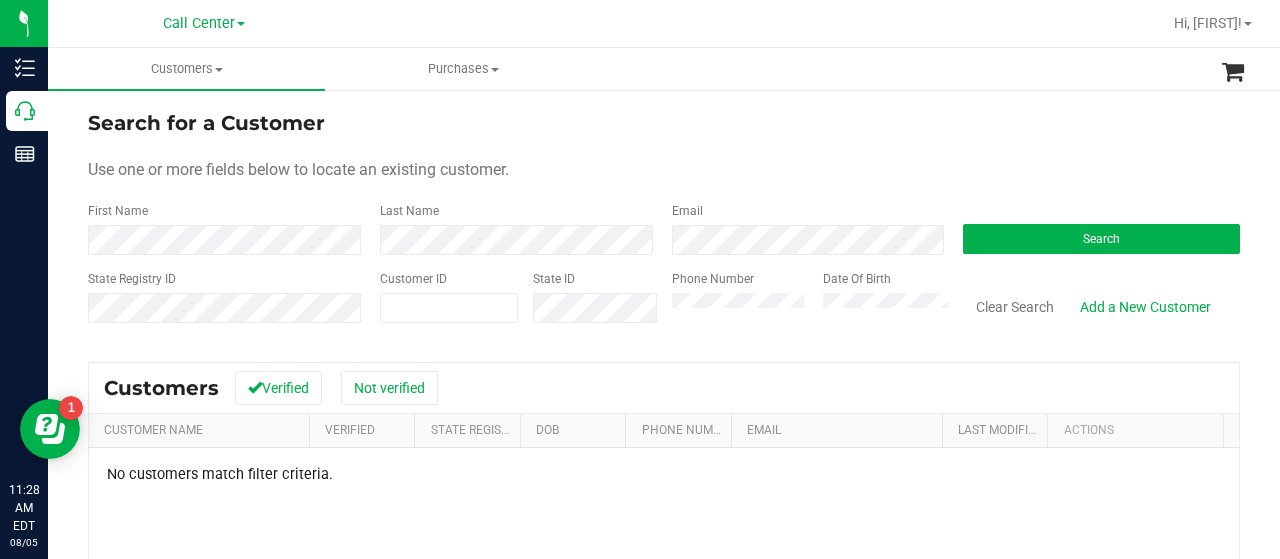 click on "Phone Number
Date Of Birth" at bounding box center (803, 305) 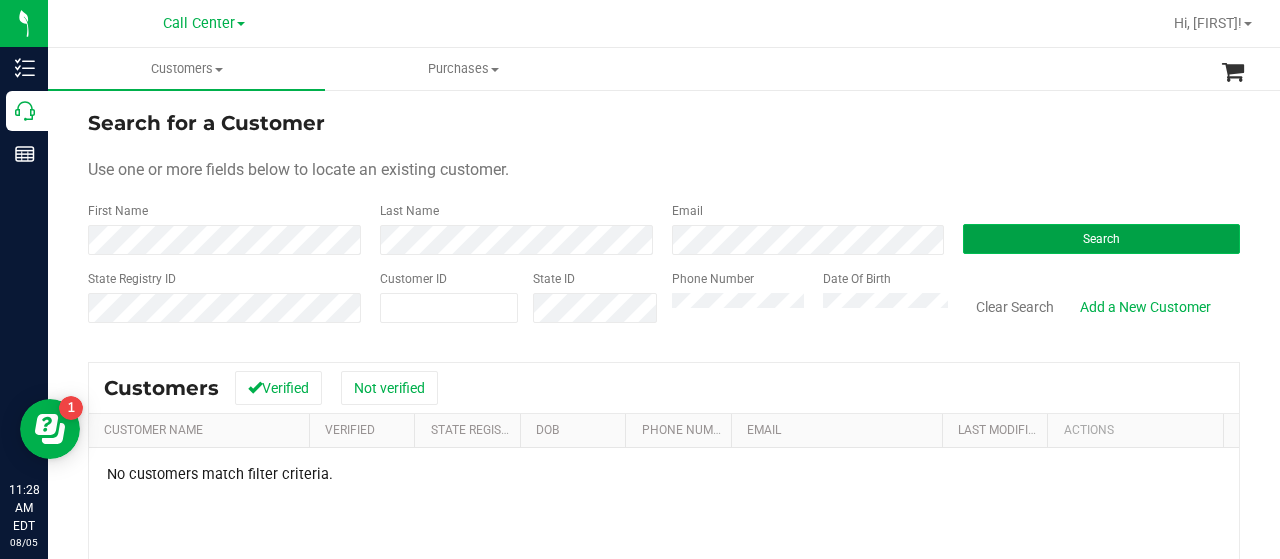 click on "Search" at bounding box center (1101, 239) 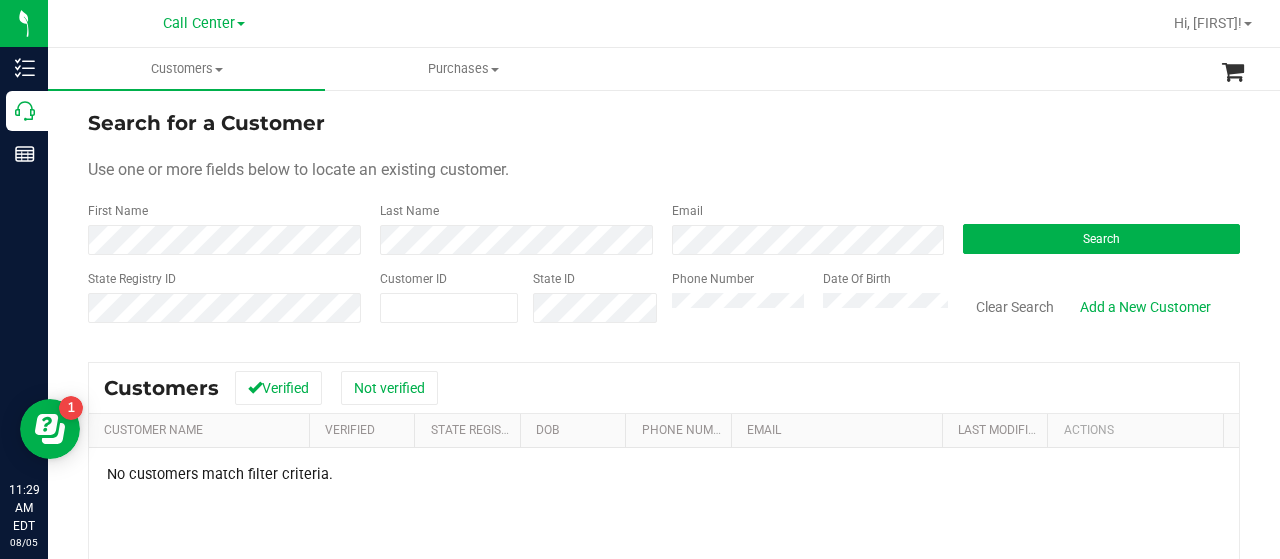click on "State Registry ID
Customer ID
State ID
Phone Number
Date Of Birth
Clear Search
Add a New Customer" at bounding box center [664, 305] 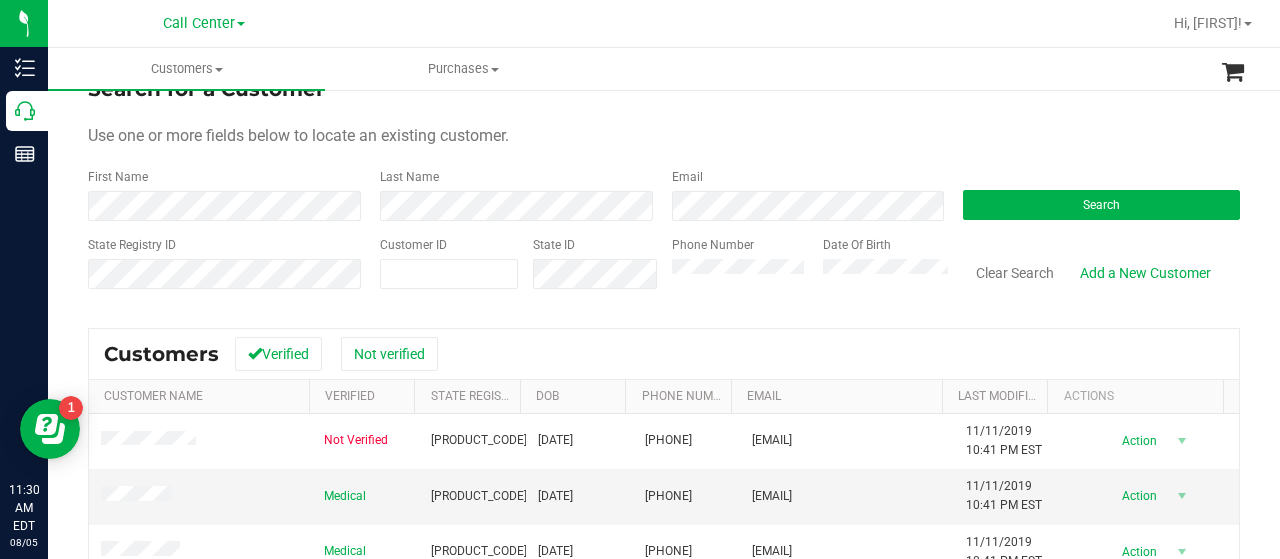scroll, scrollTop: 0, scrollLeft: 0, axis: both 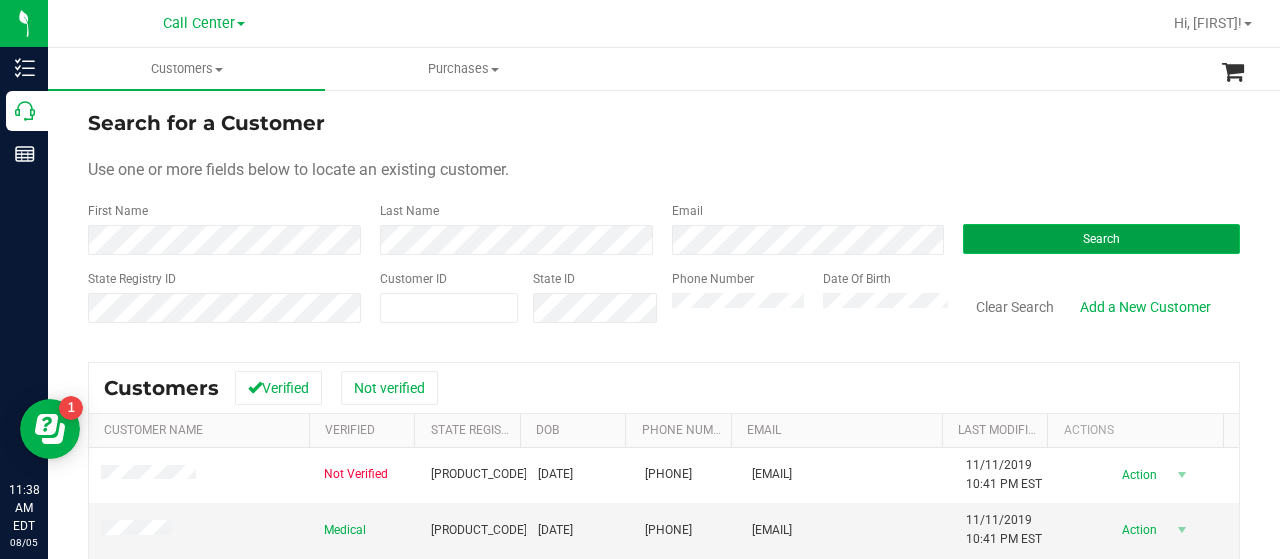 click on "Search" at bounding box center (1101, 239) 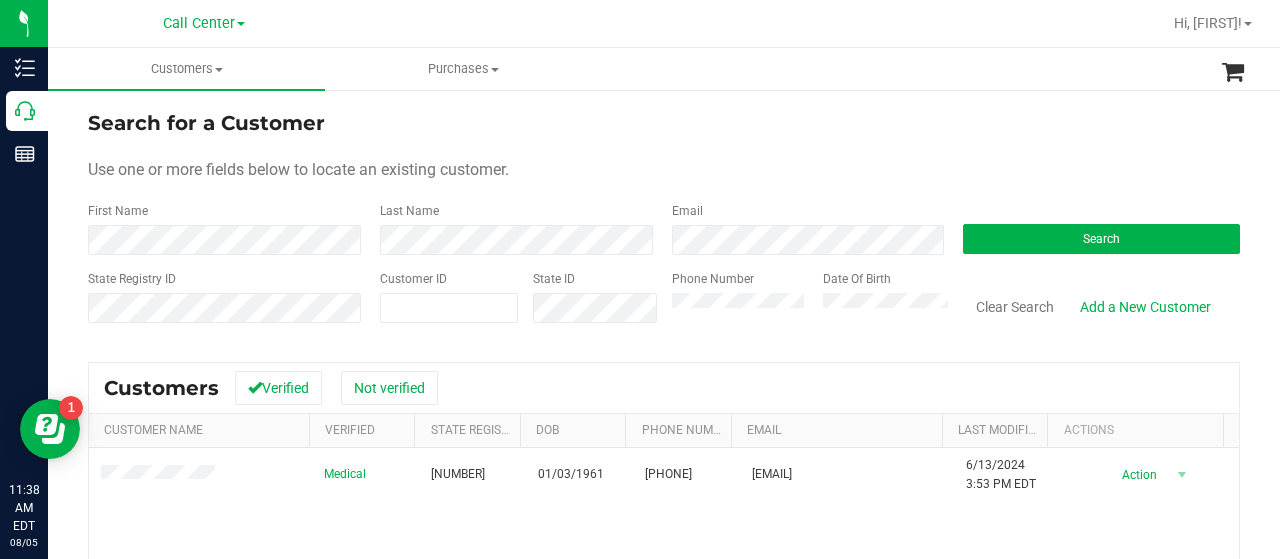 scroll, scrollTop: 100, scrollLeft: 0, axis: vertical 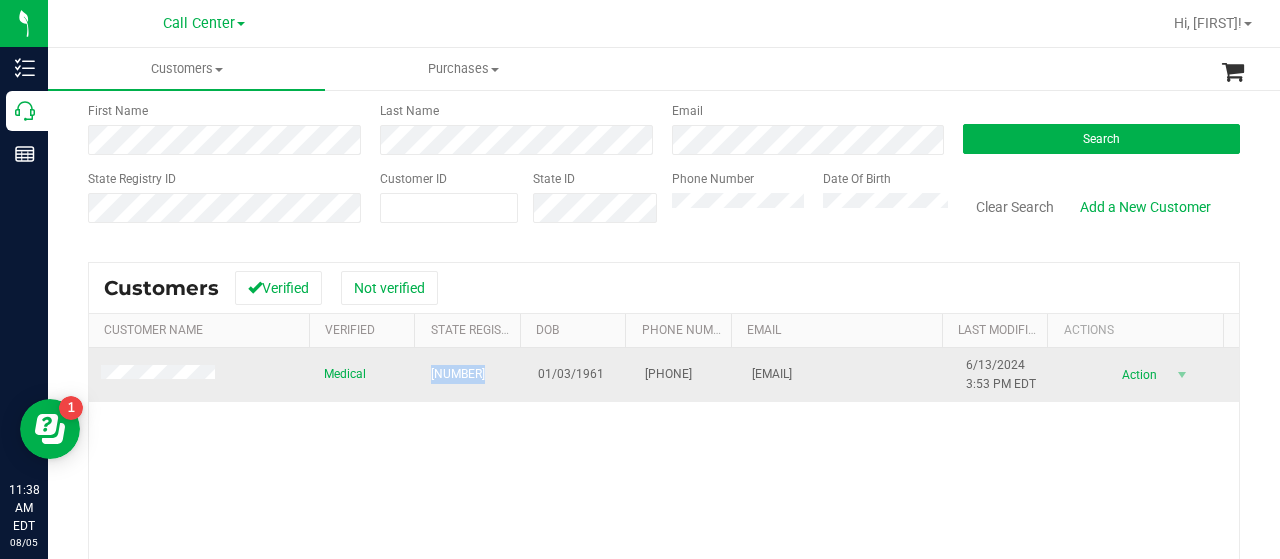 drag, startPoint x: 414, startPoint y: 382, endPoint x: 488, endPoint y: 373, distance: 74.54529 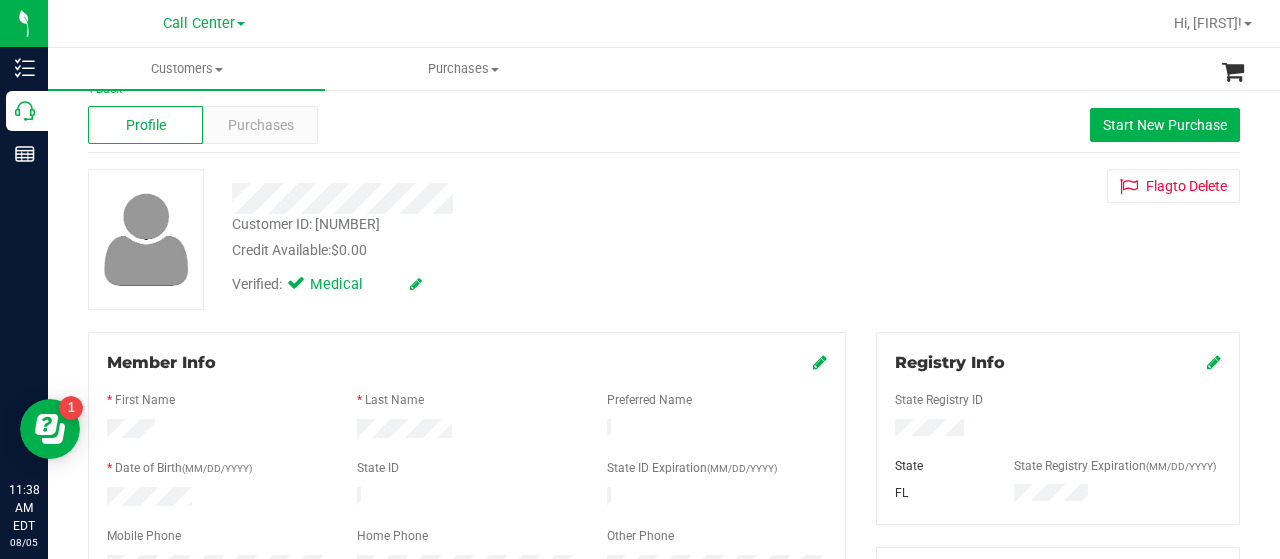 scroll, scrollTop: 0, scrollLeft: 0, axis: both 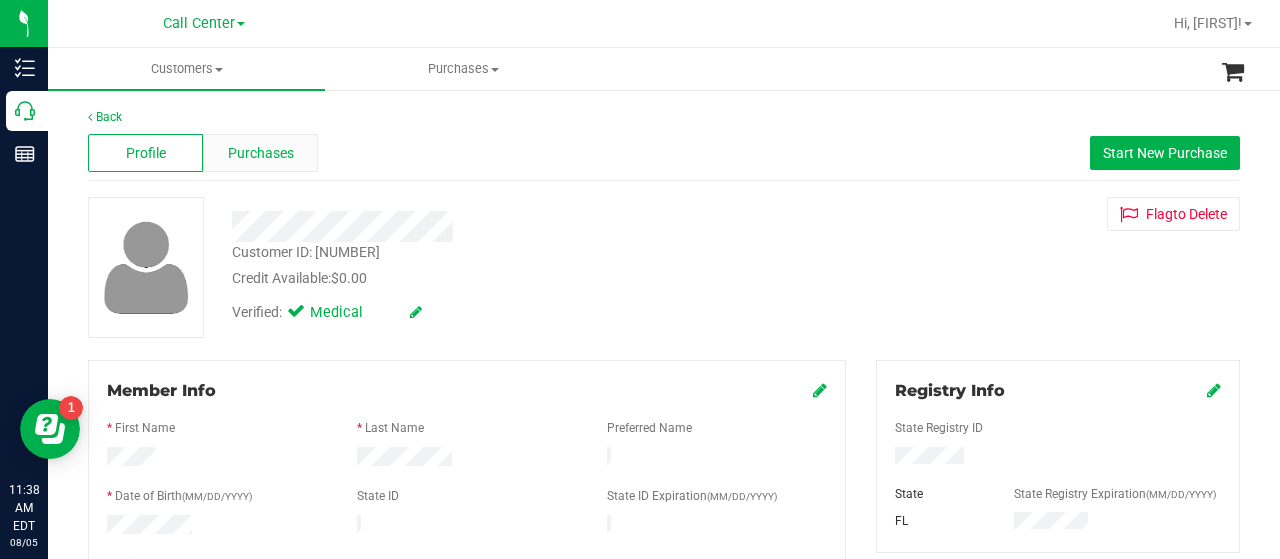 click on "Purchases" at bounding box center [261, 153] 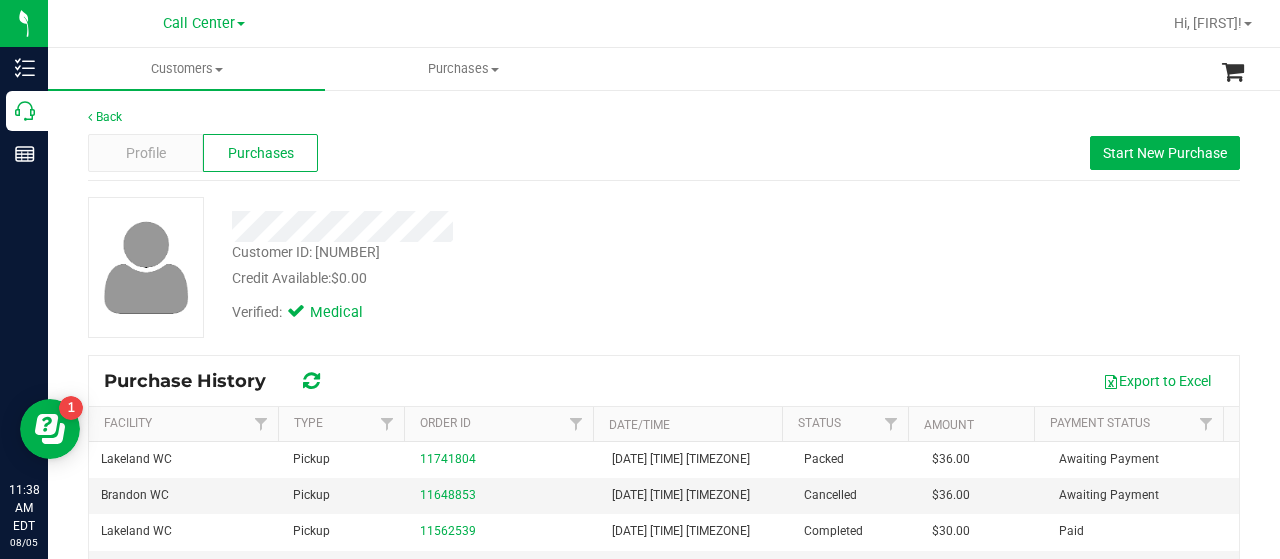 scroll, scrollTop: 100, scrollLeft: 0, axis: vertical 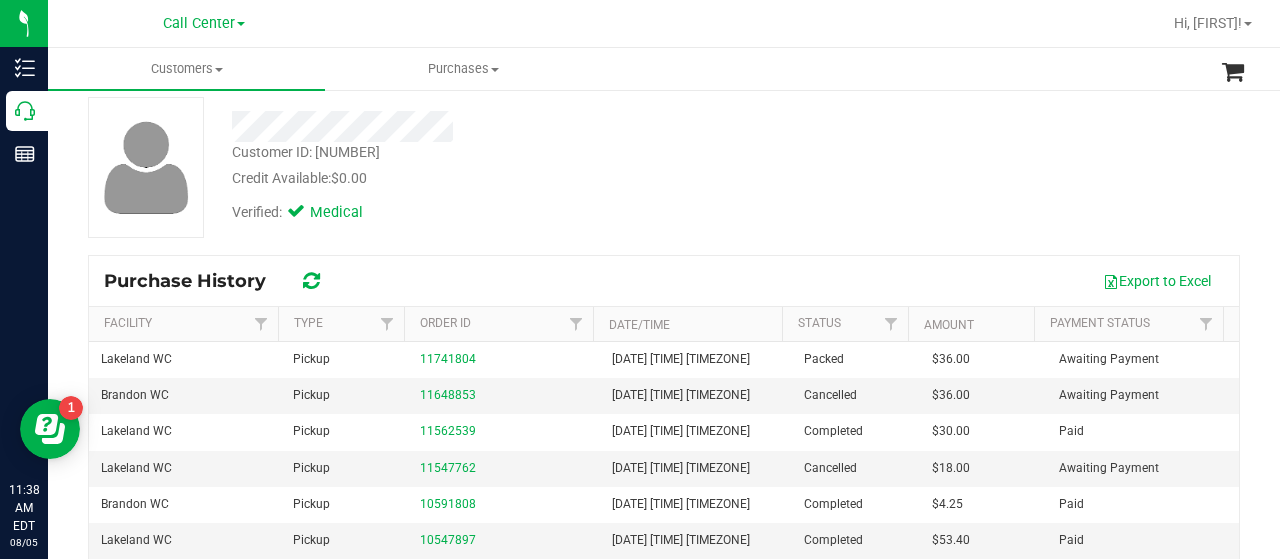 click on "Purchase History
Export to Excel" at bounding box center (664, 281) 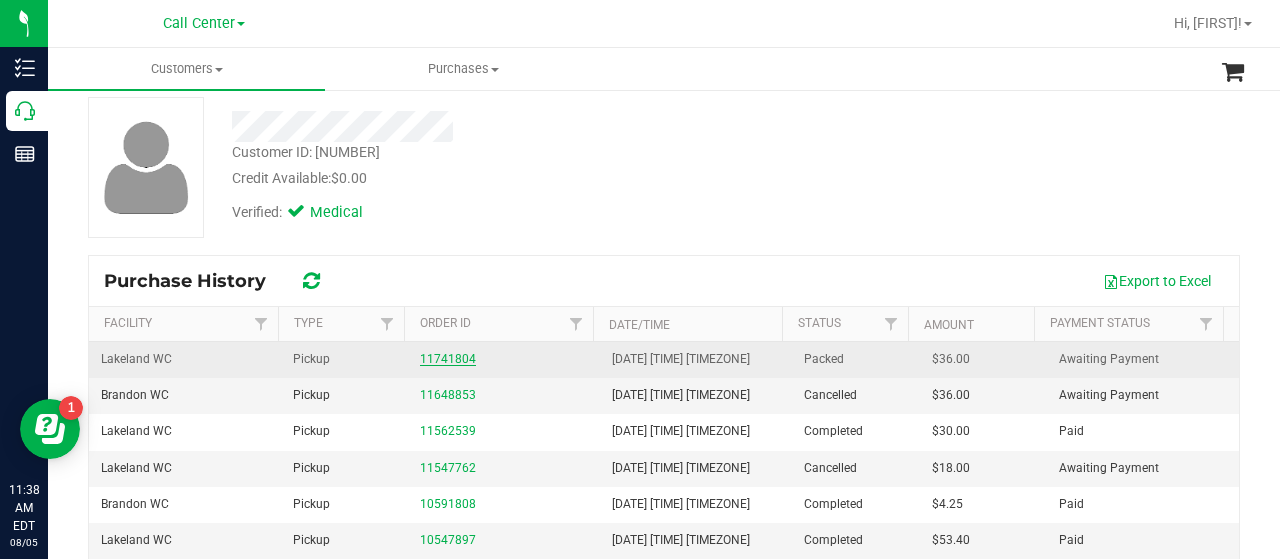 click on "11741804" at bounding box center (448, 359) 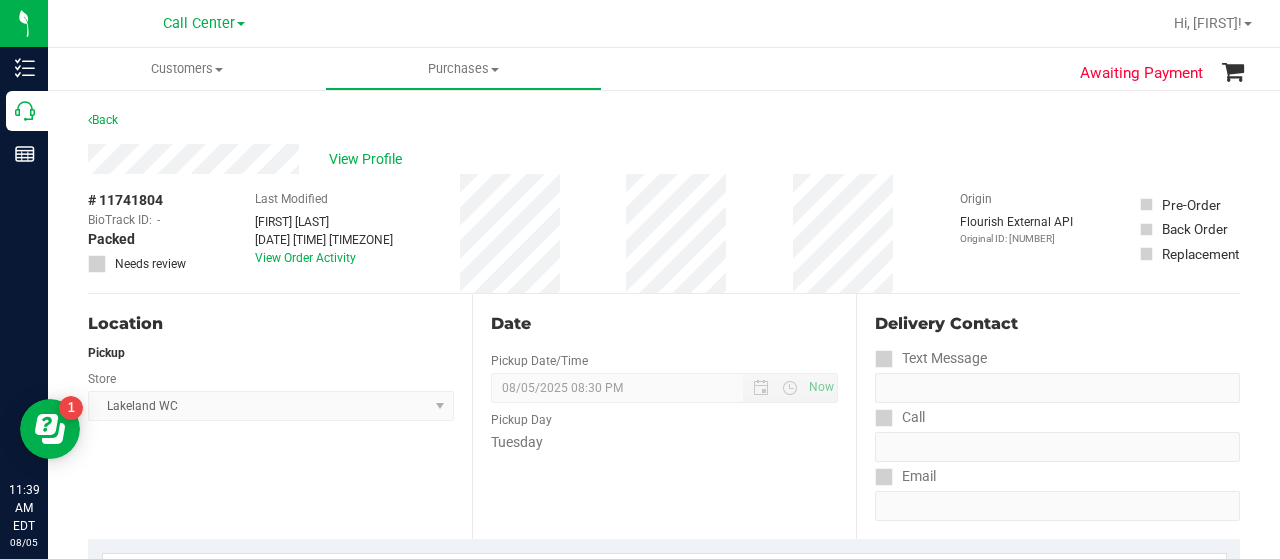 scroll, scrollTop: 200, scrollLeft: 0, axis: vertical 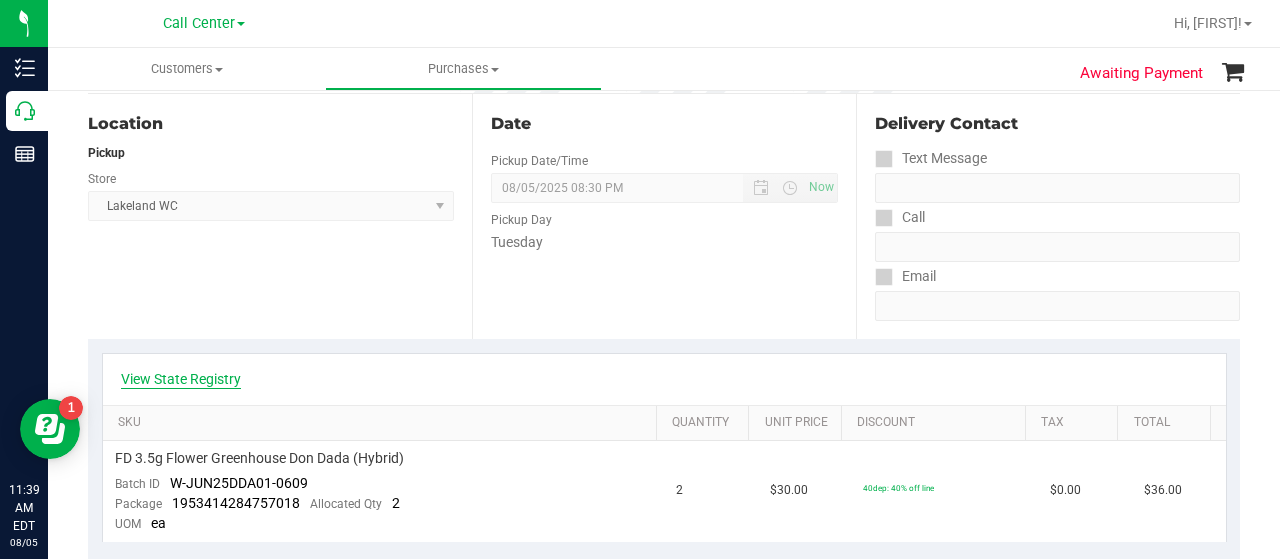 click on "View State Registry" at bounding box center (181, 379) 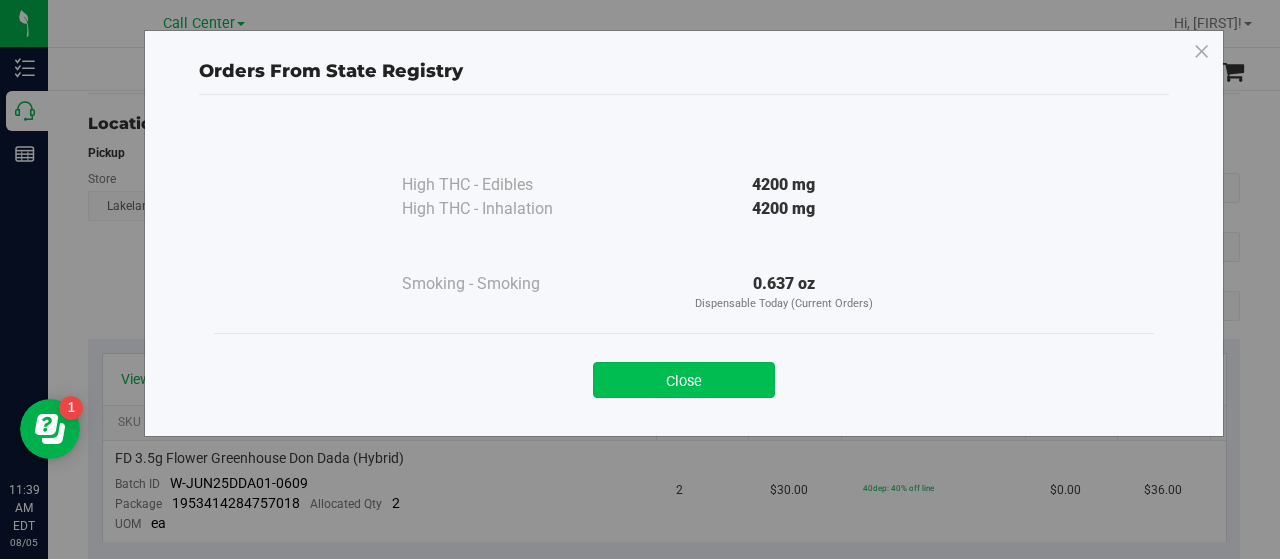 click on "Close" at bounding box center [684, 380] 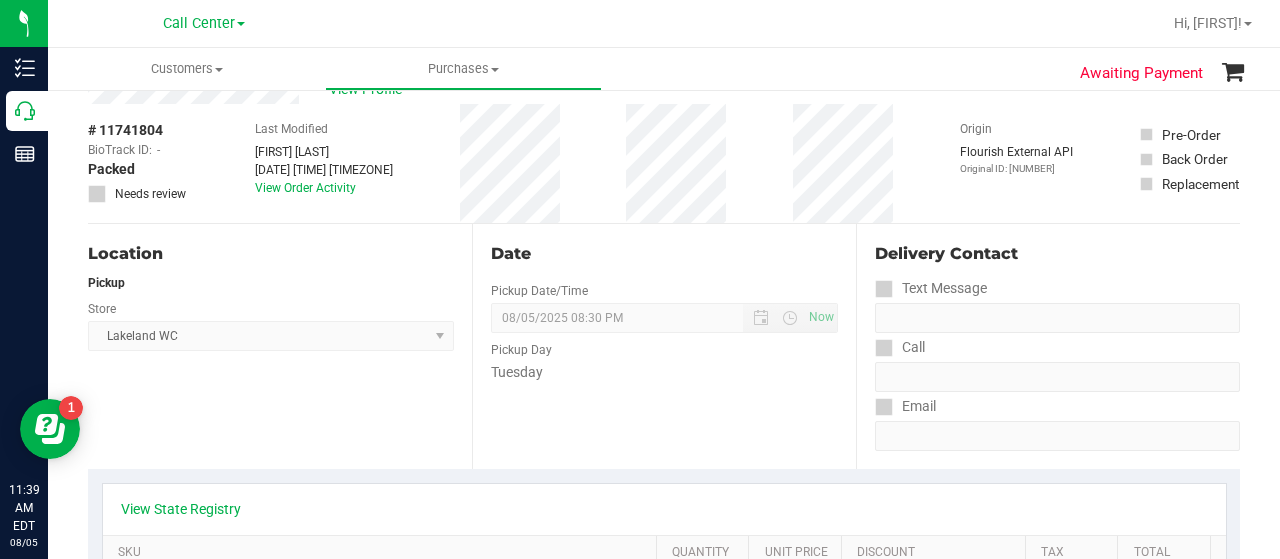 scroll, scrollTop: 0, scrollLeft: 0, axis: both 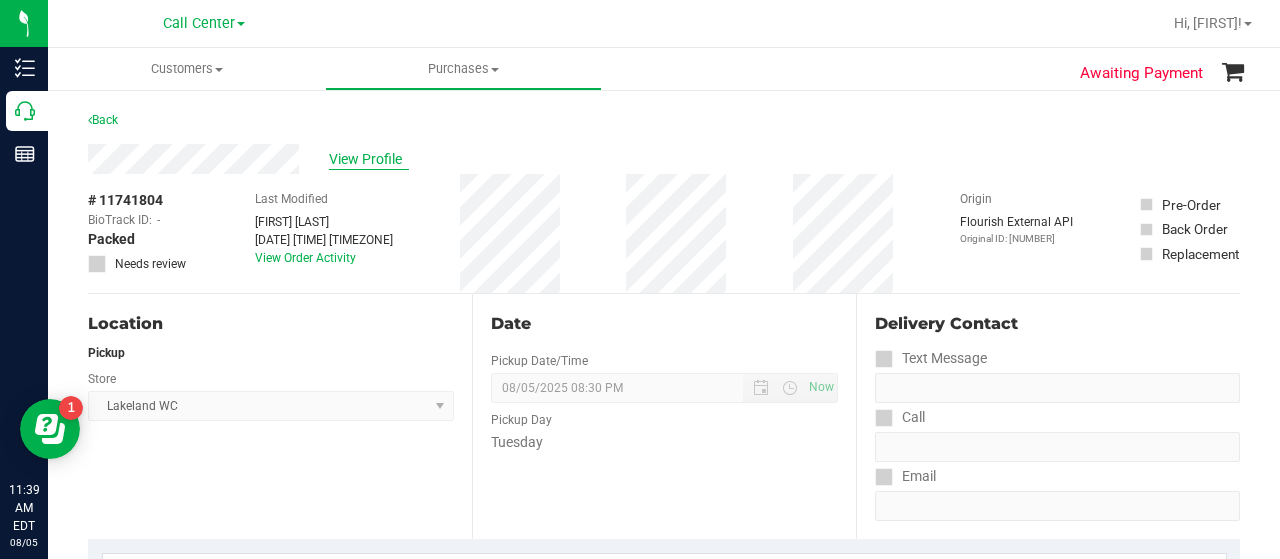 click on "View Profile" at bounding box center [369, 159] 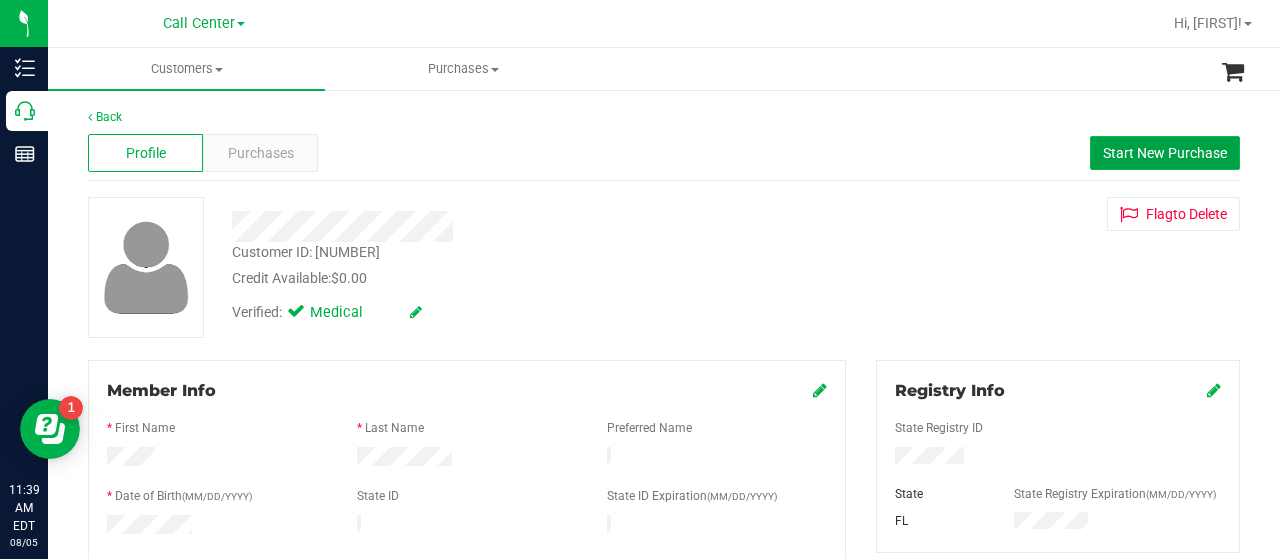 click on "Start New Purchase" at bounding box center [1165, 153] 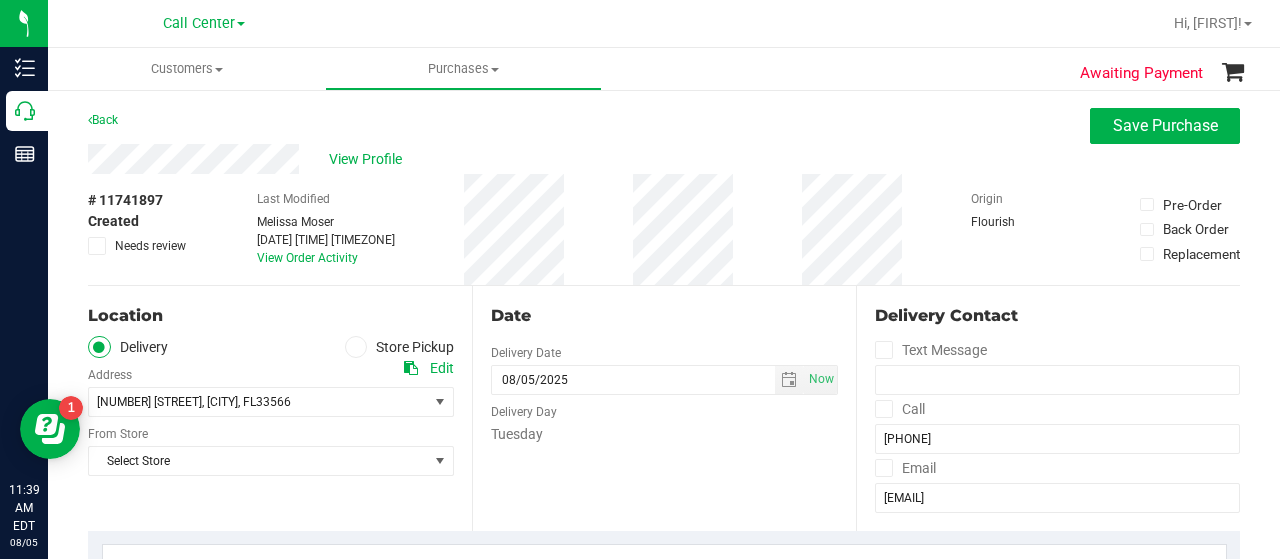 click at bounding box center [356, 347] 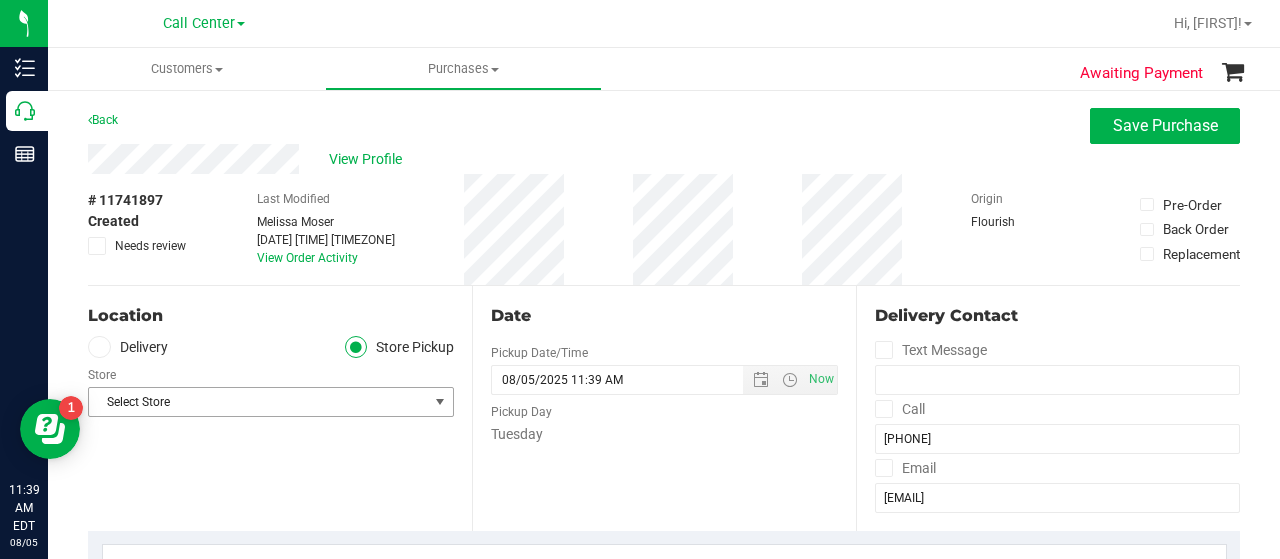 click on "Select Store" at bounding box center (258, 402) 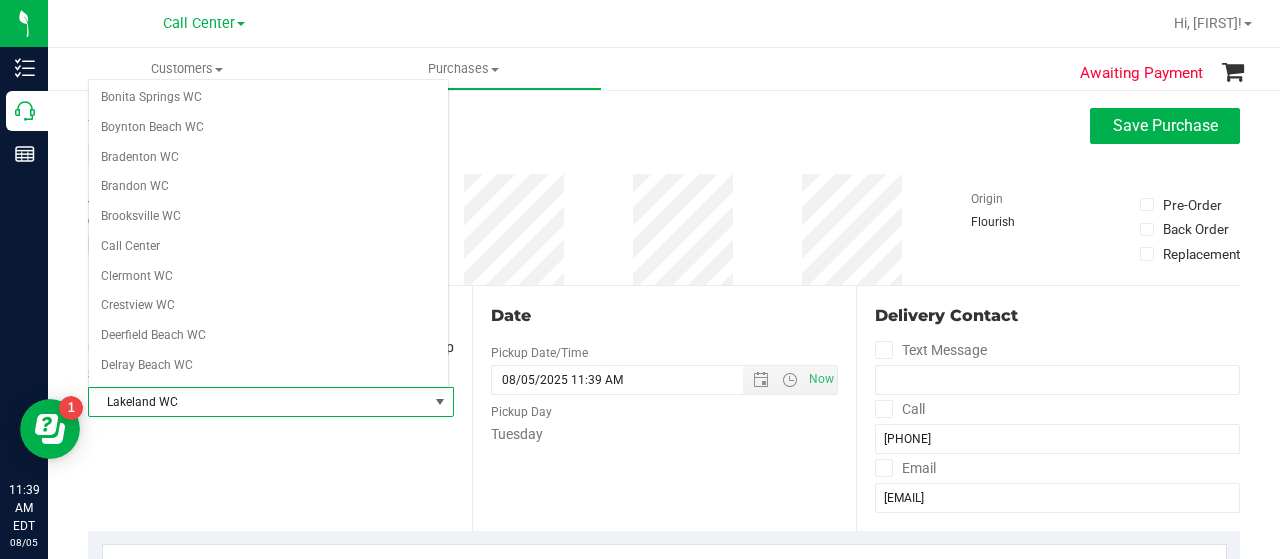 scroll, scrollTop: 281, scrollLeft: 0, axis: vertical 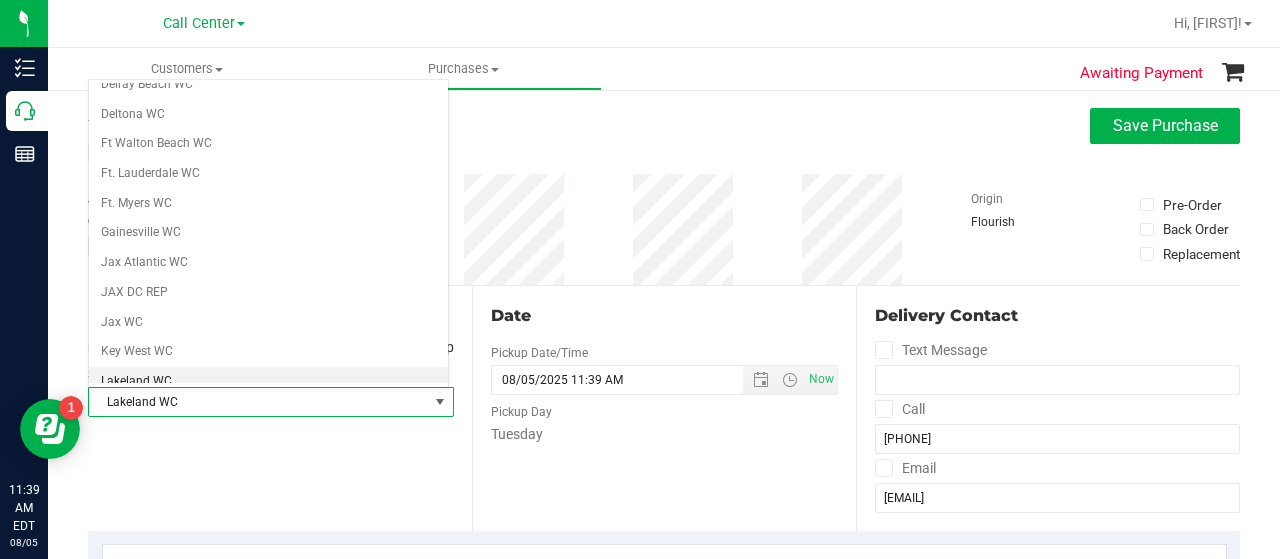 click on "Lakeland WC" at bounding box center (268, 382) 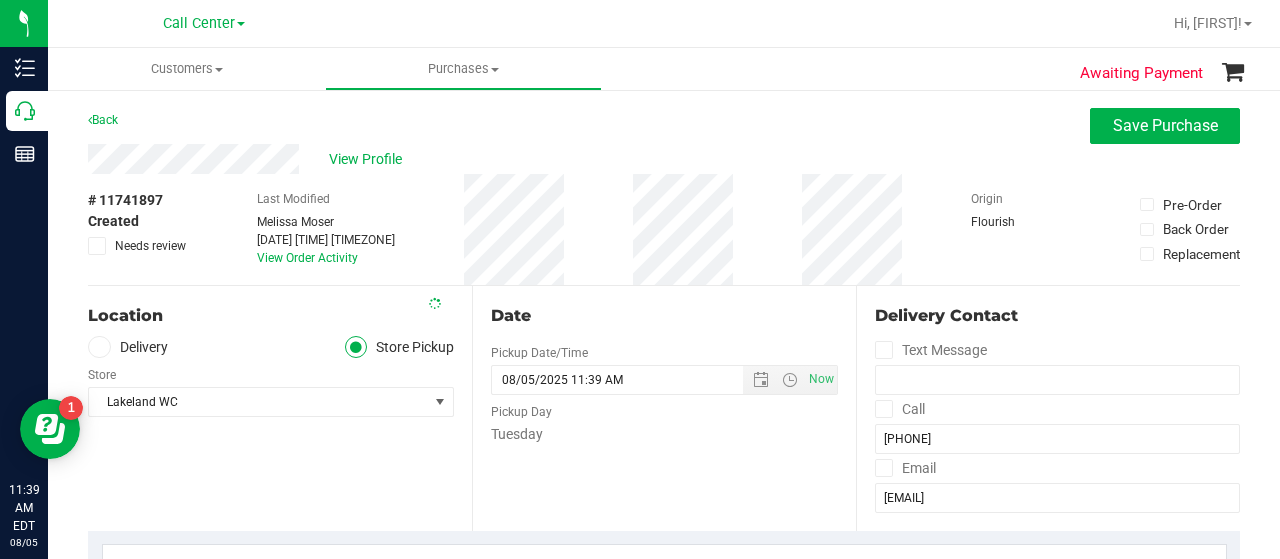 click on "Location
Delivery
Store Pickup
Store
Lakeland WC Select Store Bonita Springs WC Boynton Beach WC Bradenton WC Brandon WC Brooksville WC Call Center Clermont WC Crestview WC Deerfield Beach WC Delray Beach WC Deltona WC Ft Walton Beach WC Ft. Lauderdale WC Ft. Myers WC Gainesville WC Jax Atlantic WC JAX DC REP Jax WC Key West WC Lakeland WC Largo WC Lehigh Acres DC REP Merritt Island WC Miami 72nd WC Miami Beach WC Miami Dadeland WC Miramar DC REP New Port Richey WC North Palm Beach WC North Port WC Ocala WC Orange Park WC Orlando Colonial WC Orlando DC REP Orlando WC Oviedo WC Palm Bay WC Palm Coast WC Panama City WC Pensacola WC Port Orange WC" at bounding box center [280, 408] 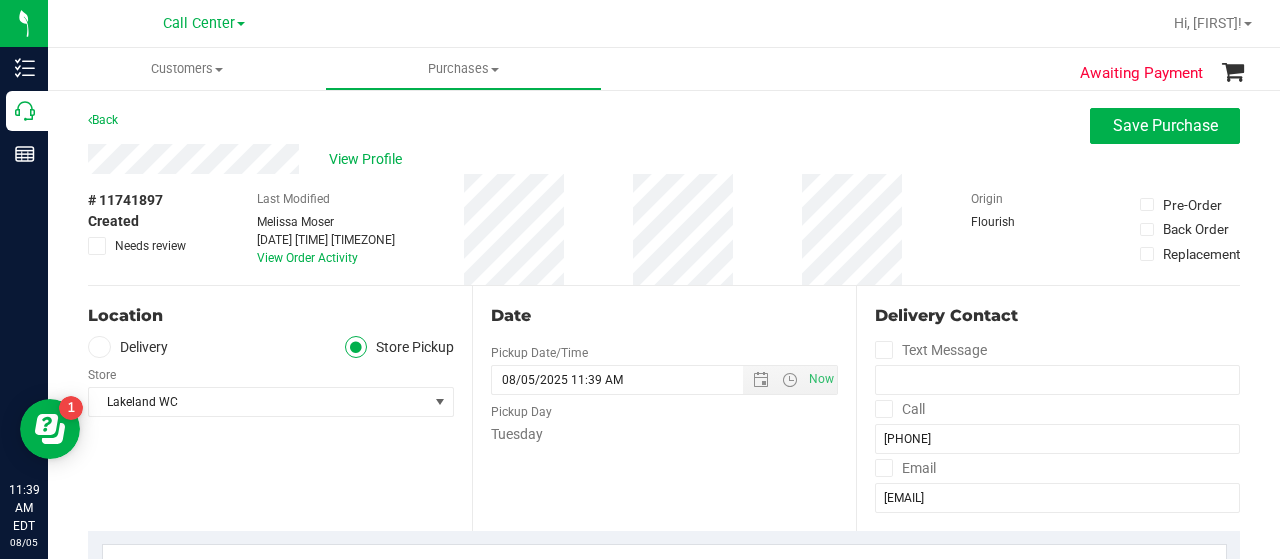 scroll, scrollTop: 400, scrollLeft: 0, axis: vertical 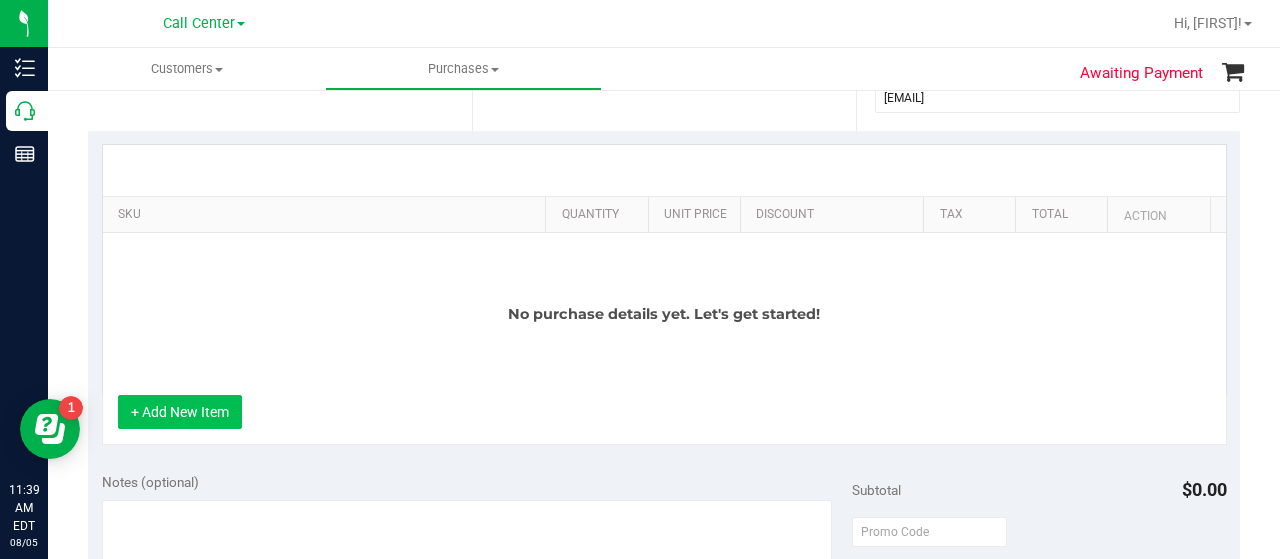 click on "+ Add New Item" at bounding box center [180, 412] 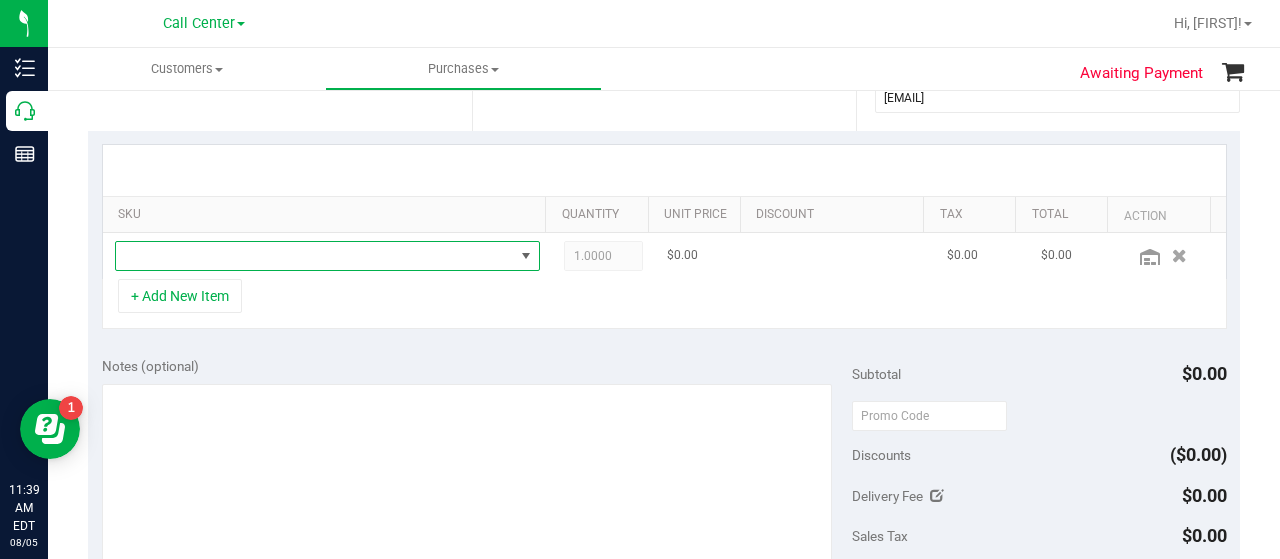 click at bounding box center (315, 256) 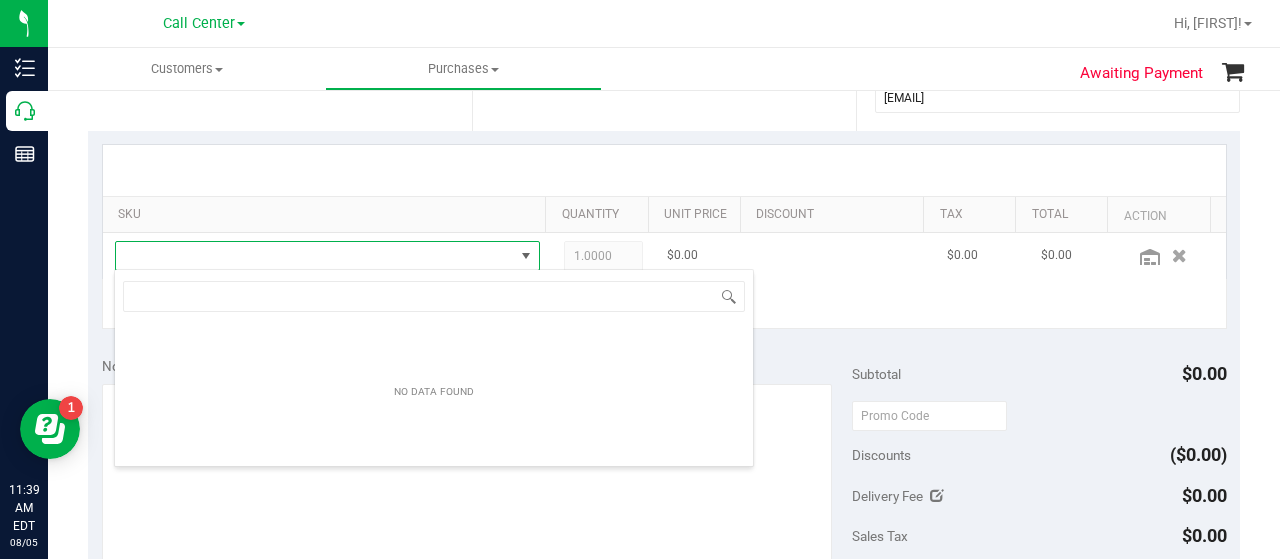 scroll, scrollTop: 99970, scrollLeft: 99586, axis: both 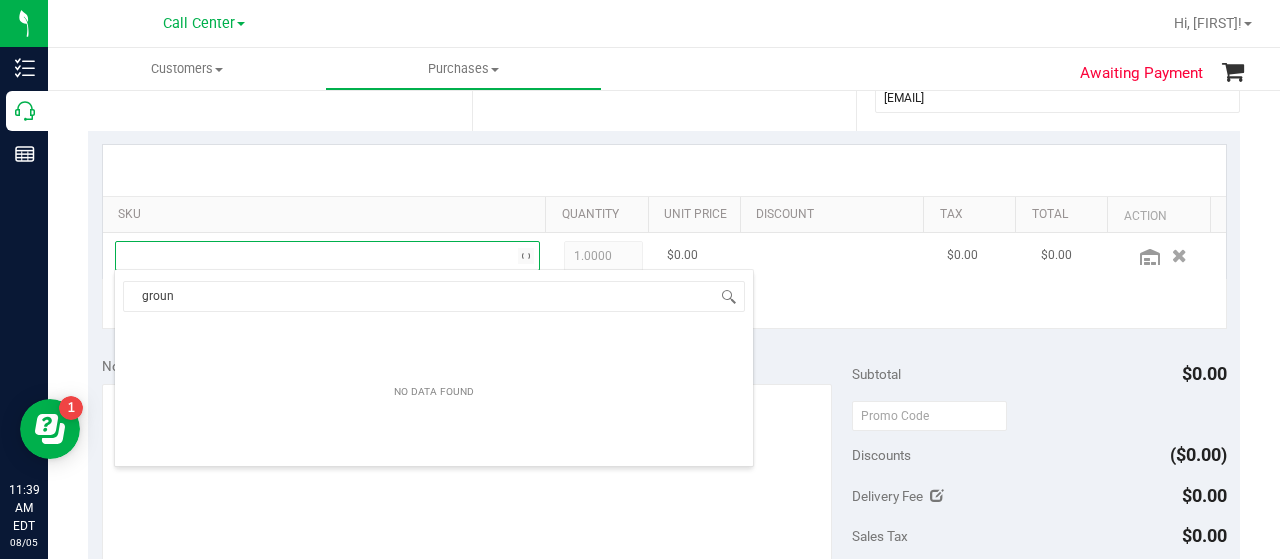 type on "ground" 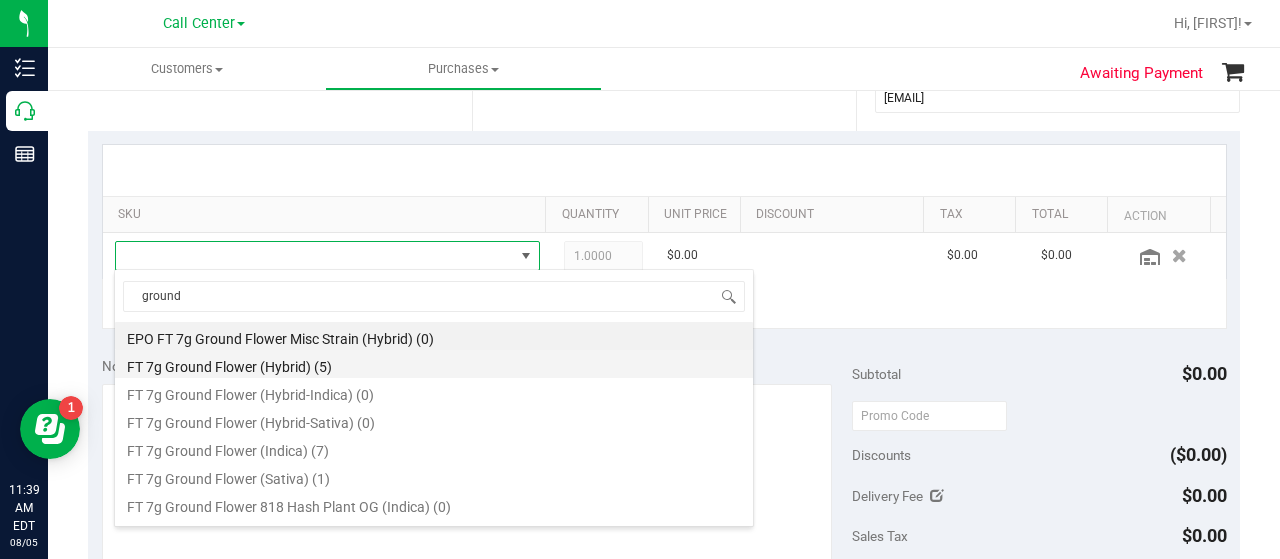 click on "FT 7g Ground Flower (Hybrid) (5)" at bounding box center (434, 364) 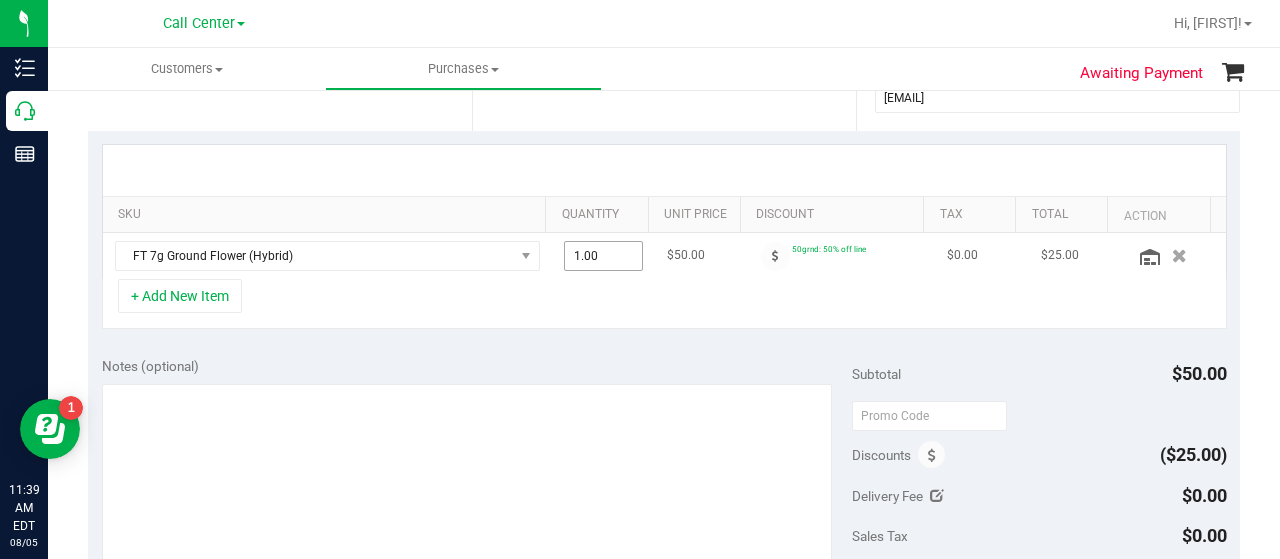 click on "1.00 1" at bounding box center (604, 256) 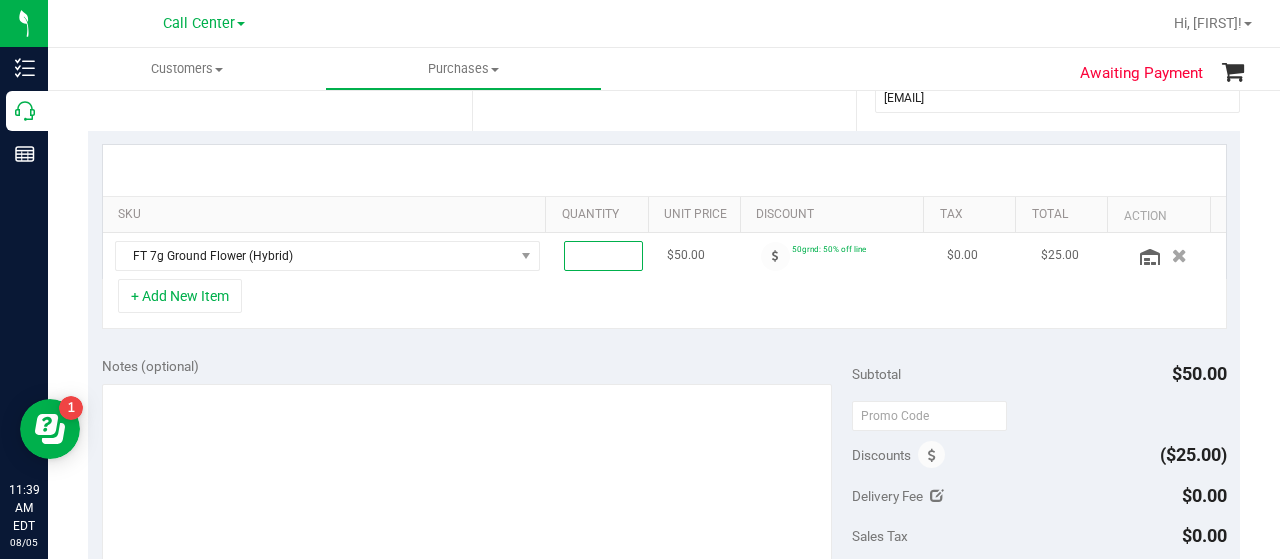 type on "2" 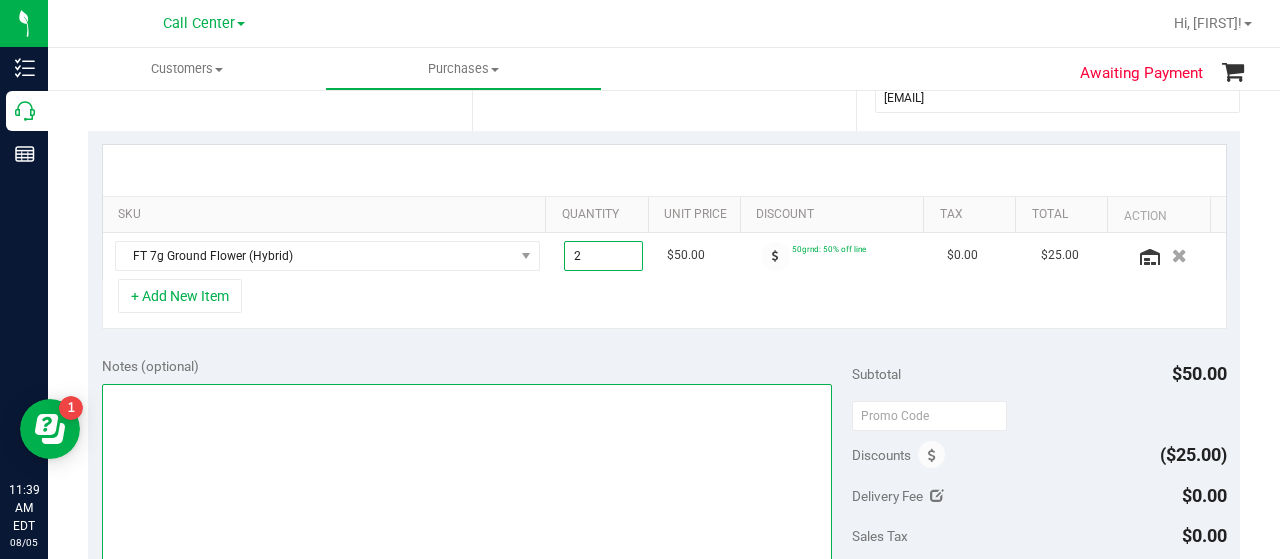 type on "2.00" 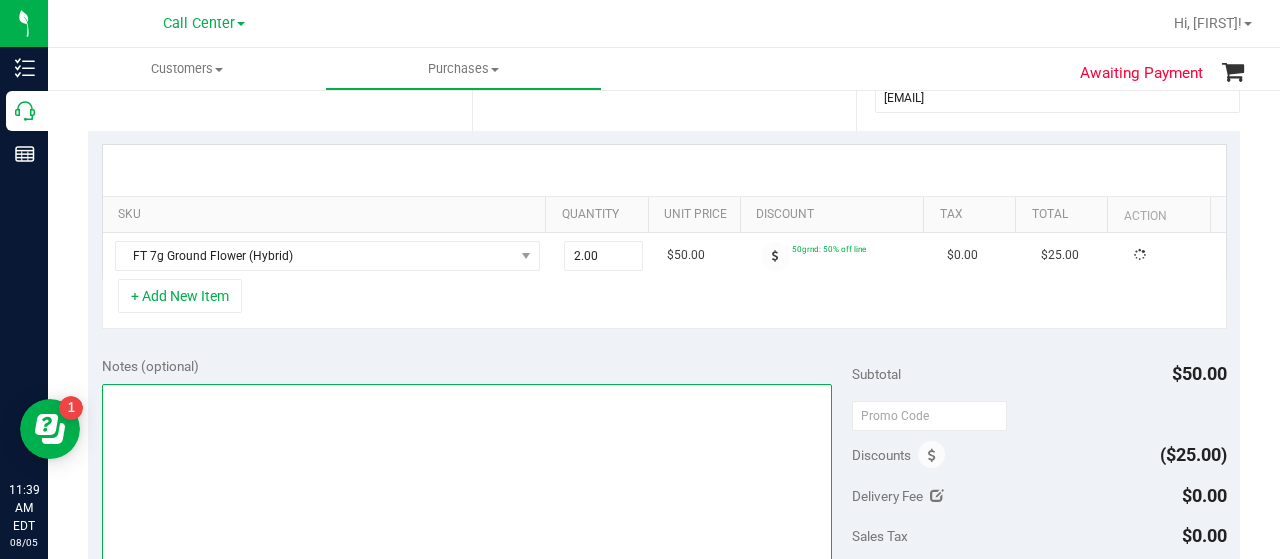 click at bounding box center [467, 480] 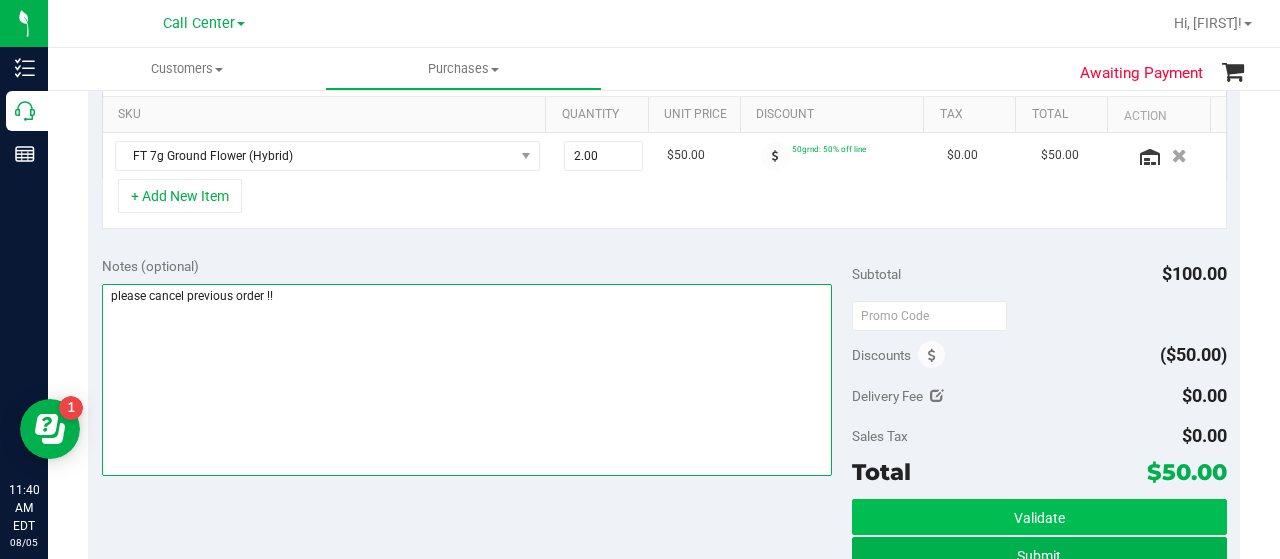 scroll, scrollTop: 700, scrollLeft: 0, axis: vertical 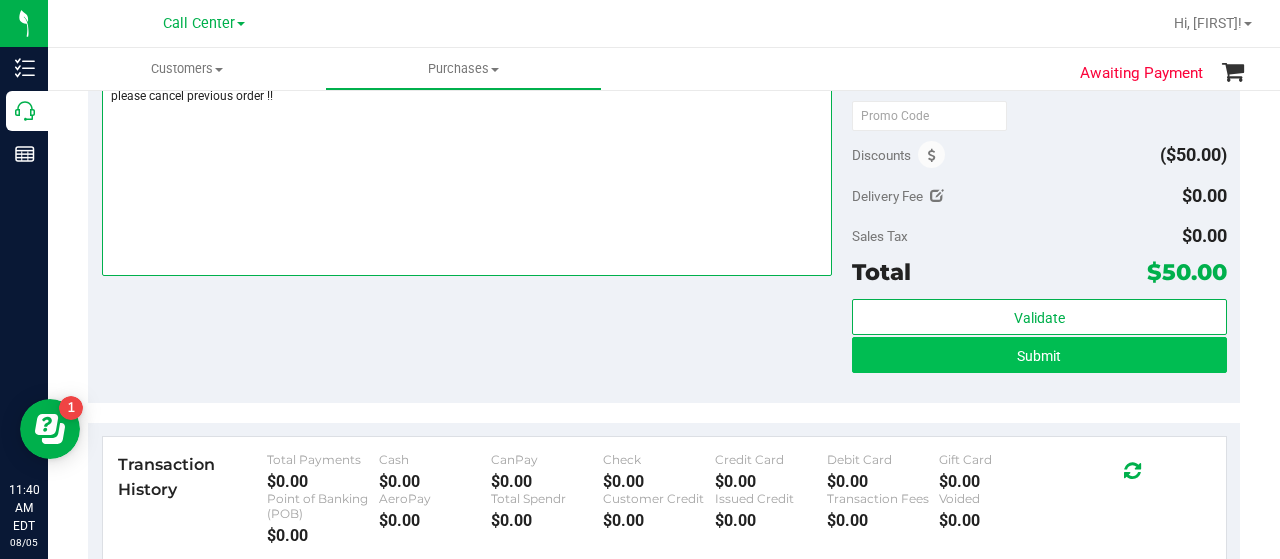type on "please cancel previous order !!" 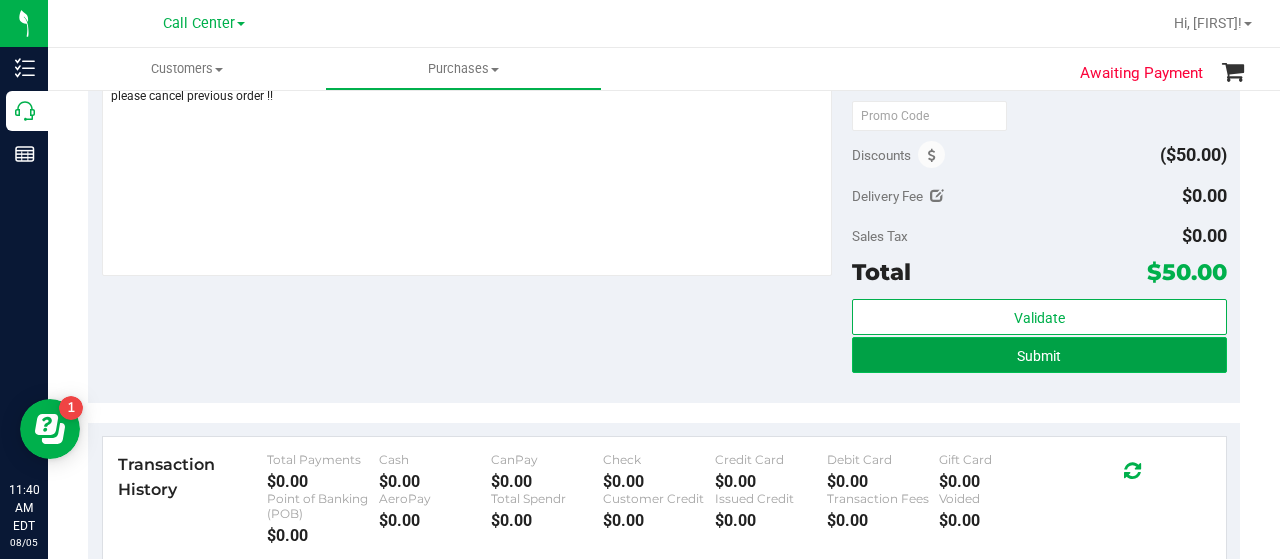 click on "Submit" at bounding box center (1039, 355) 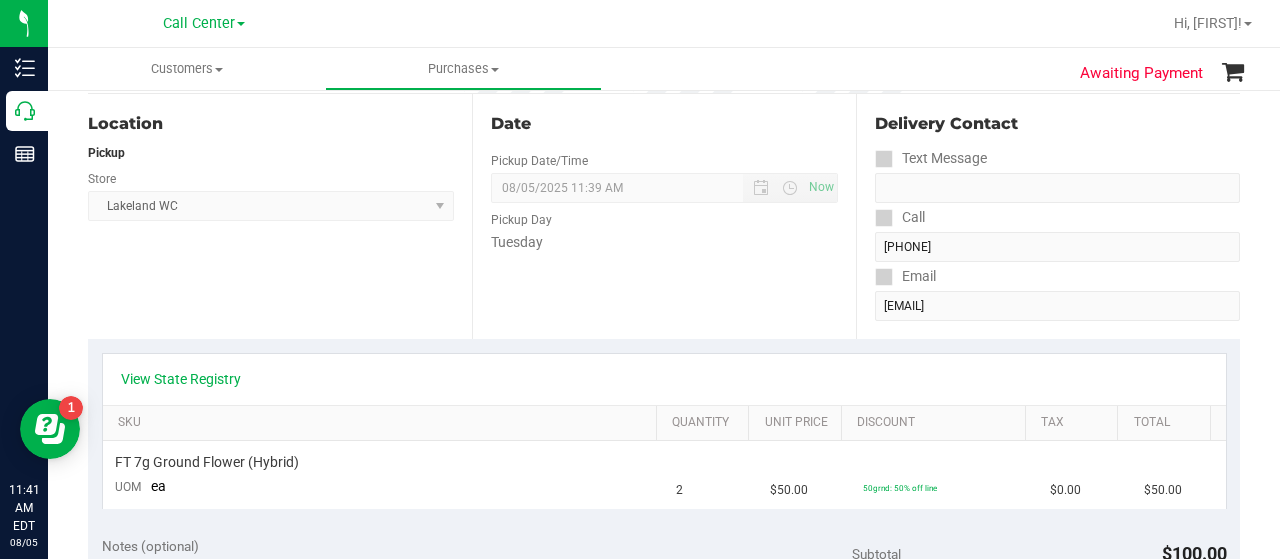 scroll, scrollTop: 0, scrollLeft: 0, axis: both 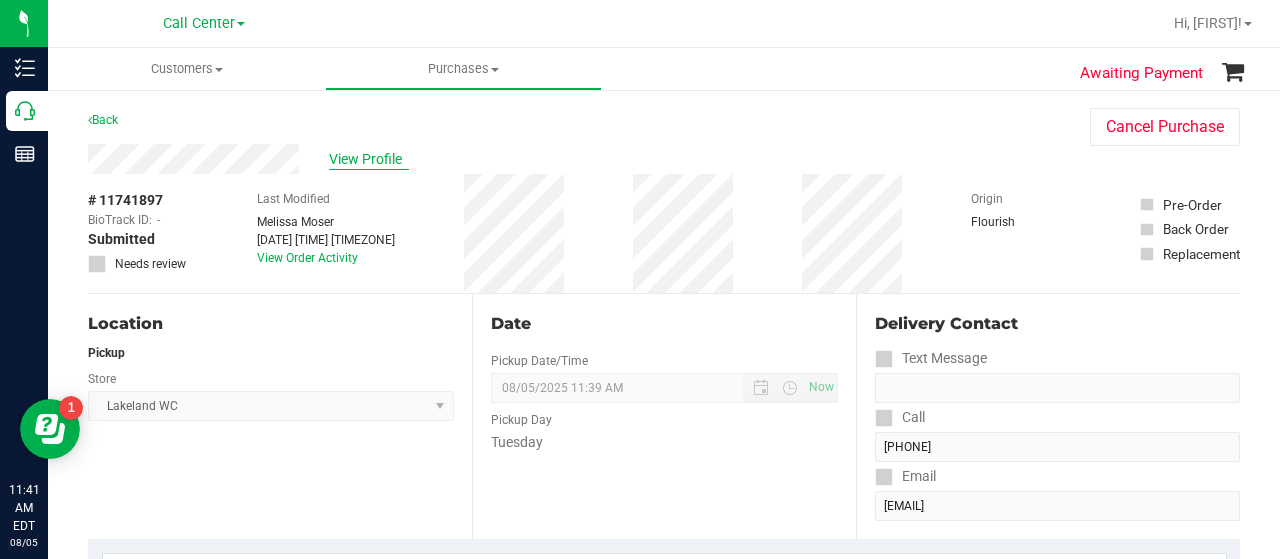 click on "View Profile" at bounding box center [369, 159] 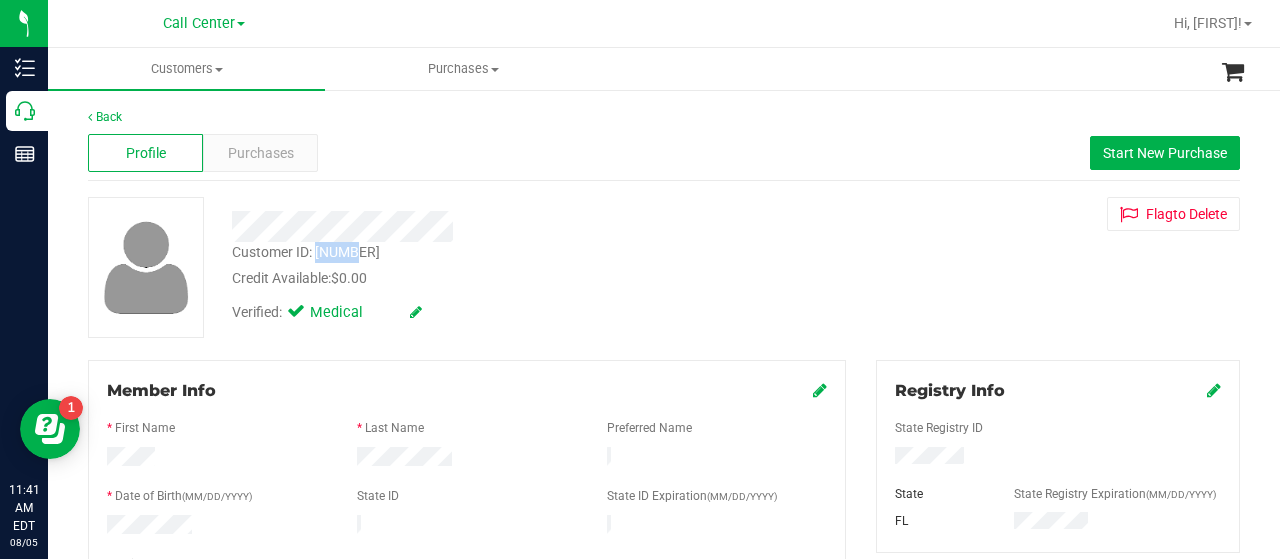 drag, startPoint x: 316, startPoint y: 253, endPoint x: 366, endPoint y: 253, distance: 50 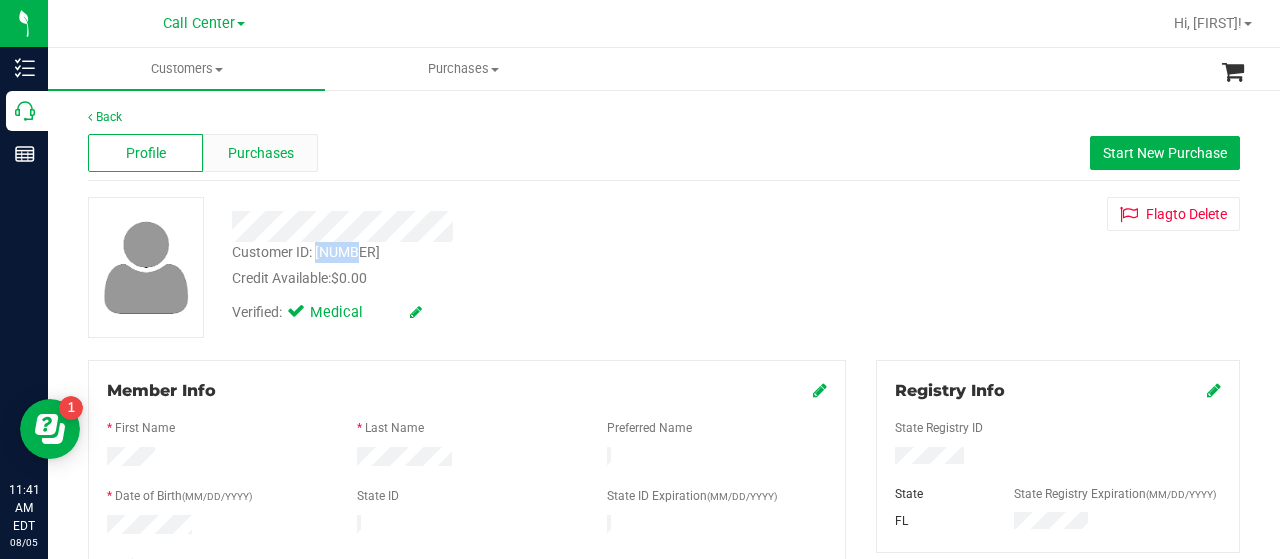 click on "Purchases" at bounding box center (260, 153) 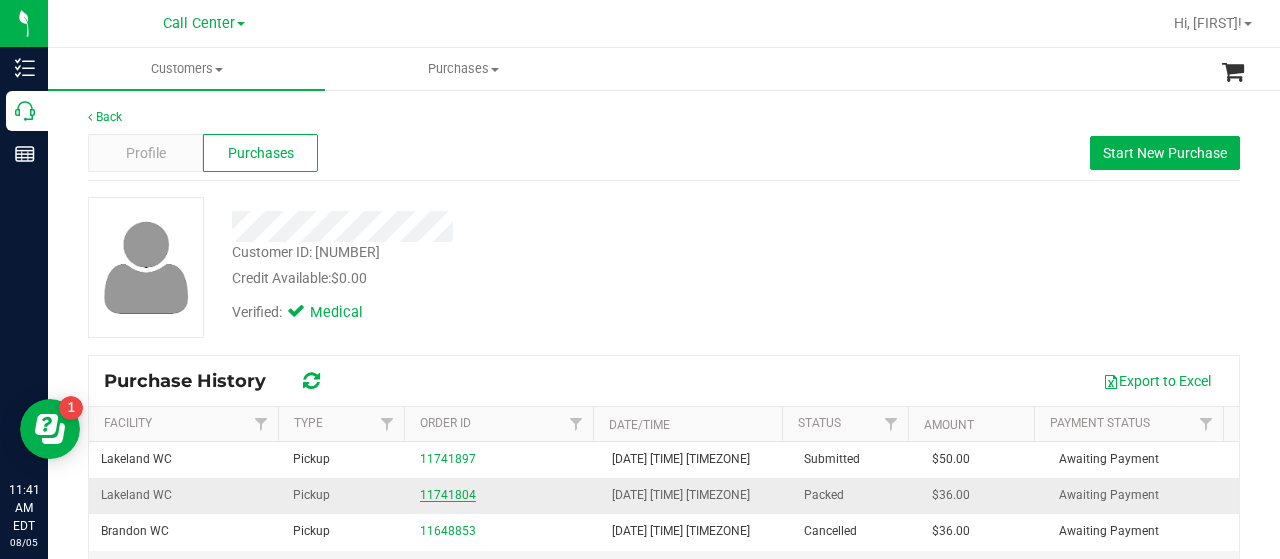 click on "11741804" at bounding box center [448, 495] 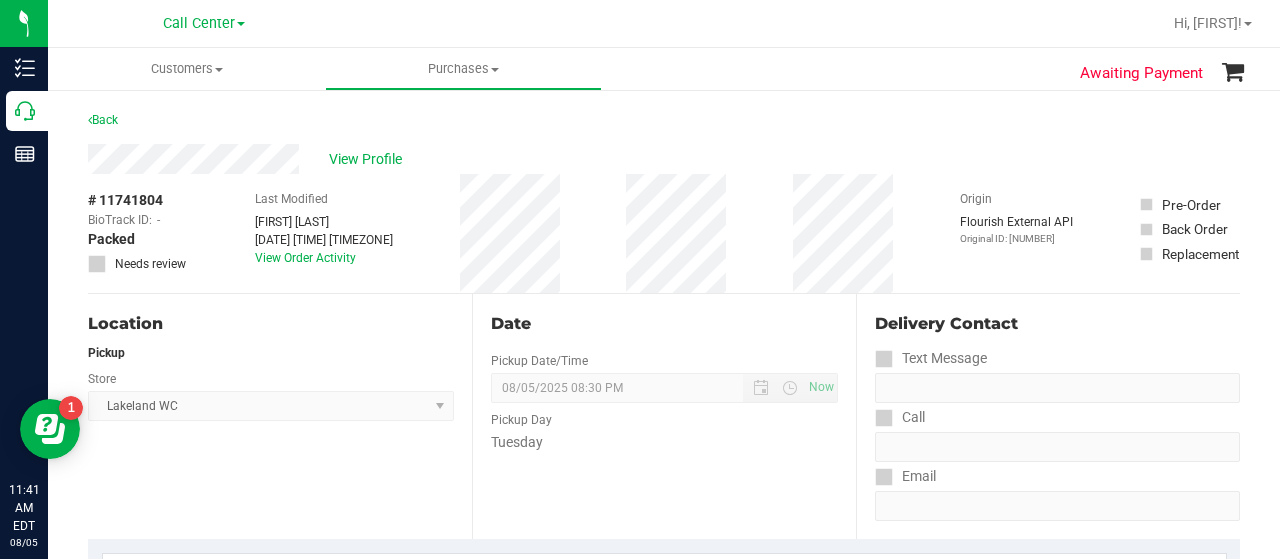 drag, startPoint x: 96, startPoint y: 199, endPoint x: 154, endPoint y: 203, distance: 58.137768 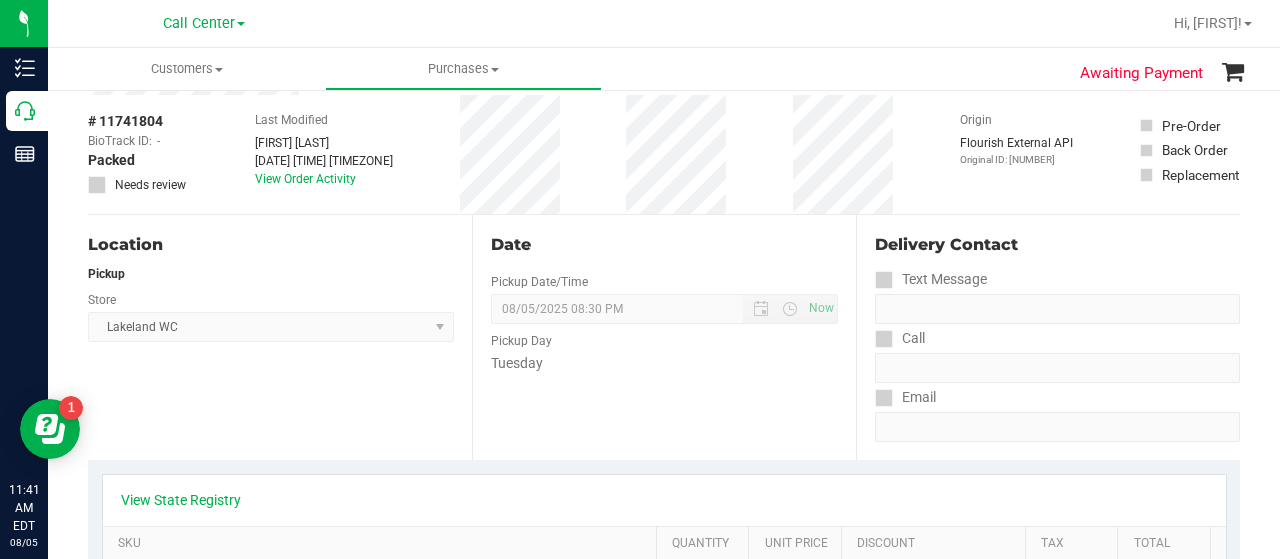scroll, scrollTop: 0, scrollLeft: 0, axis: both 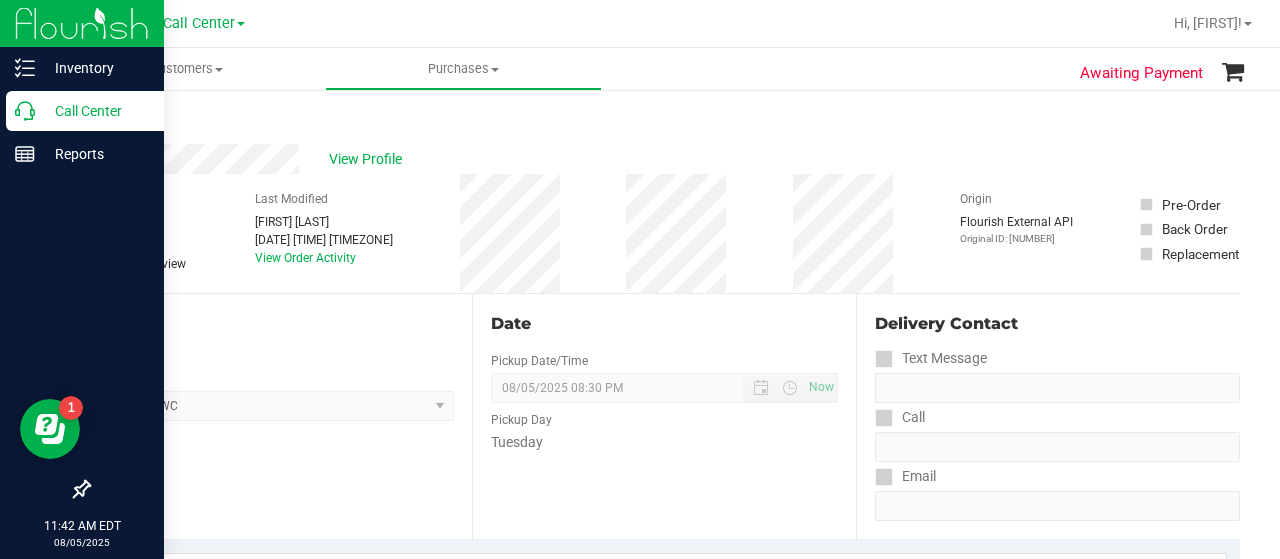 click on "Call Center" at bounding box center (82, 112) 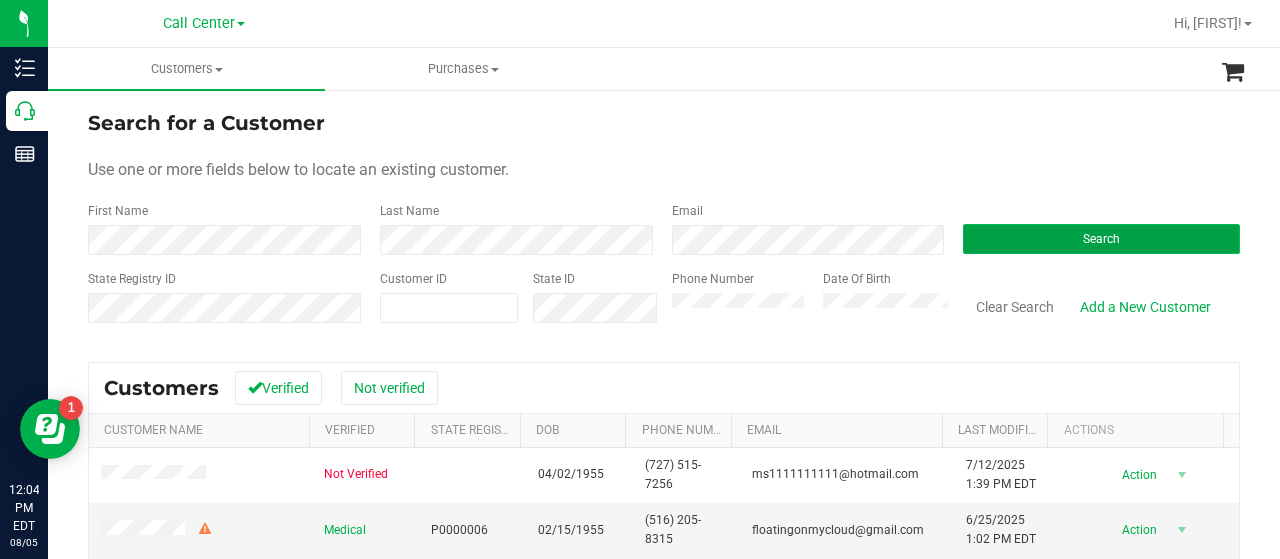 click on "Search" at bounding box center (1101, 239) 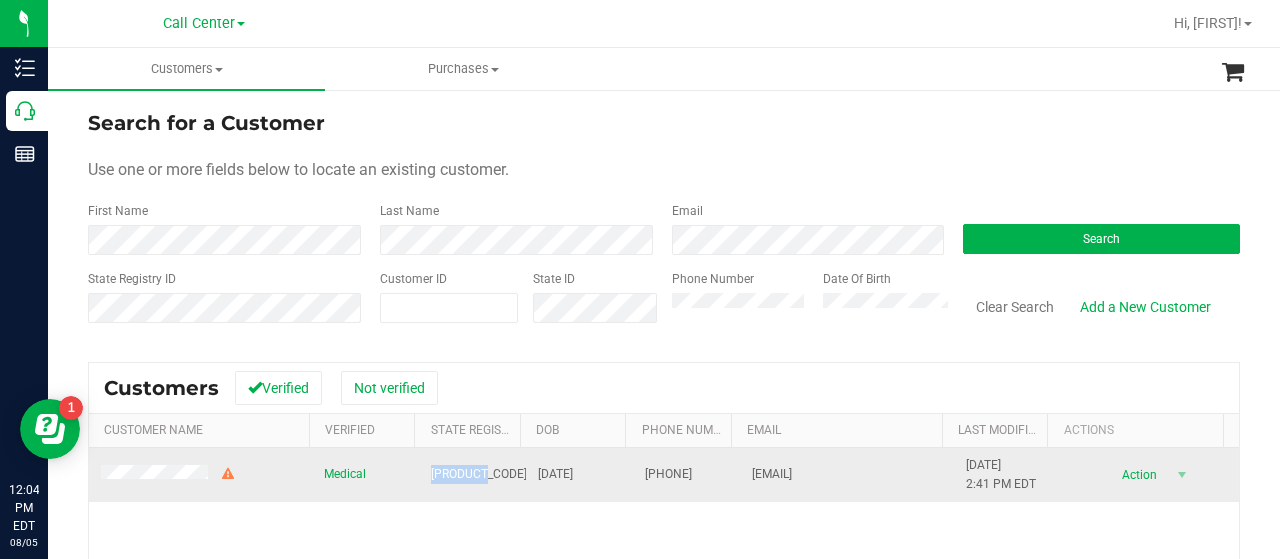drag, startPoint x: 420, startPoint y: 473, endPoint x: 479, endPoint y: 475, distance: 59.03389 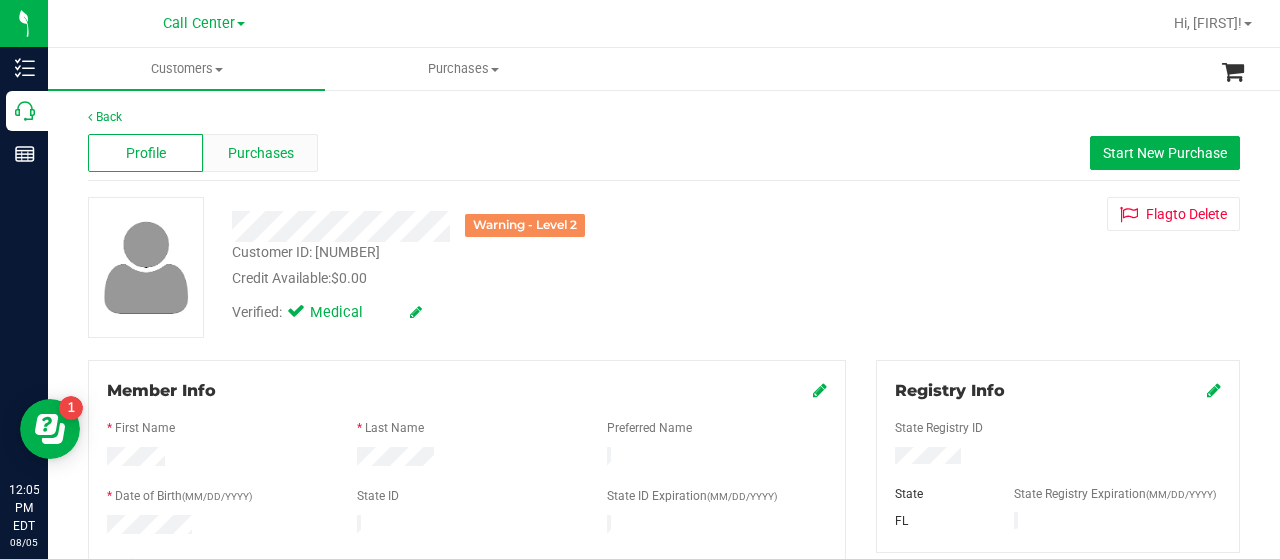 click on "Purchases" at bounding box center [260, 153] 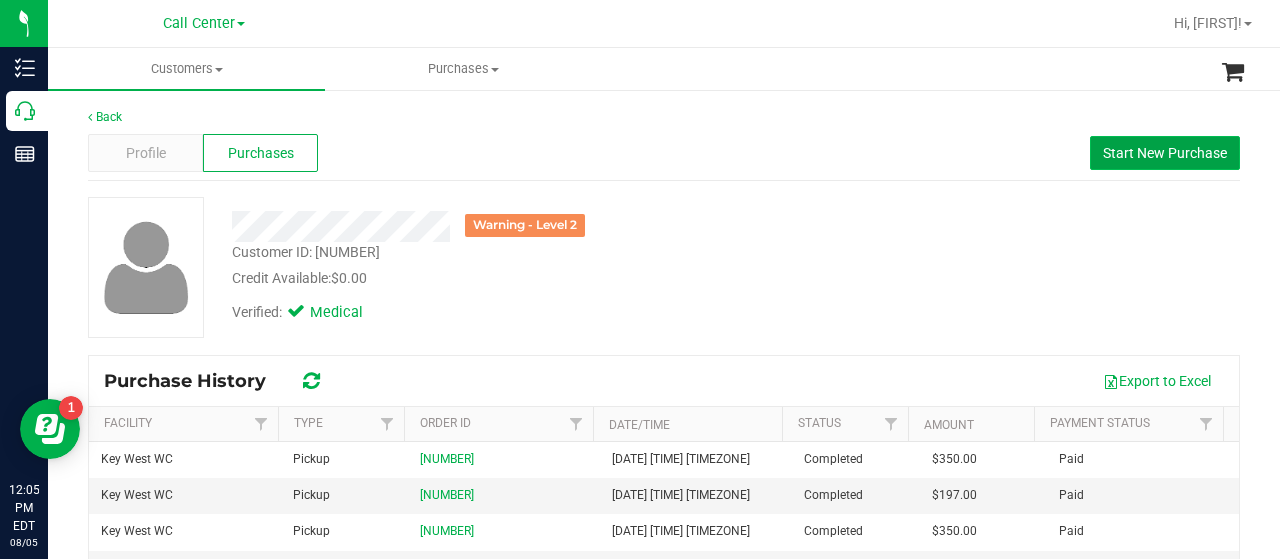 click on "Start New Purchase" at bounding box center (1165, 153) 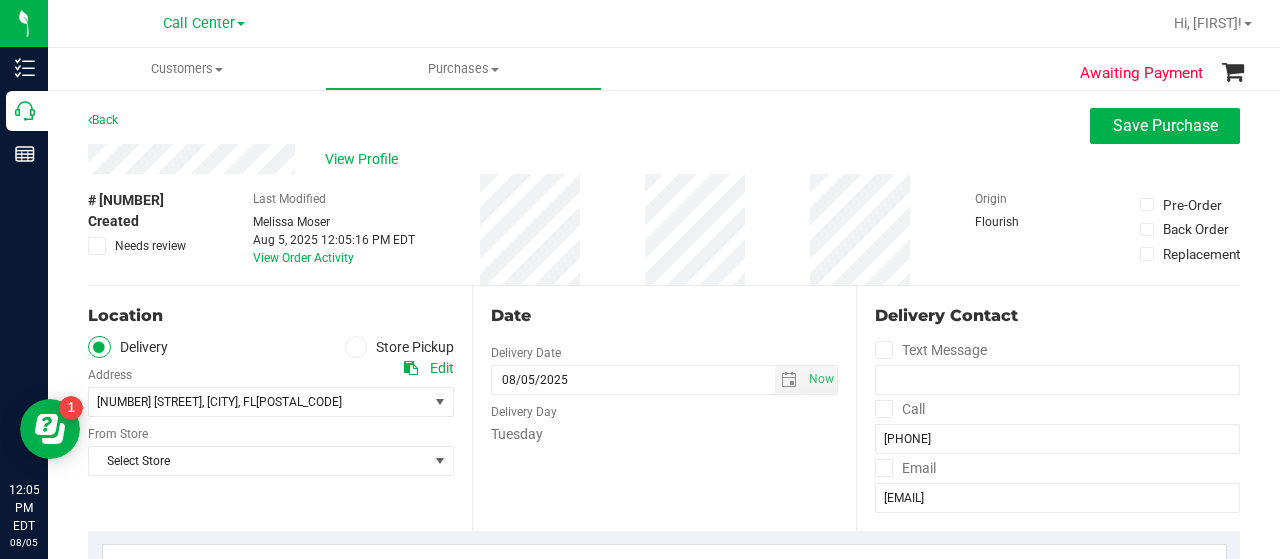 click at bounding box center (356, 347) 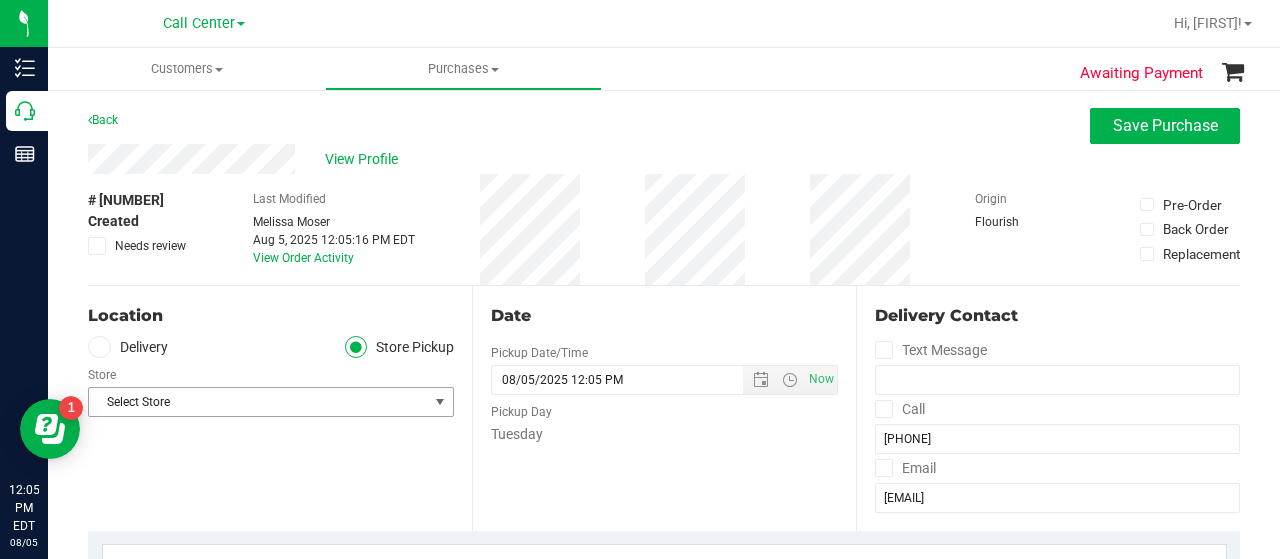 click on "Select Store" at bounding box center (258, 402) 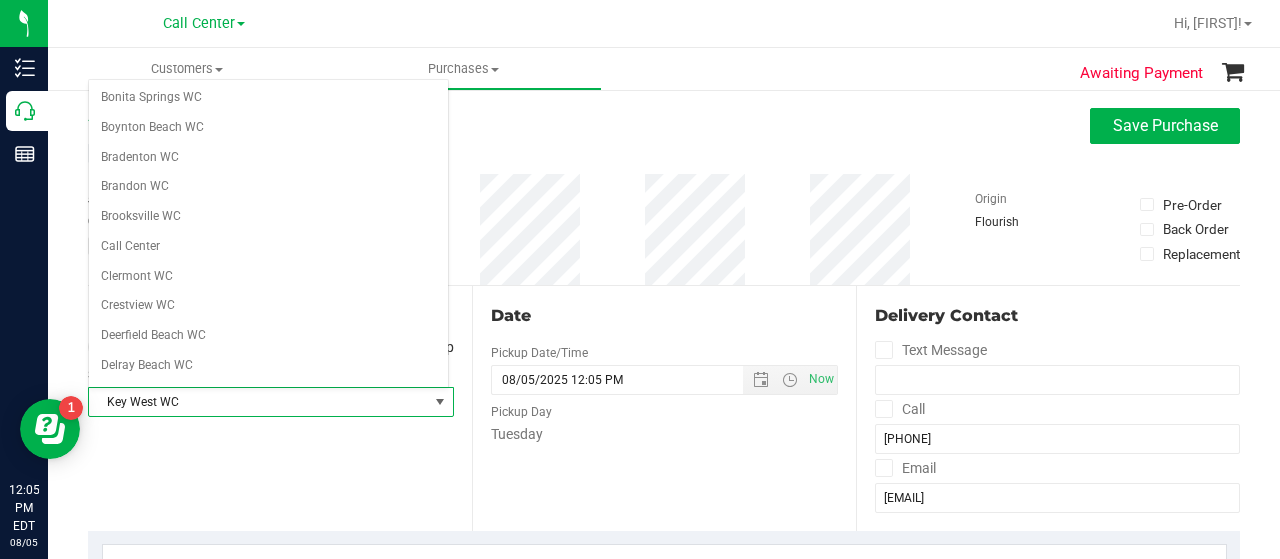 scroll, scrollTop: 252, scrollLeft: 0, axis: vertical 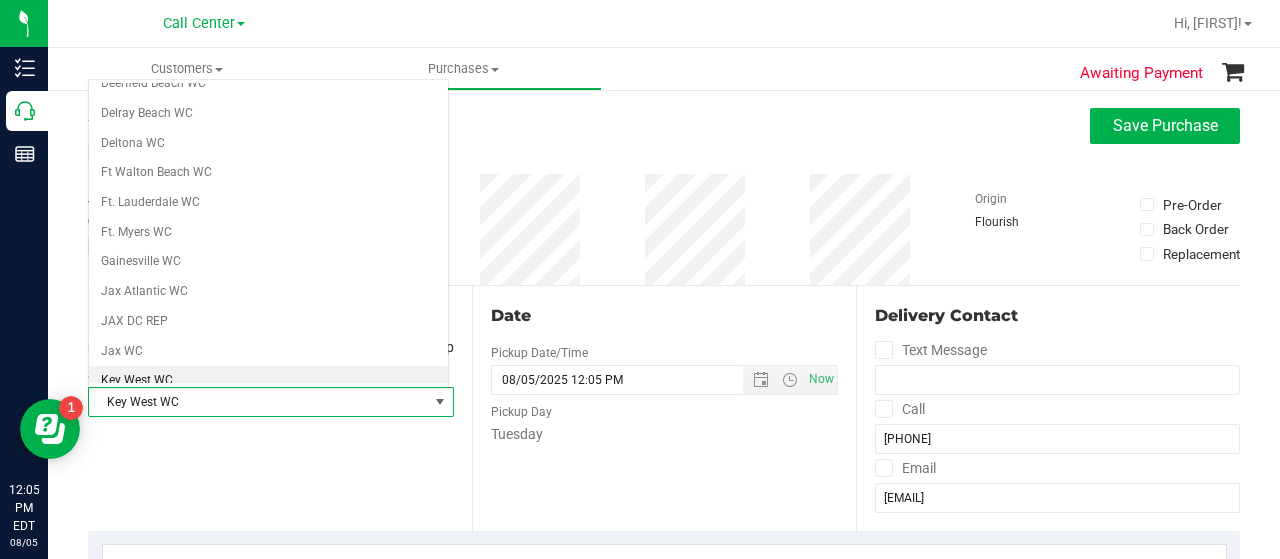 click on "Key West WC" at bounding box center (268, 381) 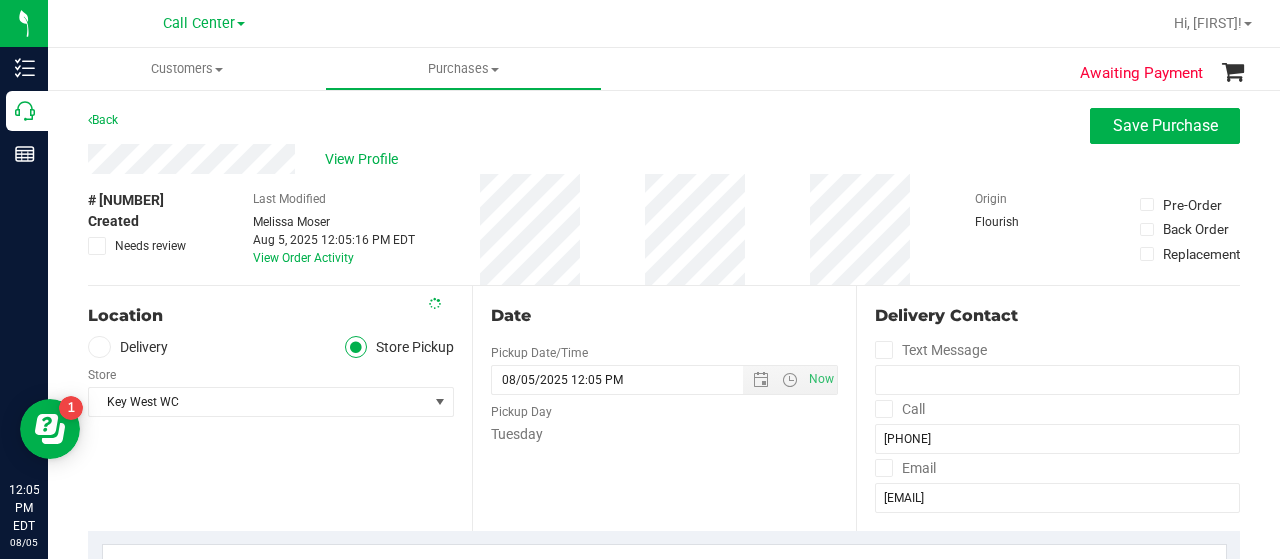click on "Location
Delivery
Store Pickup
Store
Key West WC Select Store Bonita Springs WC Boynton Beach WC Bradenton WC Brandon WC Brooksville WC Call Center Clermont WC Crestview WC Deerfield Beach WC Delray Beach WC Deltona WC Ft Walton Beach WC Ft. Lauderdale WC Ft. Myers WC Gainesville WC Jax Atlantic WC JAX DC REP Jax WC Key West WC Lakeland WC Largo WC Lehigh Acres DC REP Merritt Island WC Miami 72nd WC Miami Beach WC Miami Dadeland WC Miramar DC REP New Port Richey WC North Palm Beach WC North Port WC Ocala WC Orange Park WC Orlando Colonial WC Orlando DC REP Orlando WC Oviedo WC Palm Bay WC Palm Coast WC Panama City WC Pensacola WC Port Orange WC" at bounding box center (280, 408) 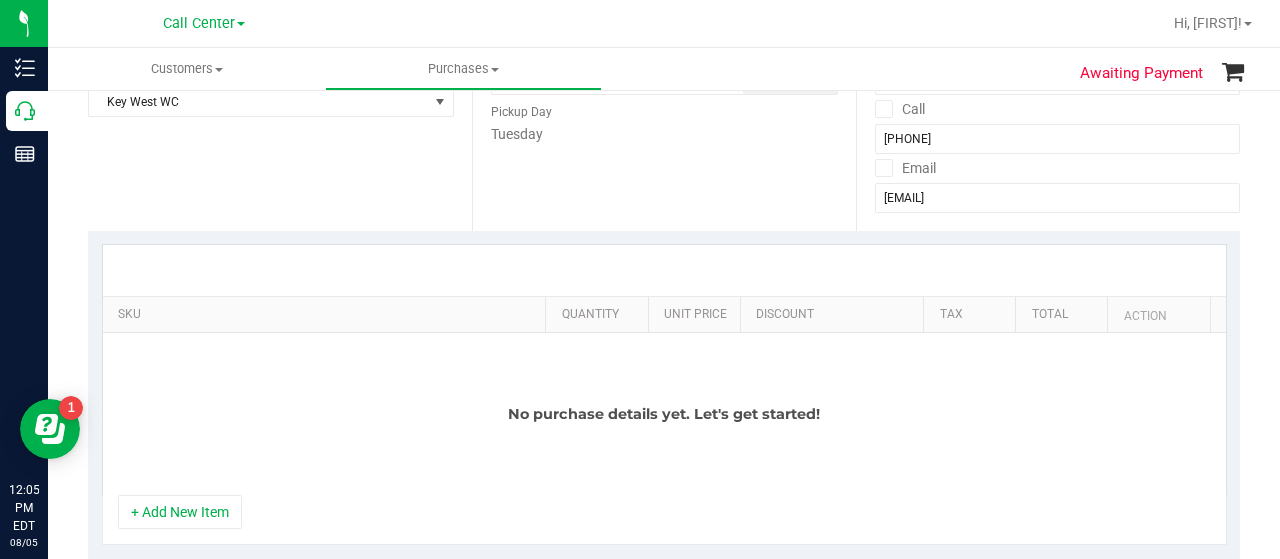 scroll, scrollTop: 500, scrollLeft: 0, axis: vertical 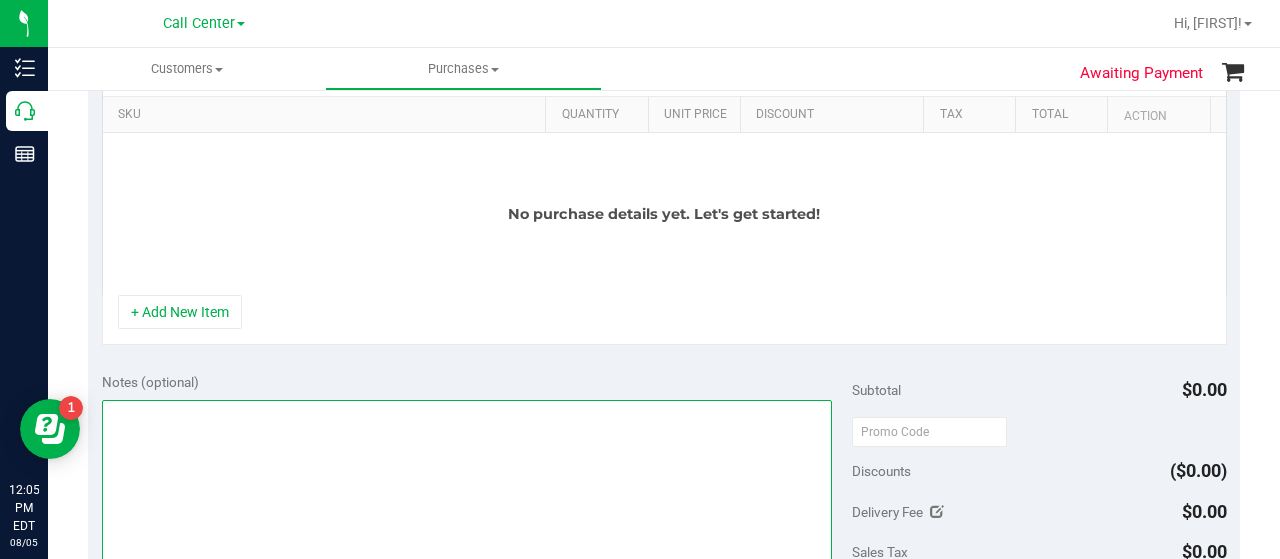 click at bounding box center (467, 496) 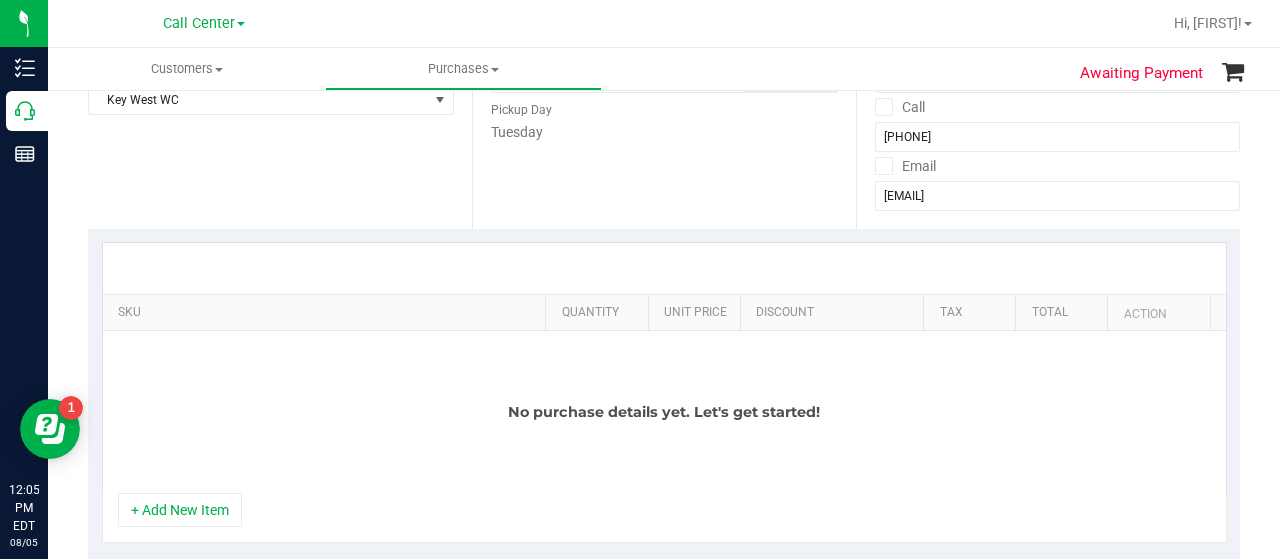 scroll, scrollTop: 300, scrollLeft: 0, axis: vertical 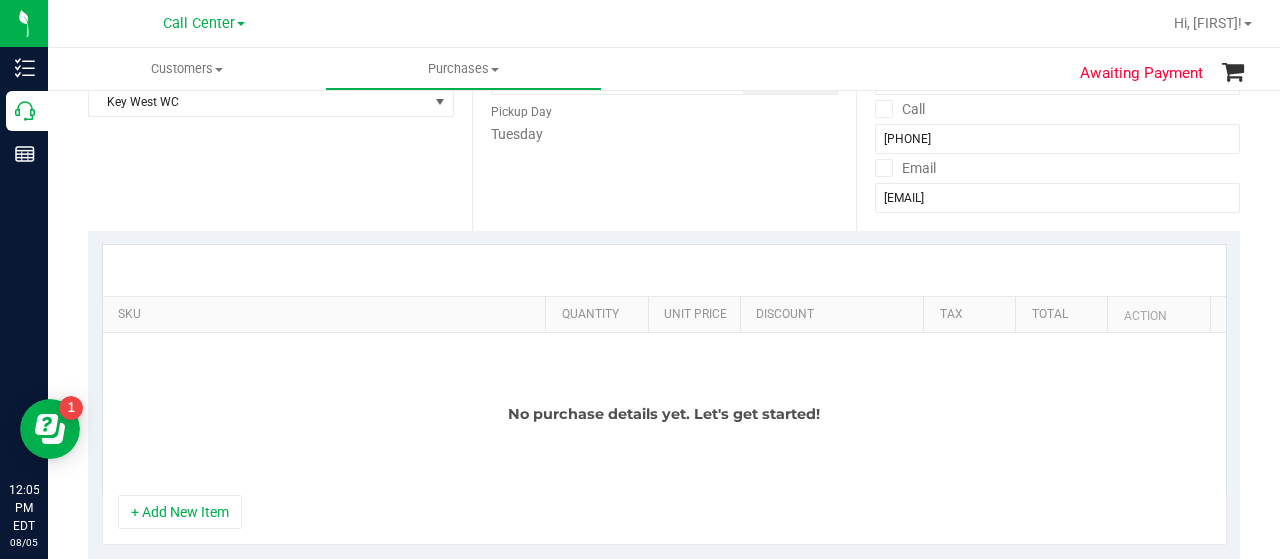 type on "CC-MM" 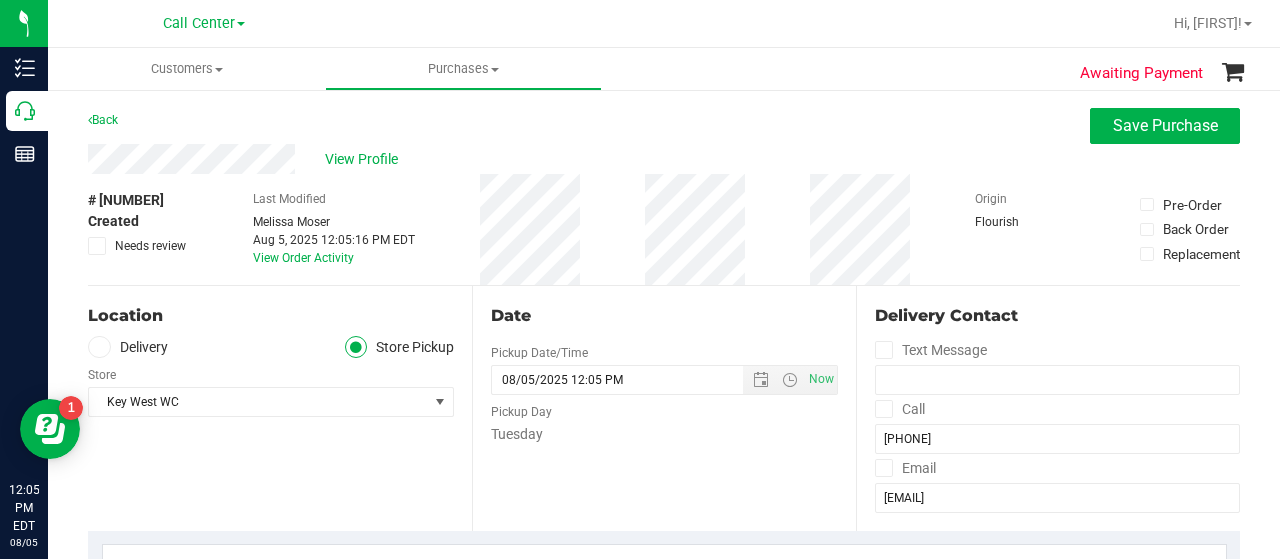 click on "# [NUMBER]
Created
Needs review
Last Modified
[FIRST] [LAST]
Aug 5, 2025 12:05:16 PM EDT
View Order Activity
Origin
Flourish
Pre-Order
Back Order
Replacement" at bounding box center [664, 229] 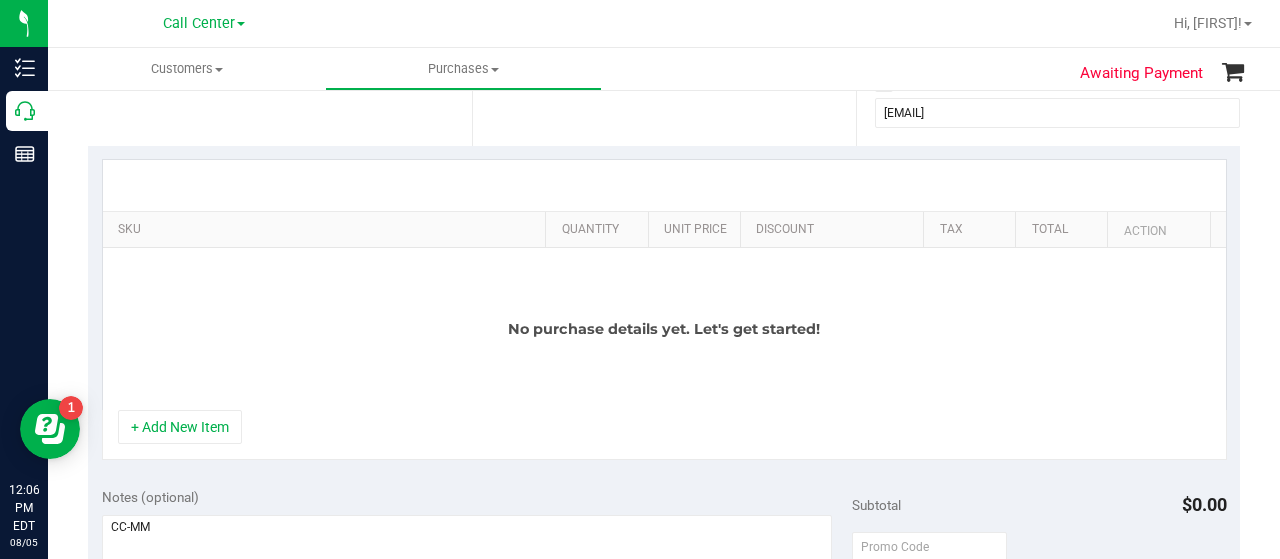 scroll, scrollTop: 500, scrollLeft: 0, axis: vertical 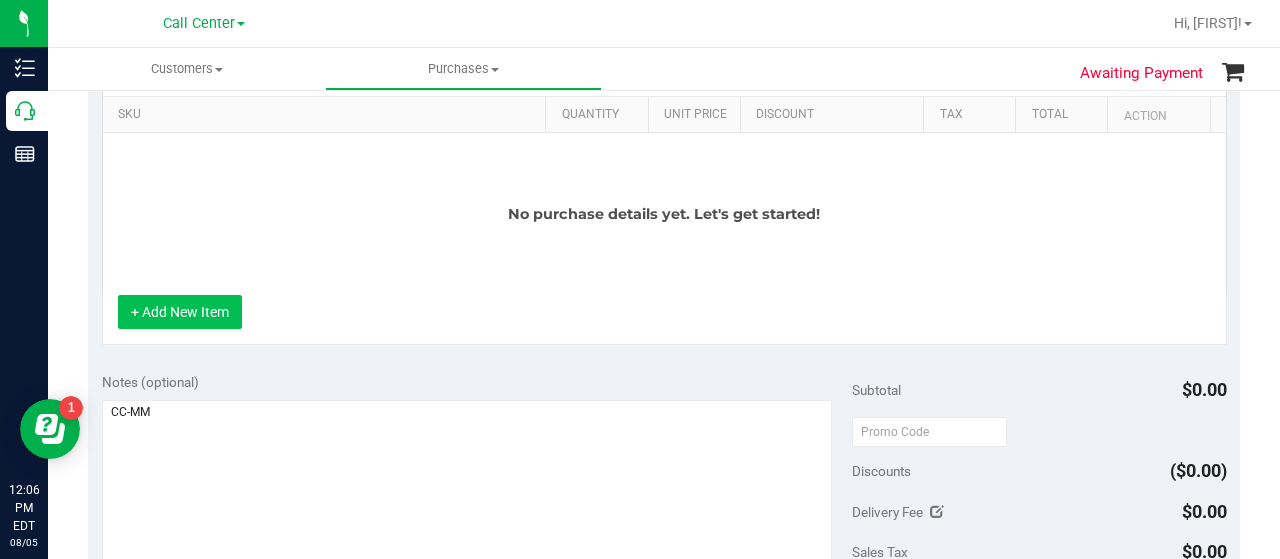 click on "+ Add New Item" at bounding box center [180, 312] 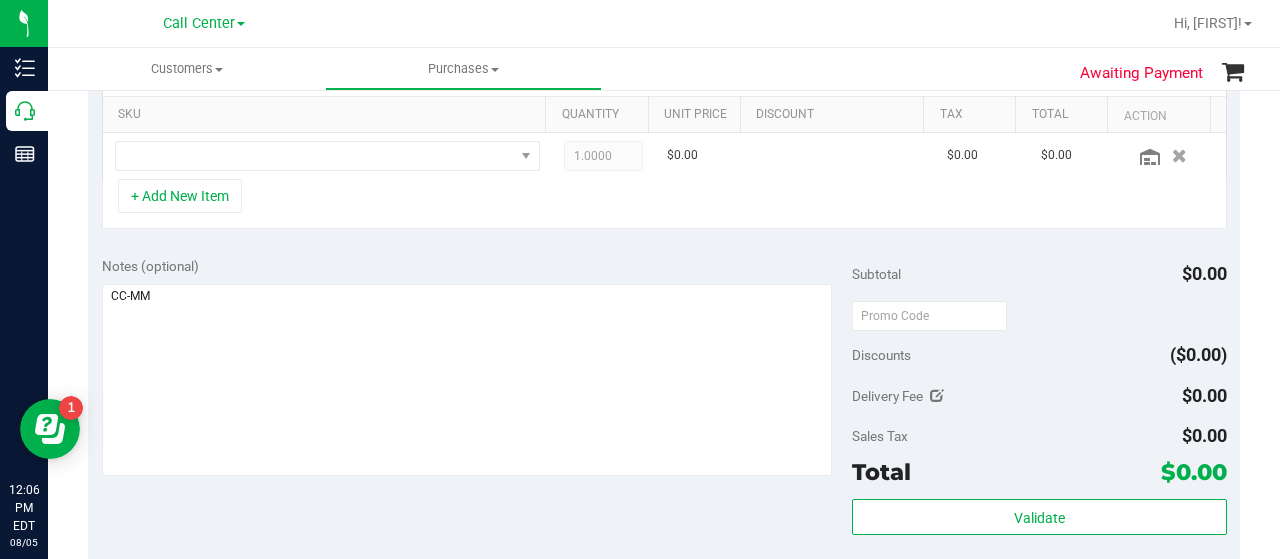 scroll, scrollTop: 400, scrollLeft: 0, axis: vertical 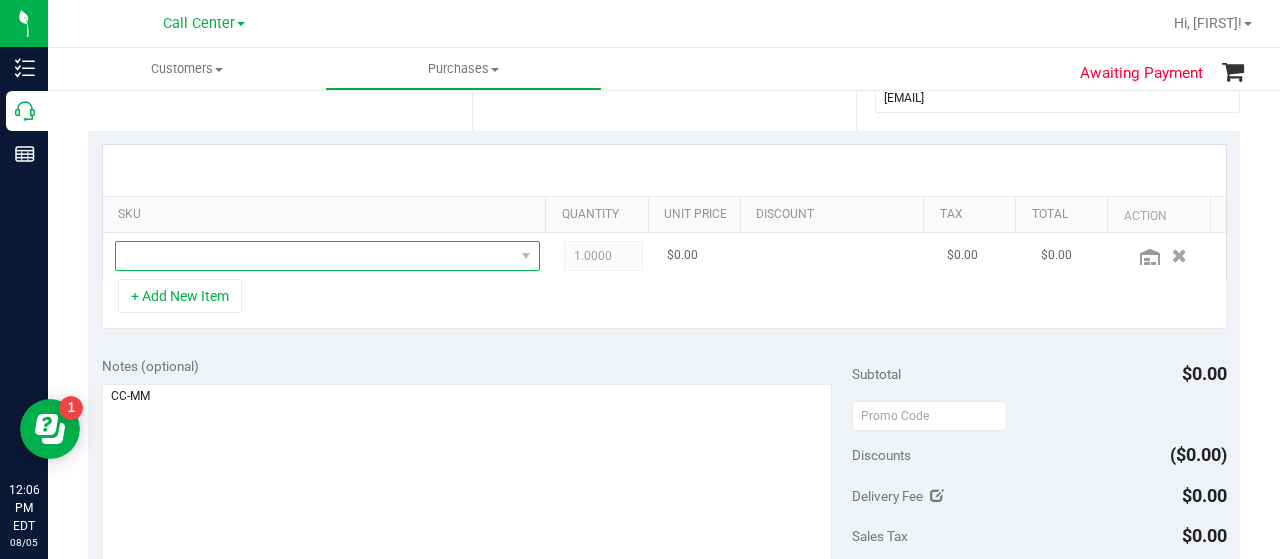 click at bounding box center (315, 256) 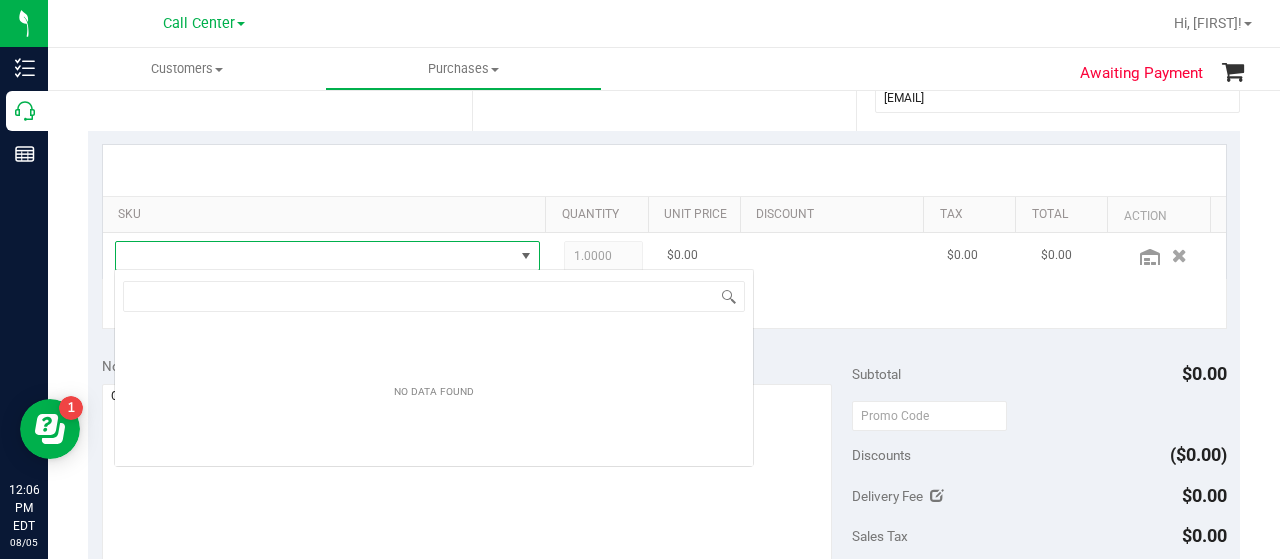 scroll, scrollTop: 99970, scrollLeft: 99586, axis: both 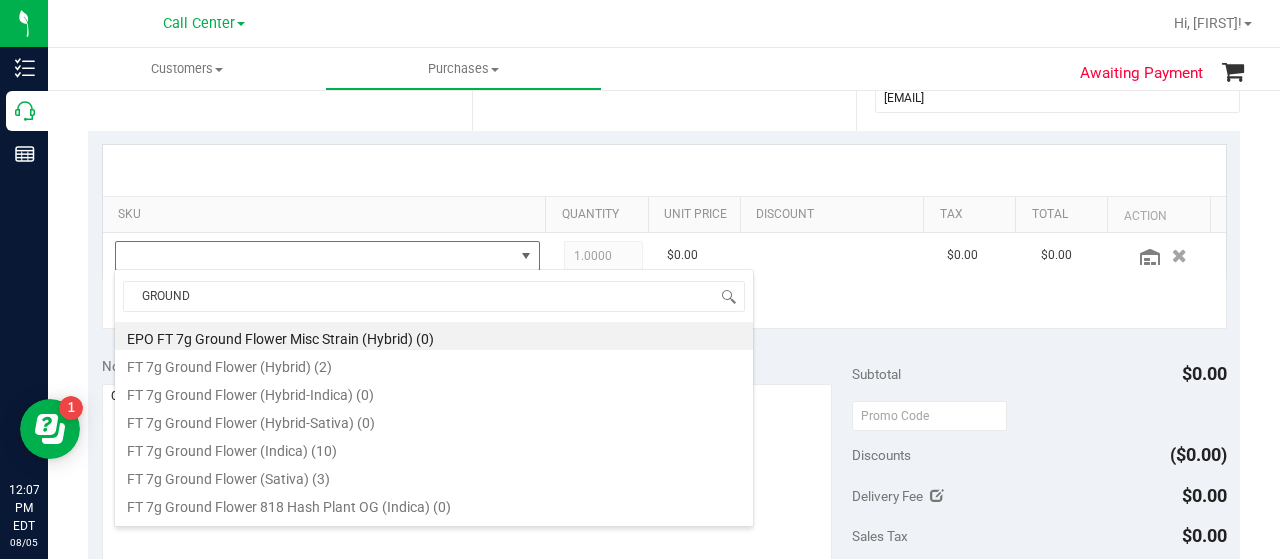 type on "GROUND" 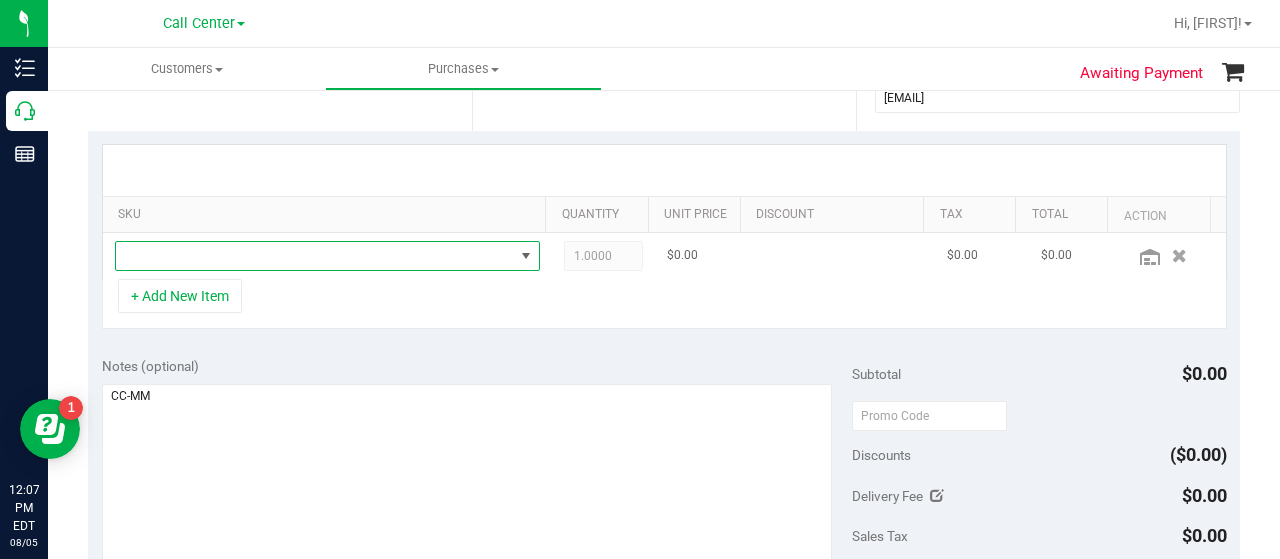 click at bounding box center [315, 256] 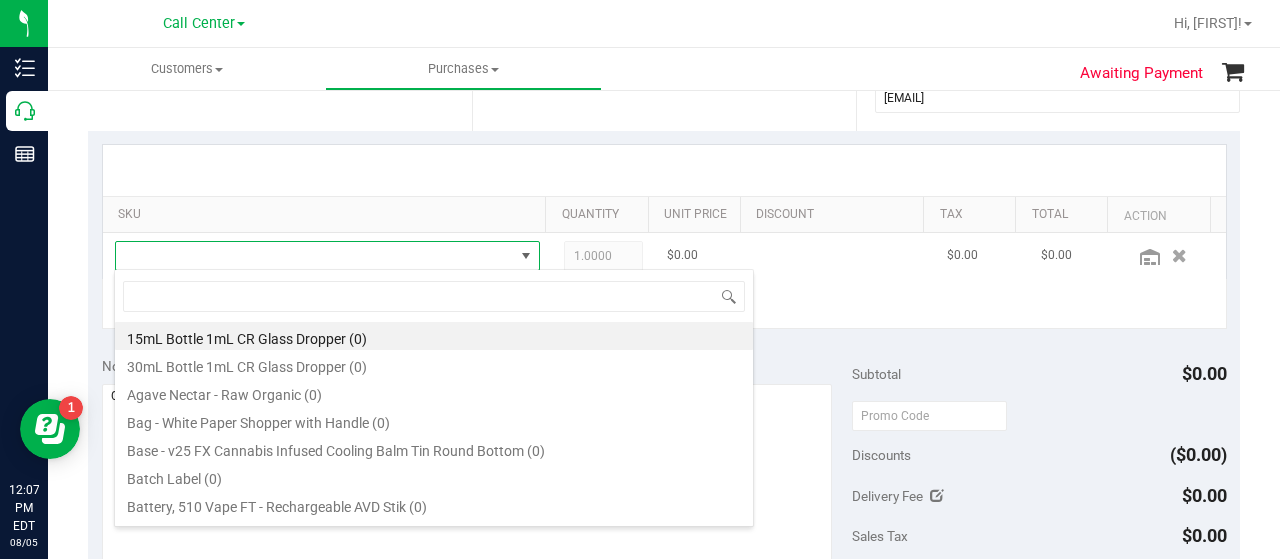 scroll, scrollTop: 99970, scrollLeft: 99586, axis: both 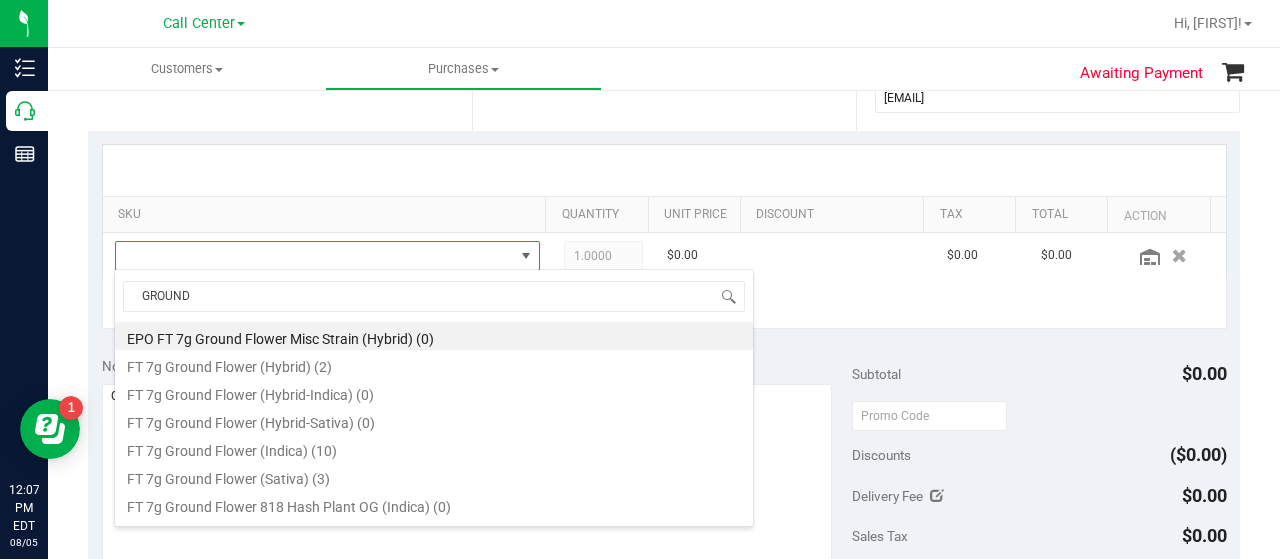 type on "GROUND" 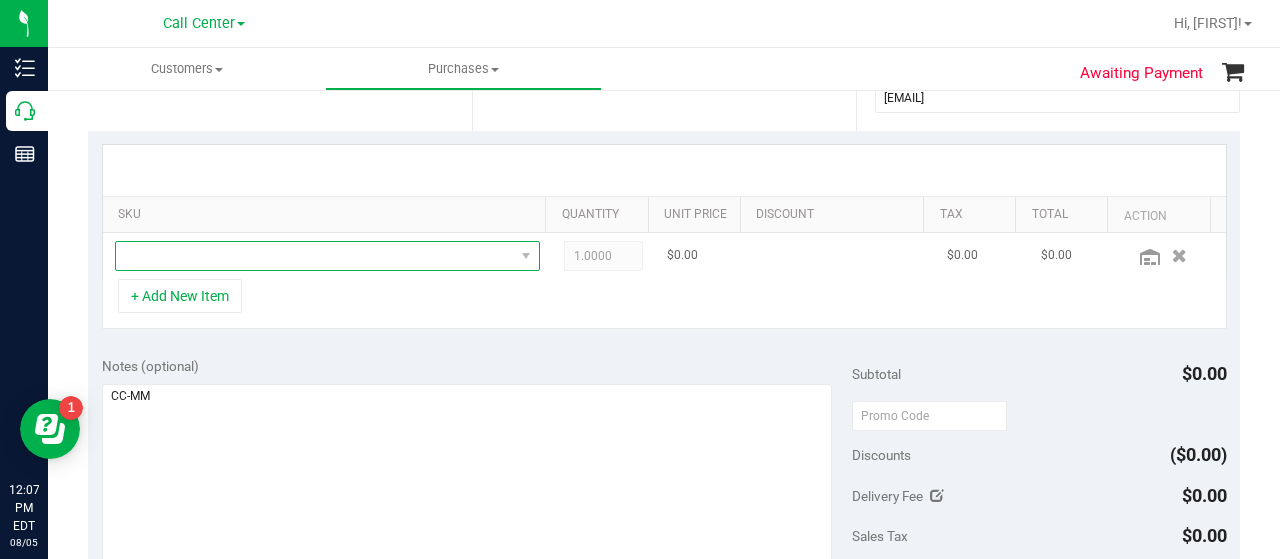 click at bounding box center [315, 256] 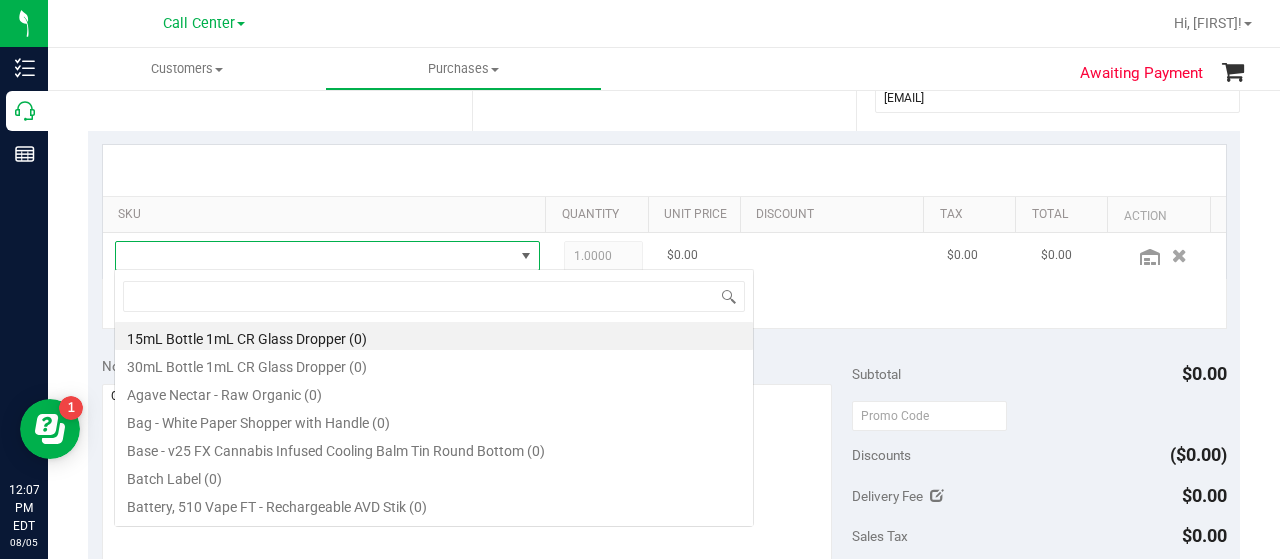 scroll, scrollTop: 99970, scrollLeft: 99586, axis: both 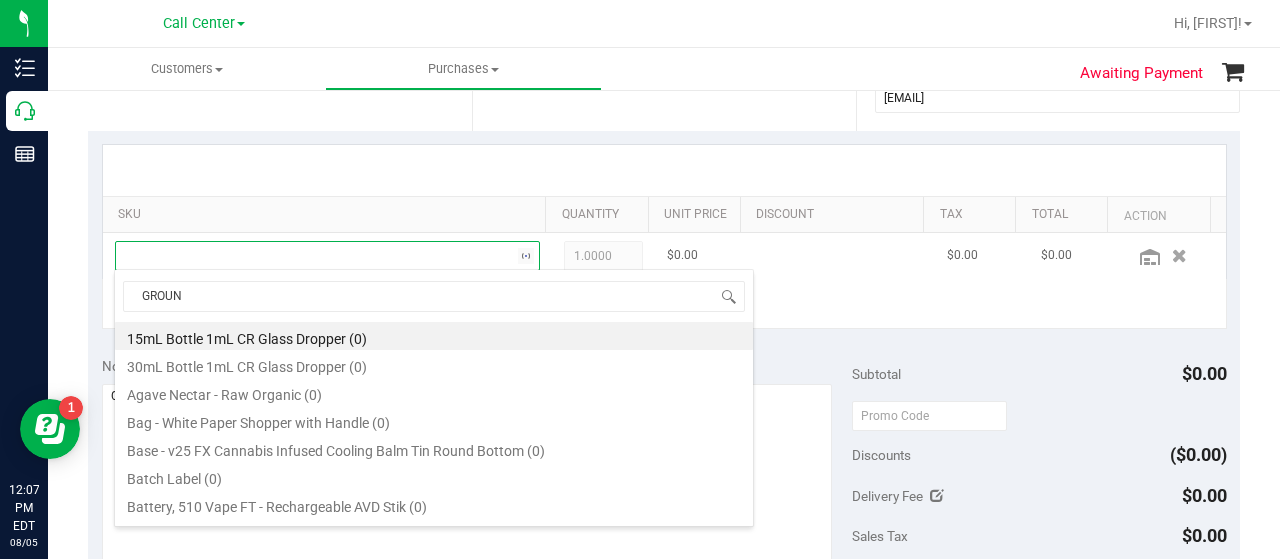 type on "GROUND" 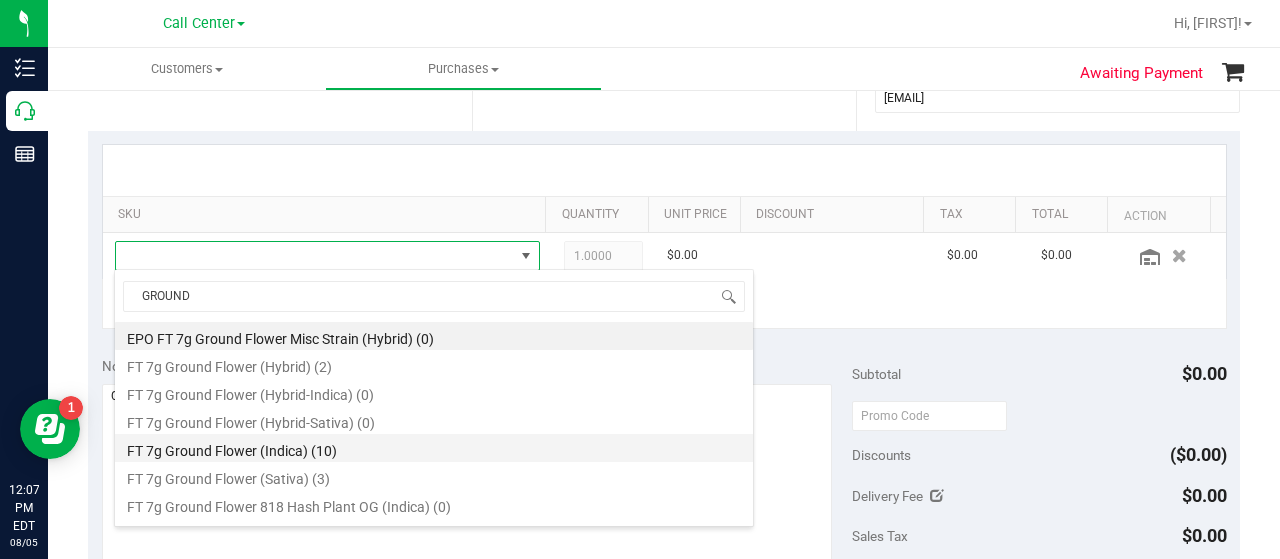 click on "FT 7g Ground Flower (Indica) (10)" at bounding box center (434, 448) 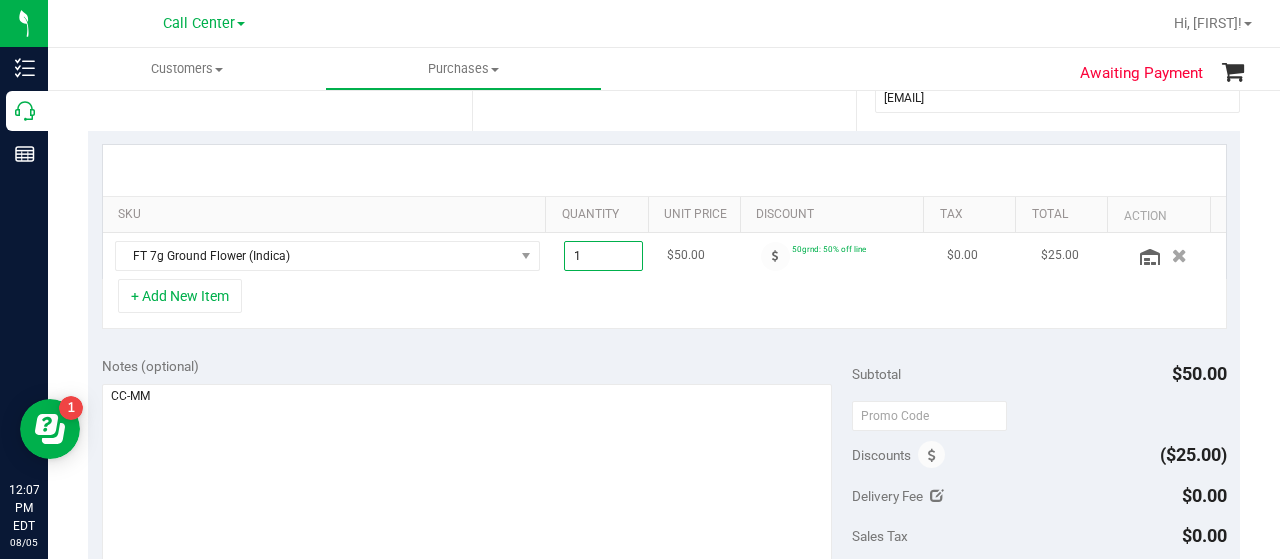 click on "1.00 1" at bounding box center (604, 256) 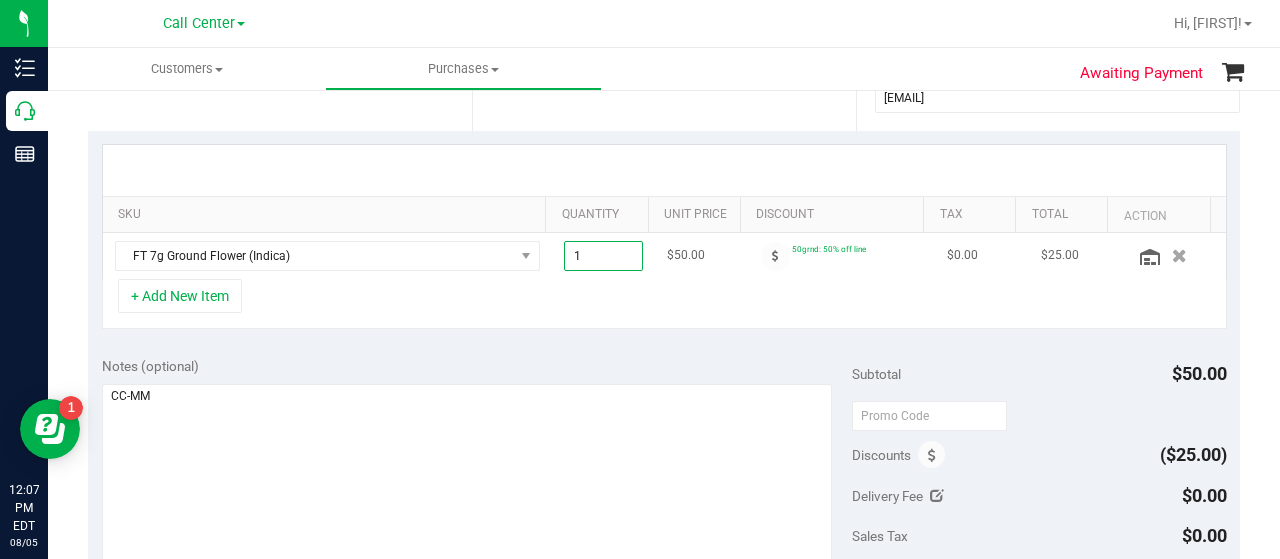 type on "10" 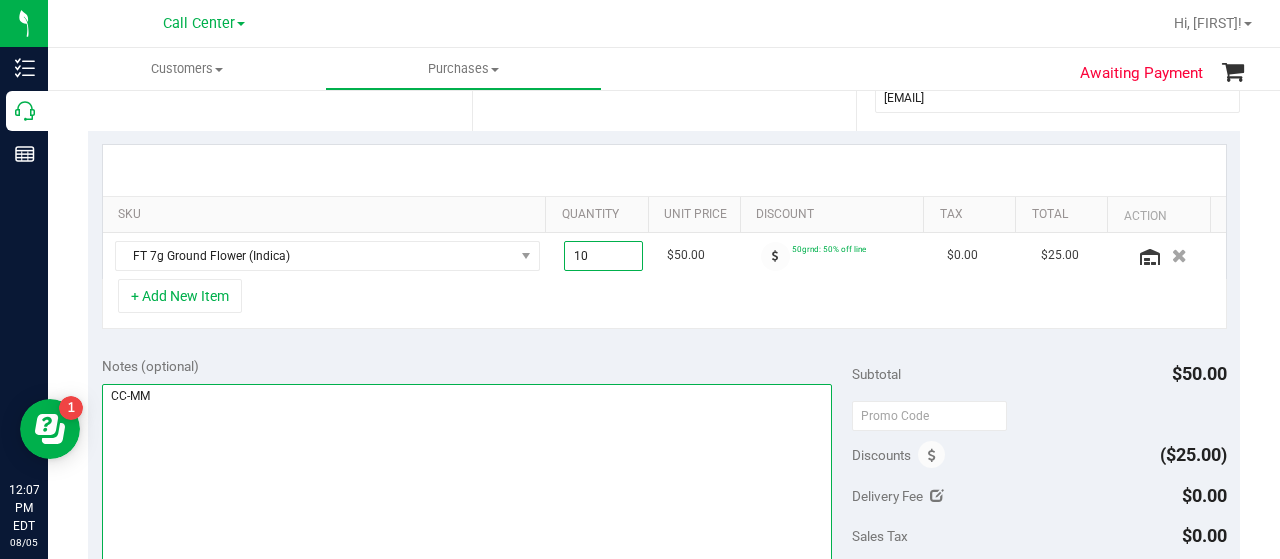 type on "10.00" 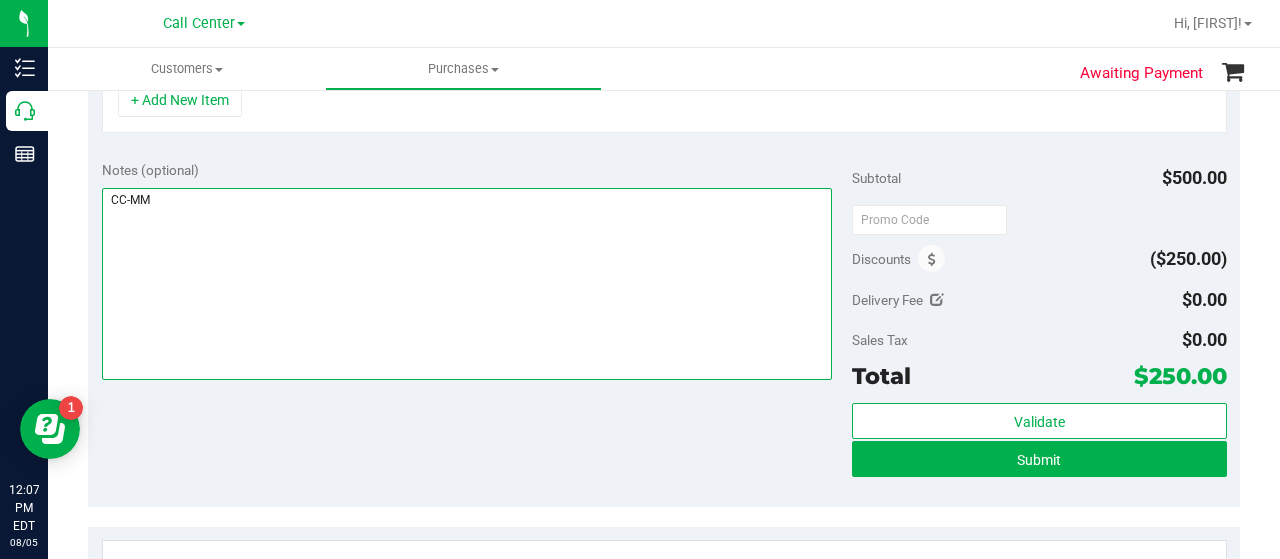 scroll, scrollTop: 600, scrollLeft: 0, axis: vertical 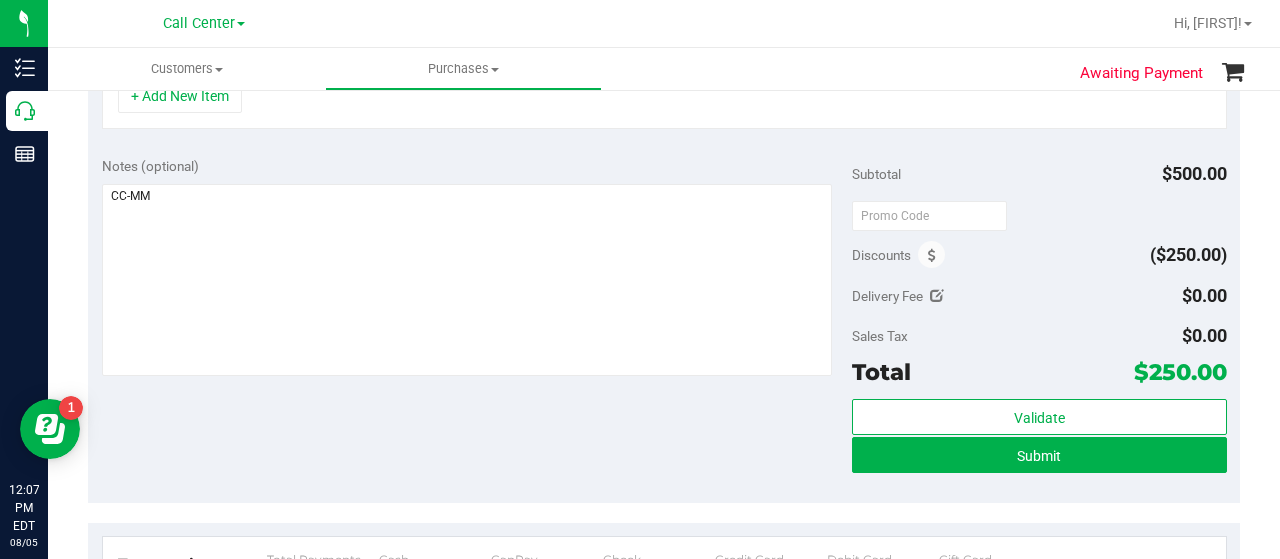 click on "Discounts" at bounding box center [899, 255] 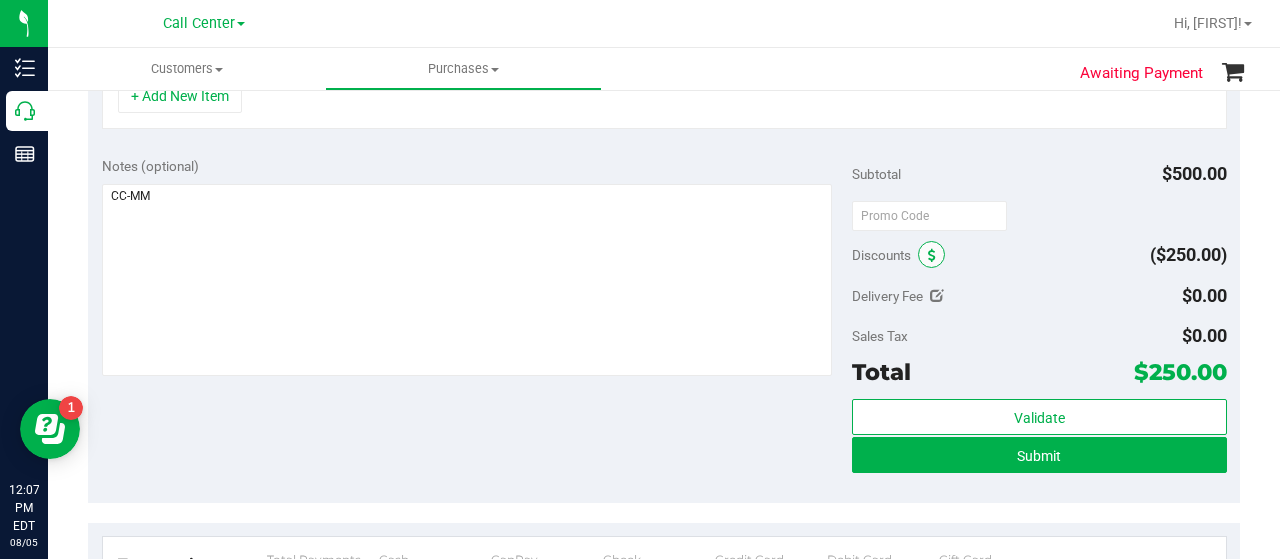 click at bounding box center (931, 254) 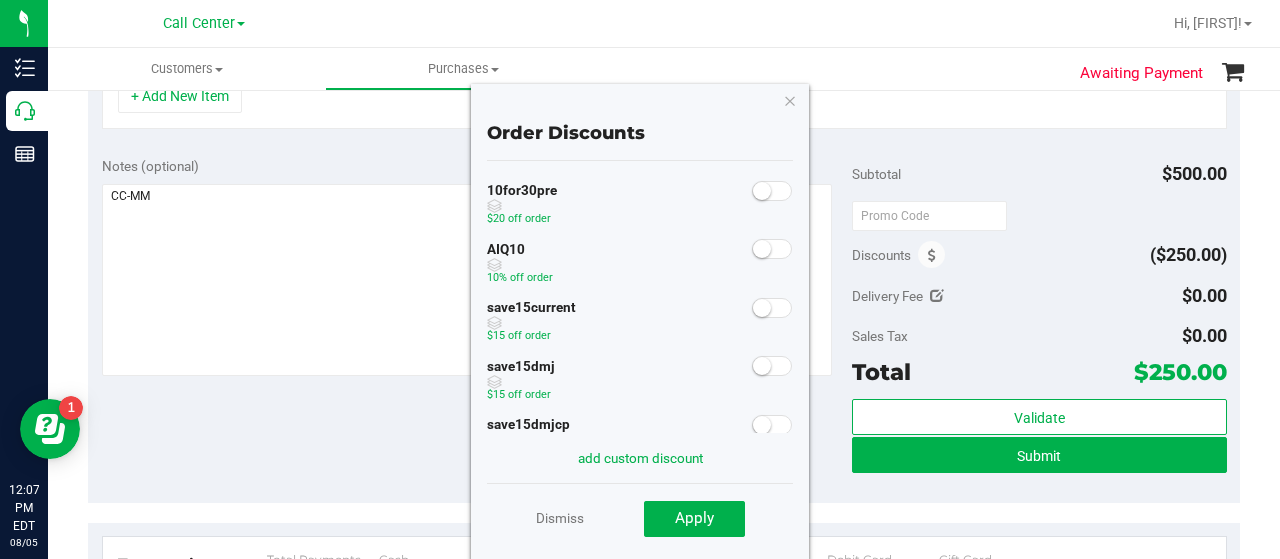 click at bounding box center [772, 249] 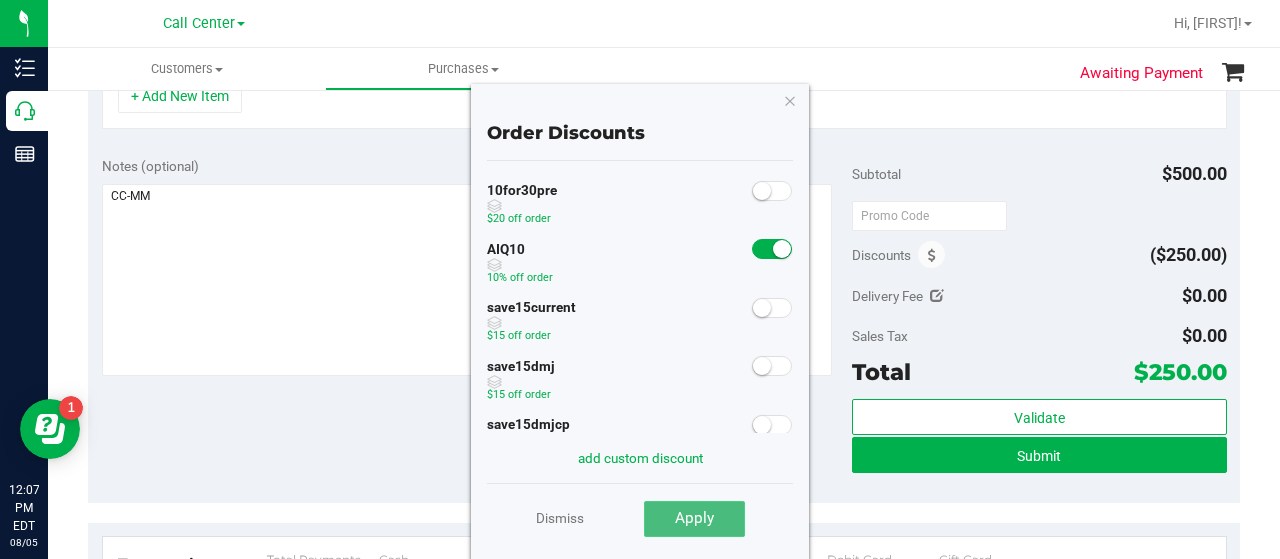 click on "Apply" at bounding box center [694, 518] 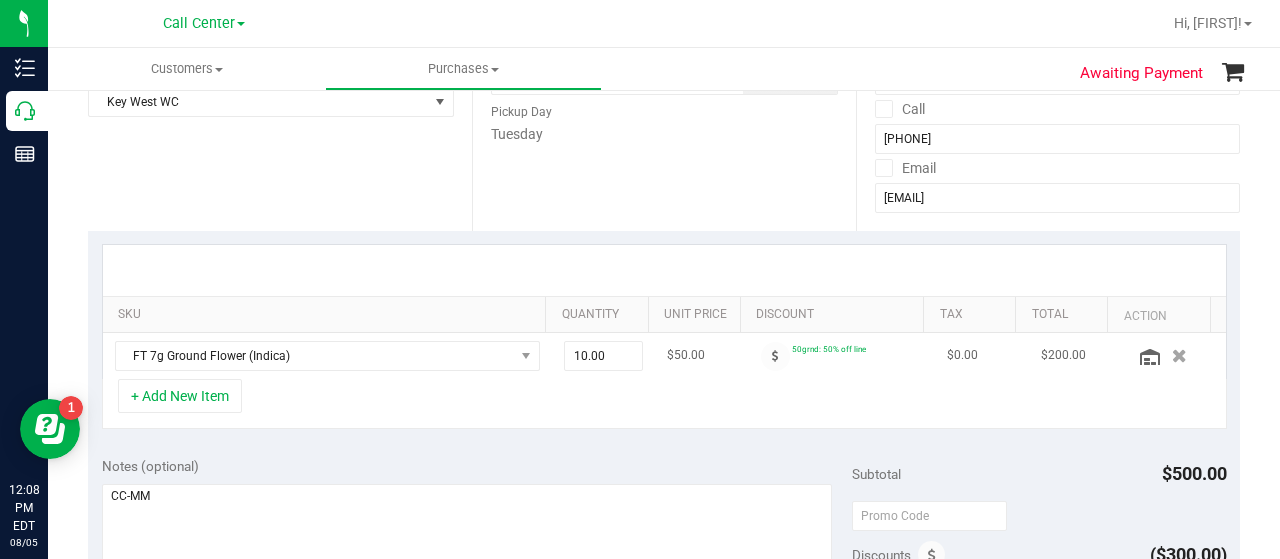 scroll, scrollTop: 500, scrollLeft: 0, axis: vertical 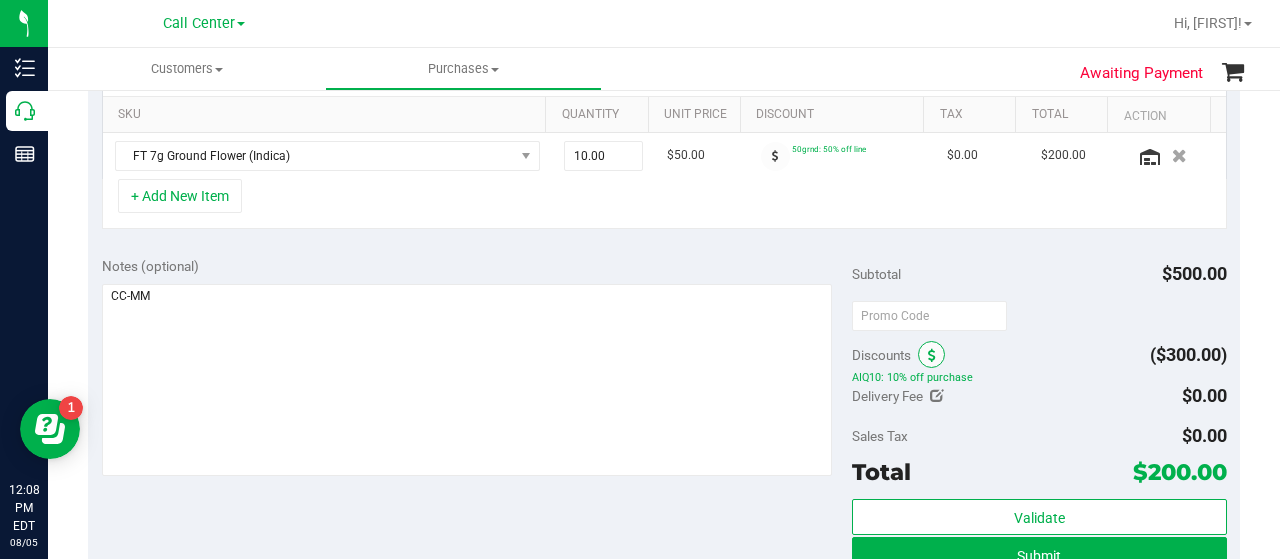 click at bounding box center [931, 354] 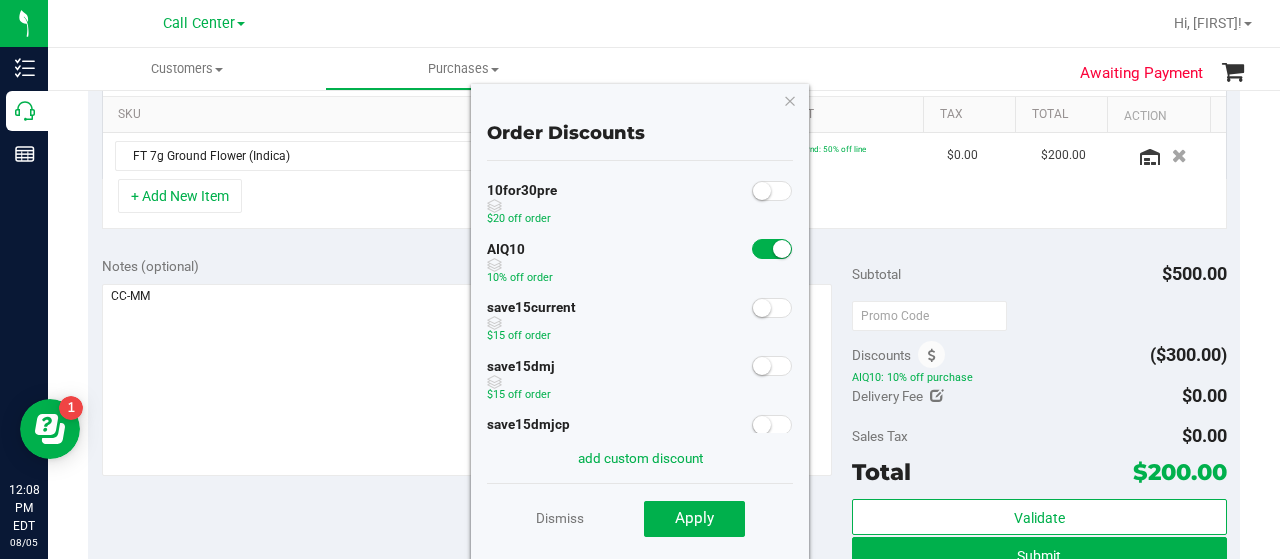 click at bounding box center (782, 249) 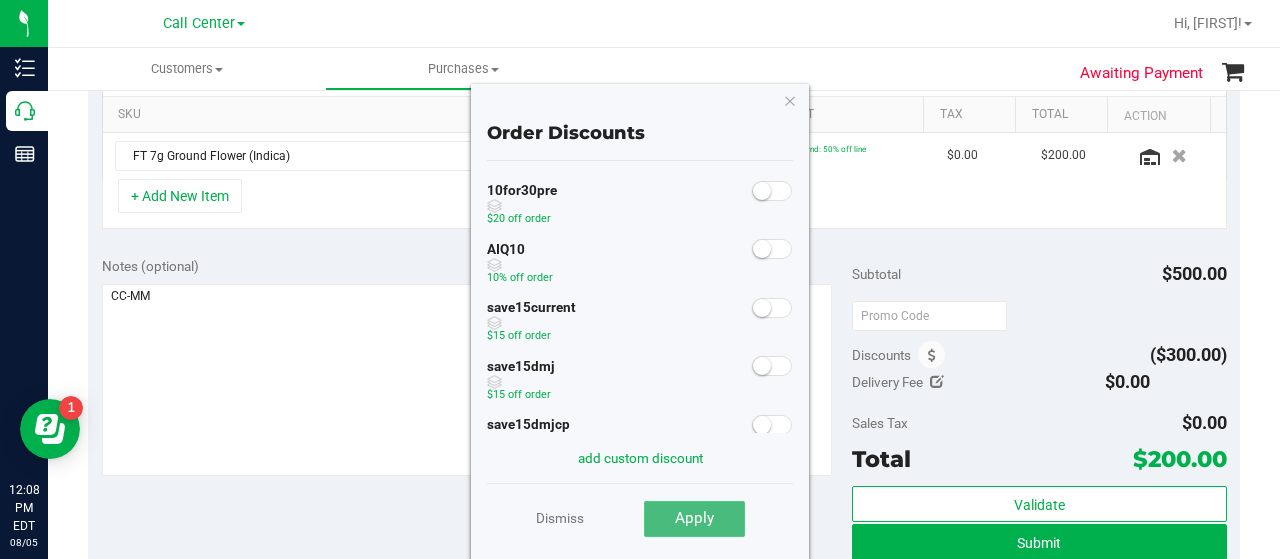 click on "Apply" at bounding box center [694, 518] 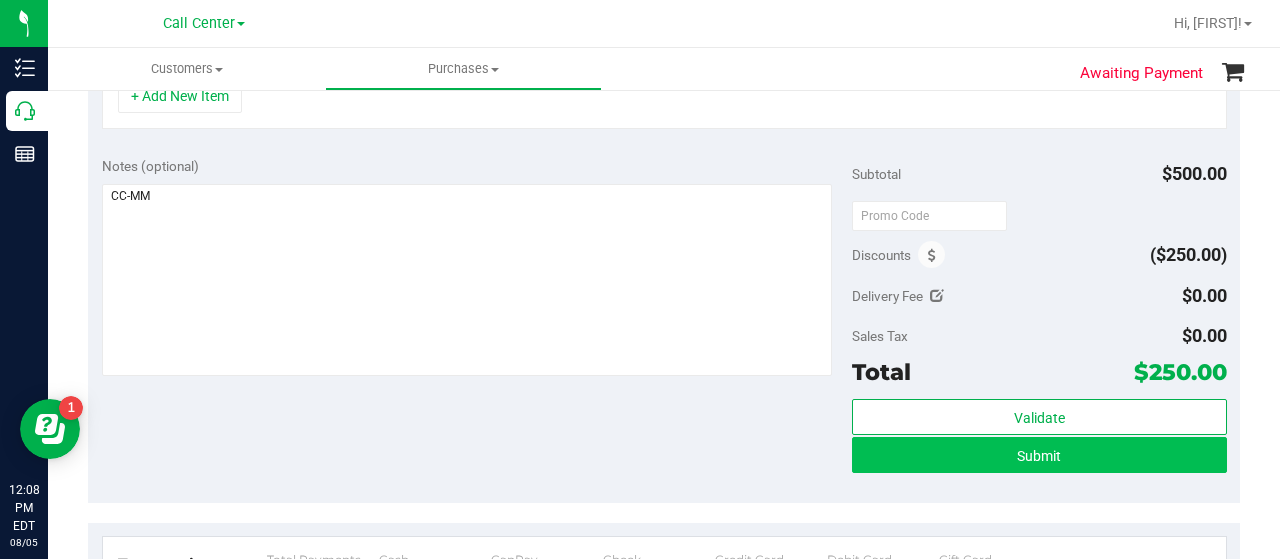 scroll, scrollTop: 500, scrollLeft: 0, axis: vertical 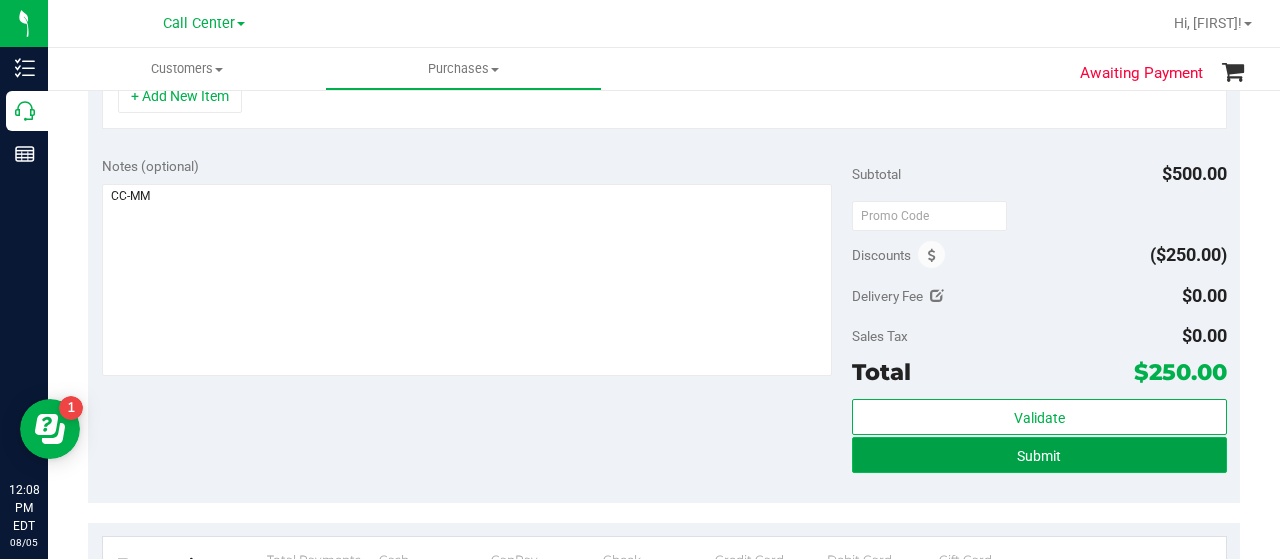 click on "Submit" at bounding box center [1039, 455] 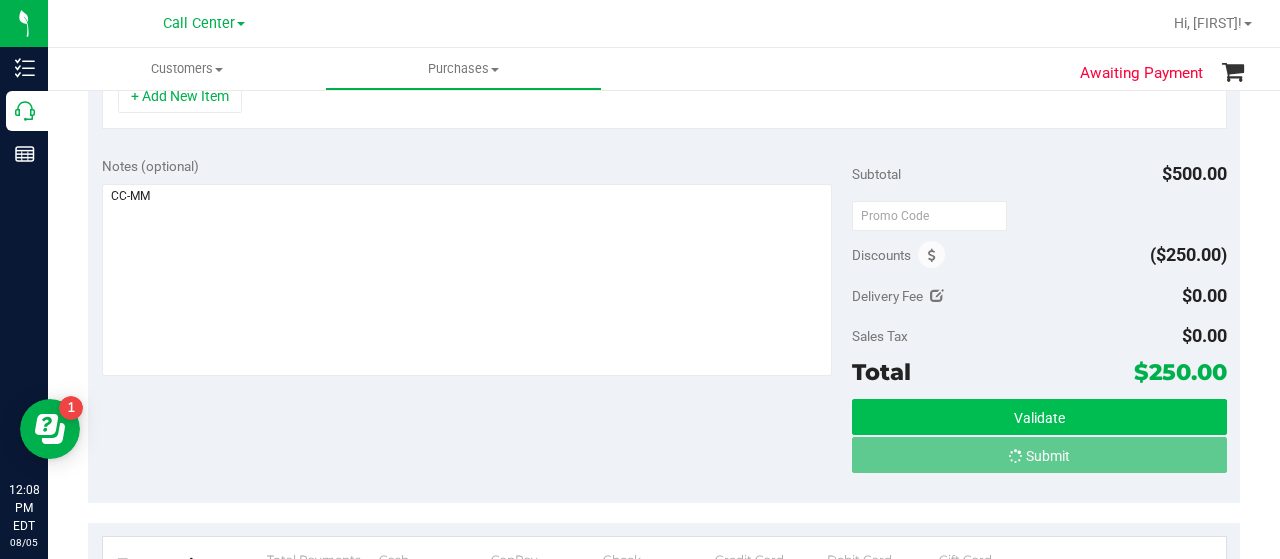 scroll, scrollTop: 568, scrollLeft: 0, axis: vertical 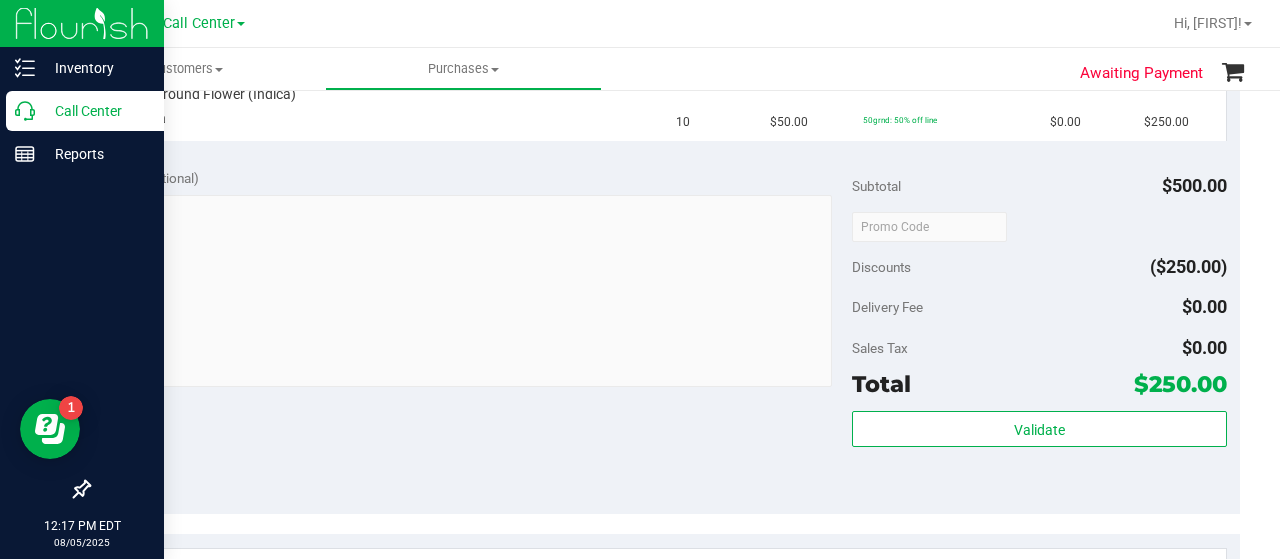 click on "Call Center" at bounding box center (85, 111) 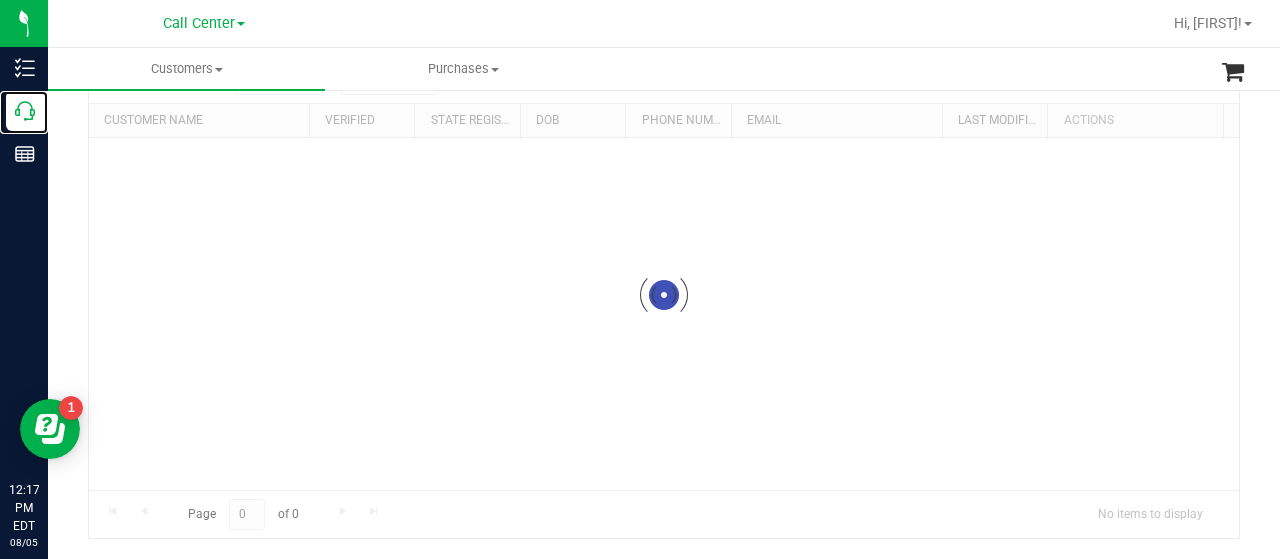 scroll, scrollTop: 0, scrollLeft: 0, axis: both 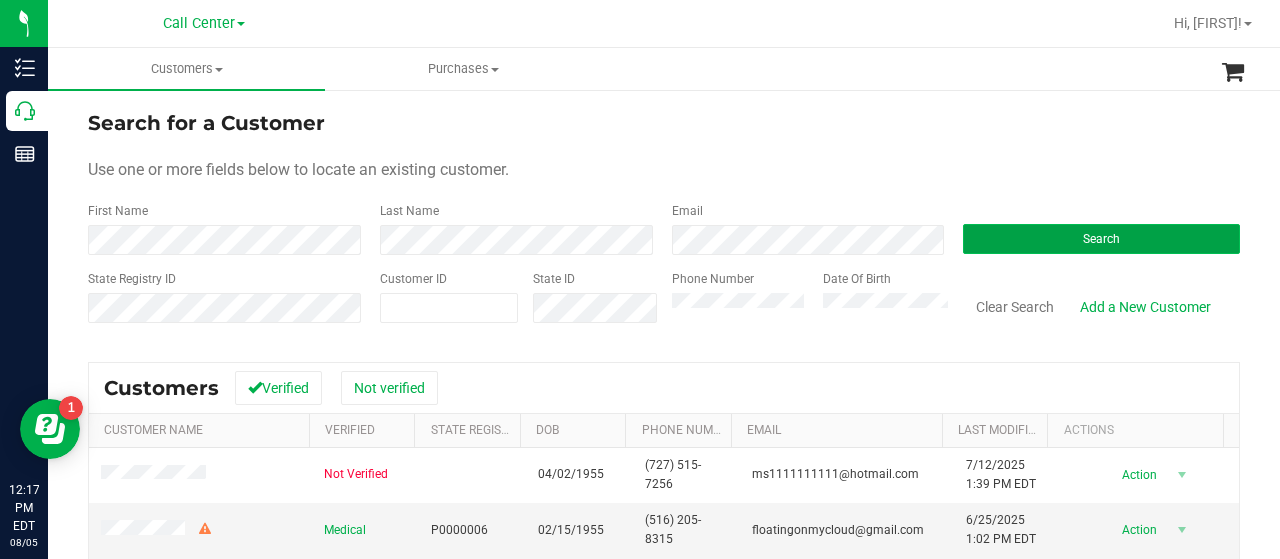 click on "Search" at bounding box center [1101, 239] 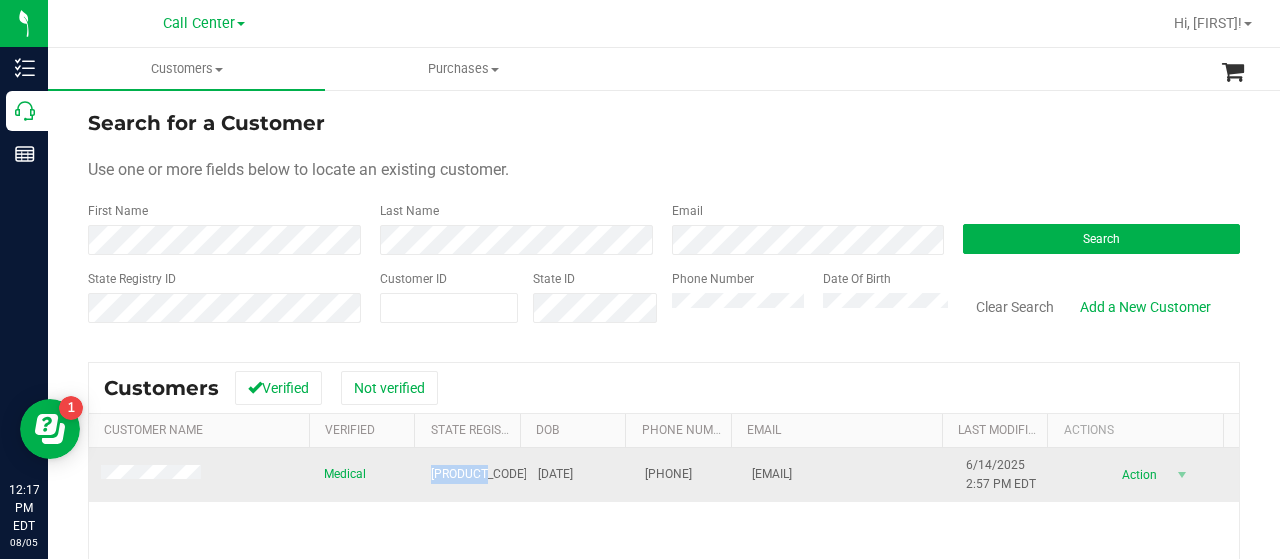 drag, startPoint x: 416, startPoint y: 472, endPoint x: 499, endPoint y: 484, distance: 83.86298 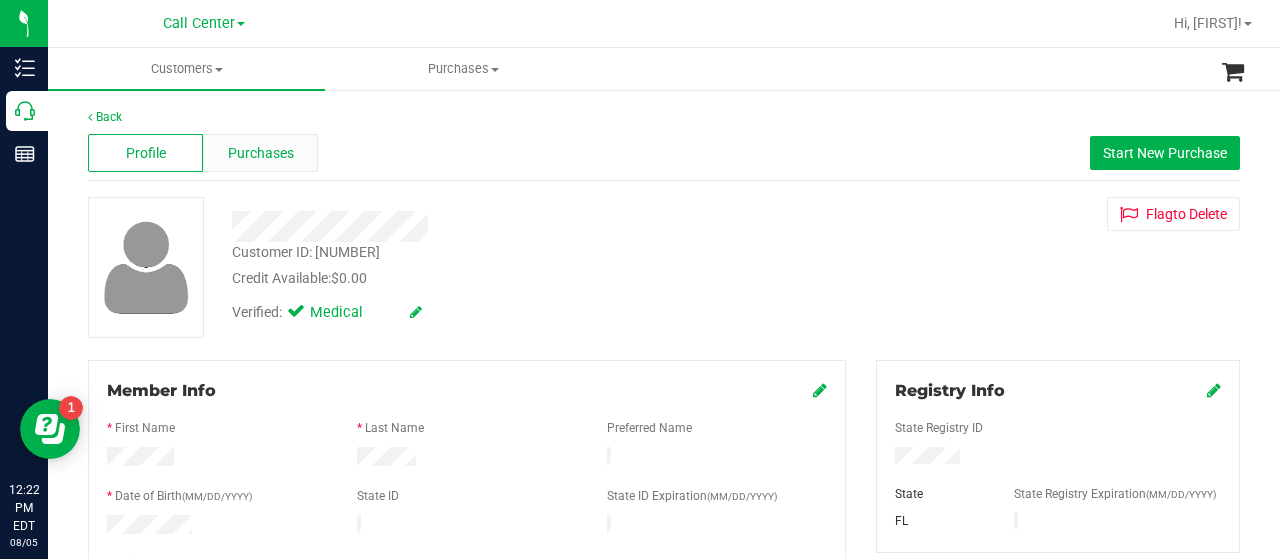 click on "Purchases" at bounding box center [260, 153] 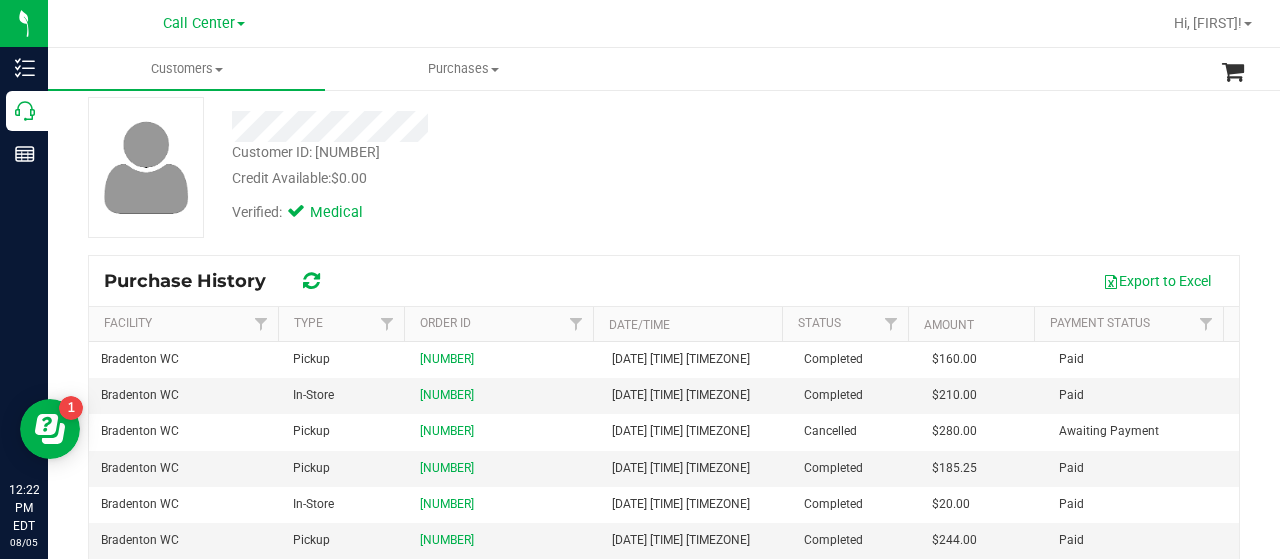 scroll, scrollTop: 200, scrollLeft: 0, axis: vertical 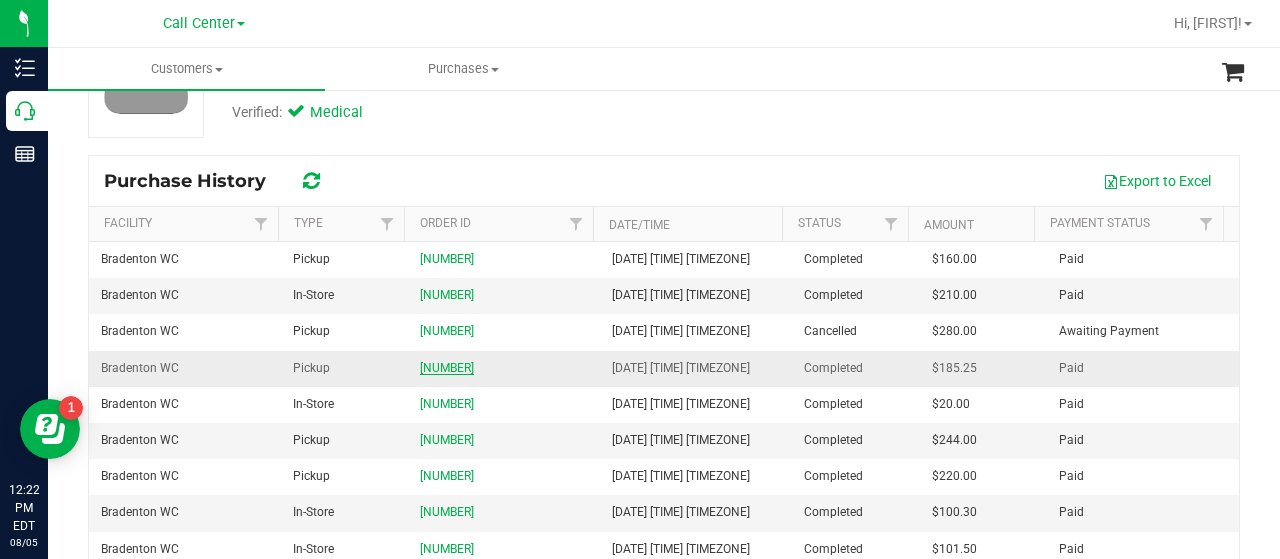 click on "[NUMBER]" at bounding box center (447, 368) 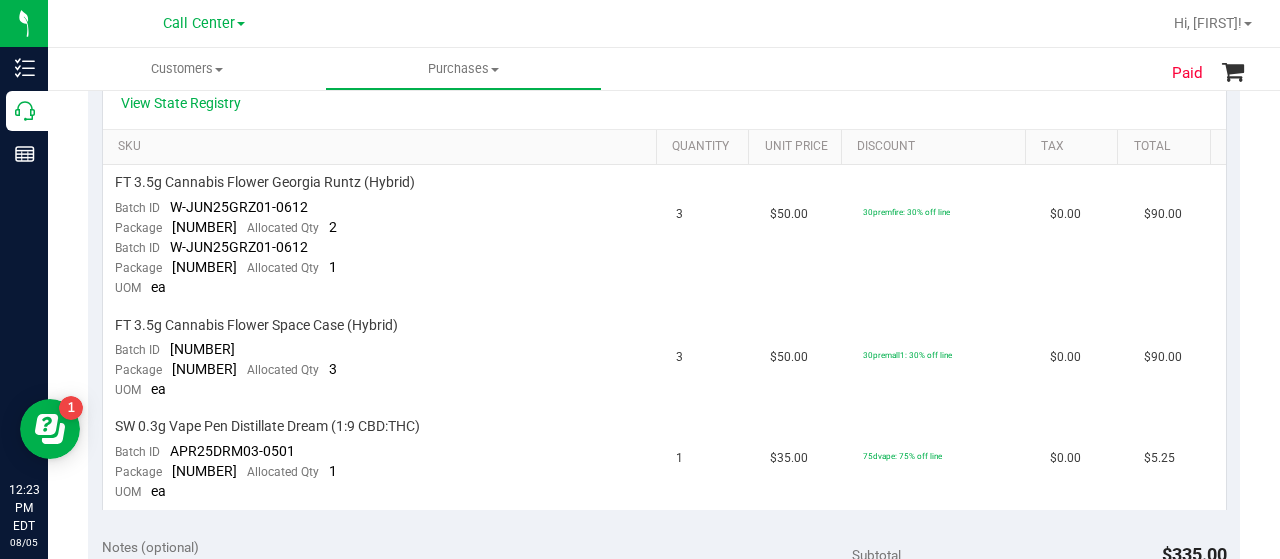 scroll, scrollTop: 0, scrollLeft: 0, axis: both 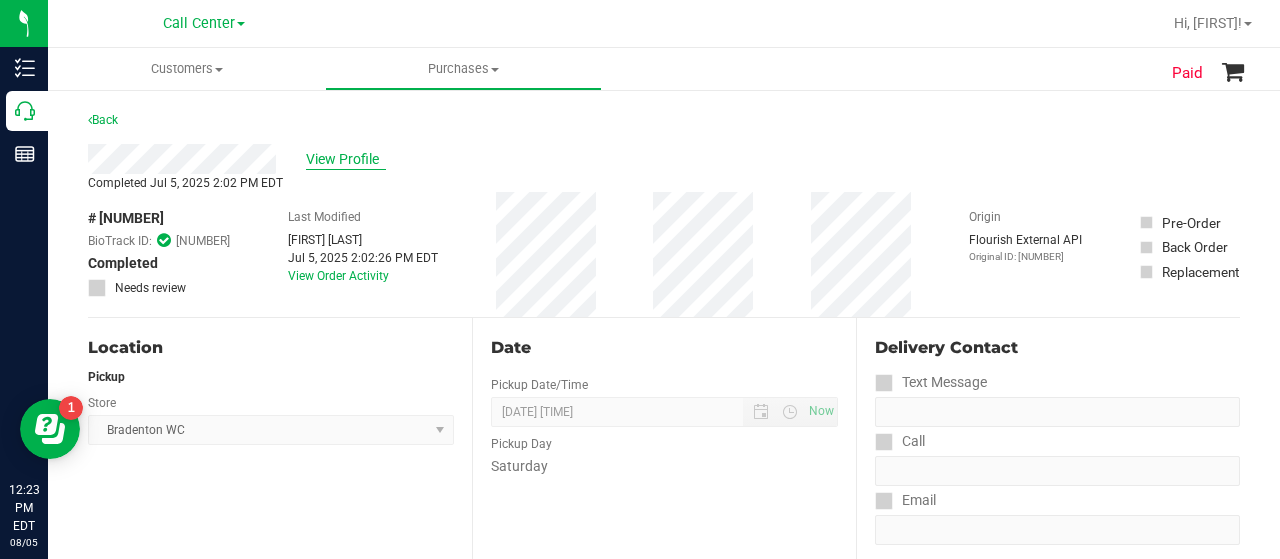 click on "View Profile" at bounding box center (346, 159) 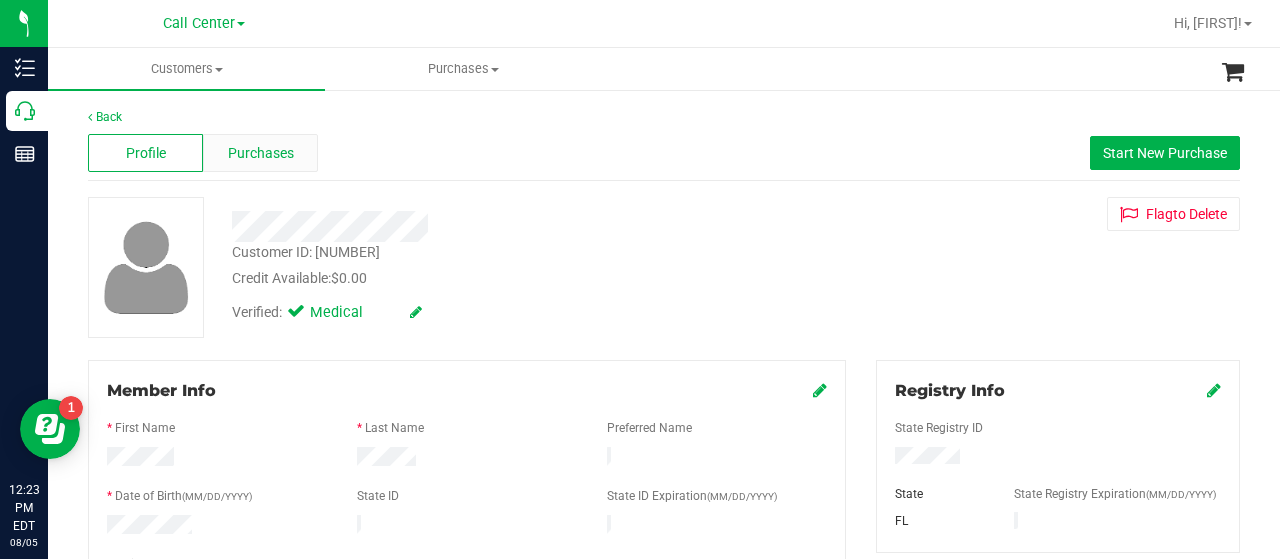 click on "Purchases" at bounding box center [260, 153] 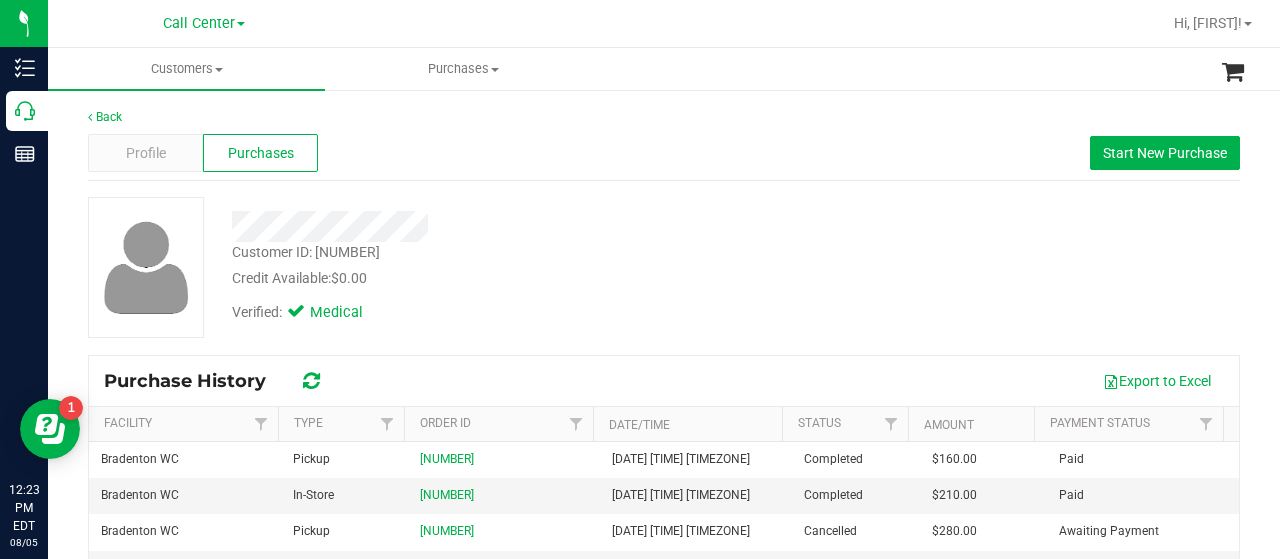 scroll, scrollTop: 100, scrollLeft: 0, axis: vertical 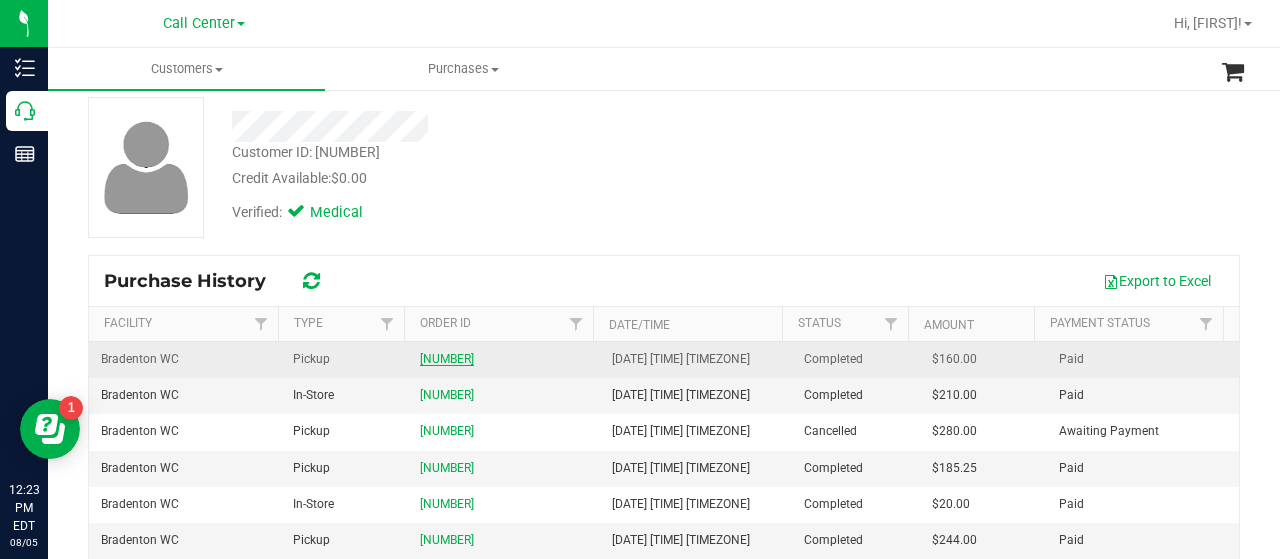 click on "[NUMBER]" at bounding box center (447, 359) 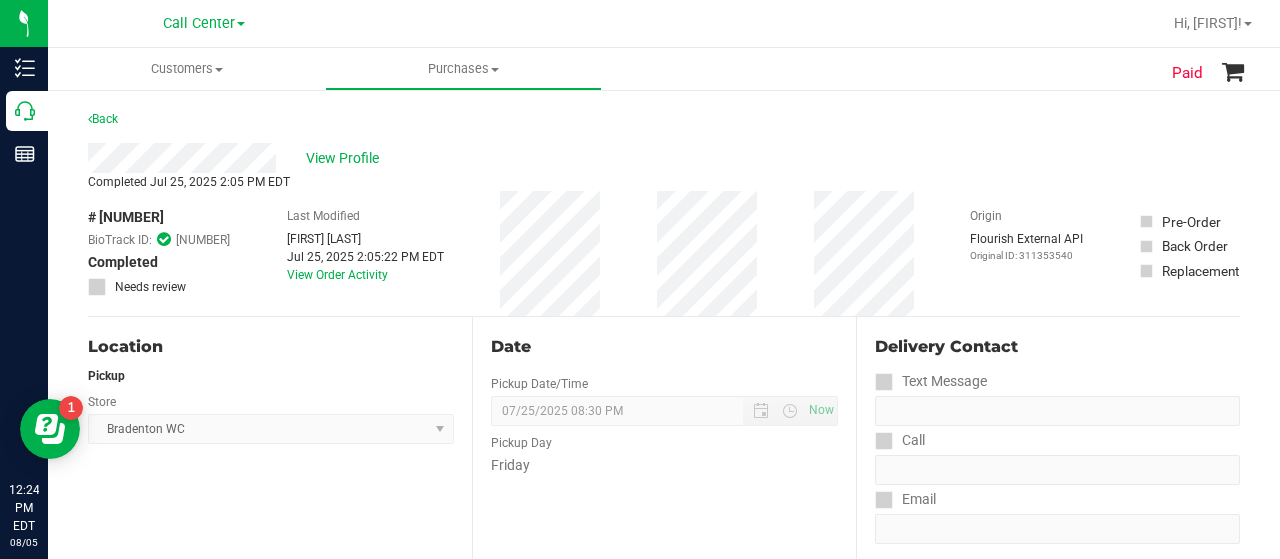 scroll, scrollTop: 500, scrollLeft: 0, axis: vertical 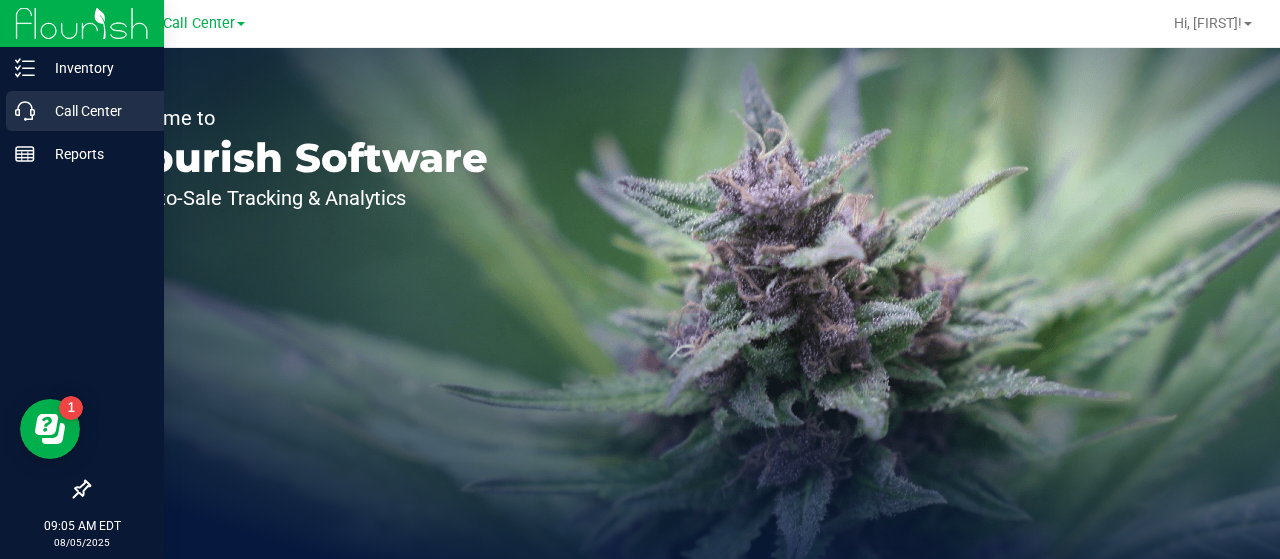 click on "Inventory Call Center Reports 09:05 AM EDT 08/05/2025  08/05   Call Center   Hi, Melissa!
Welcome to   Flourish Software   Seed-to-Sale Tracking & Analytics" at bounding box center [640, 279] 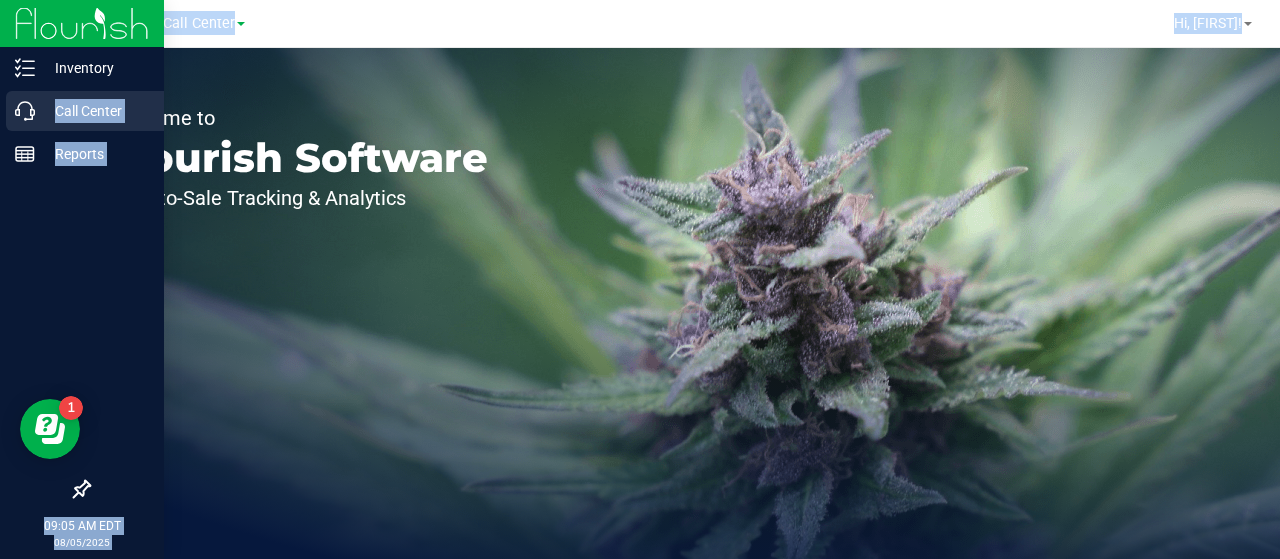 click on "Call Center" at bounding box center (95, 111) 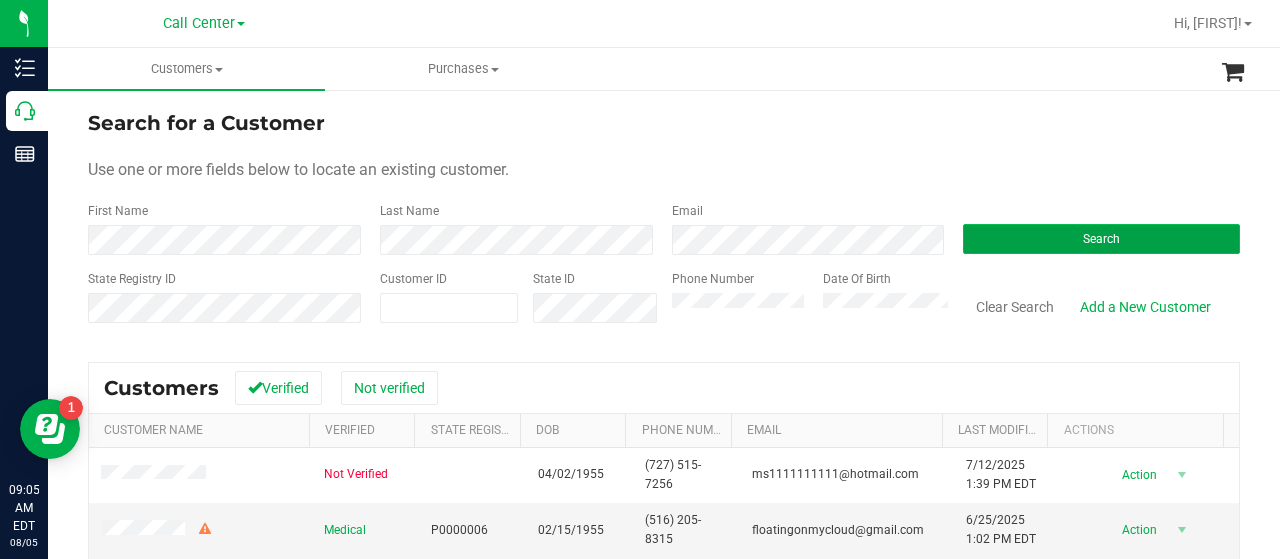 click on "Search" at bounding box center (1101, 239) 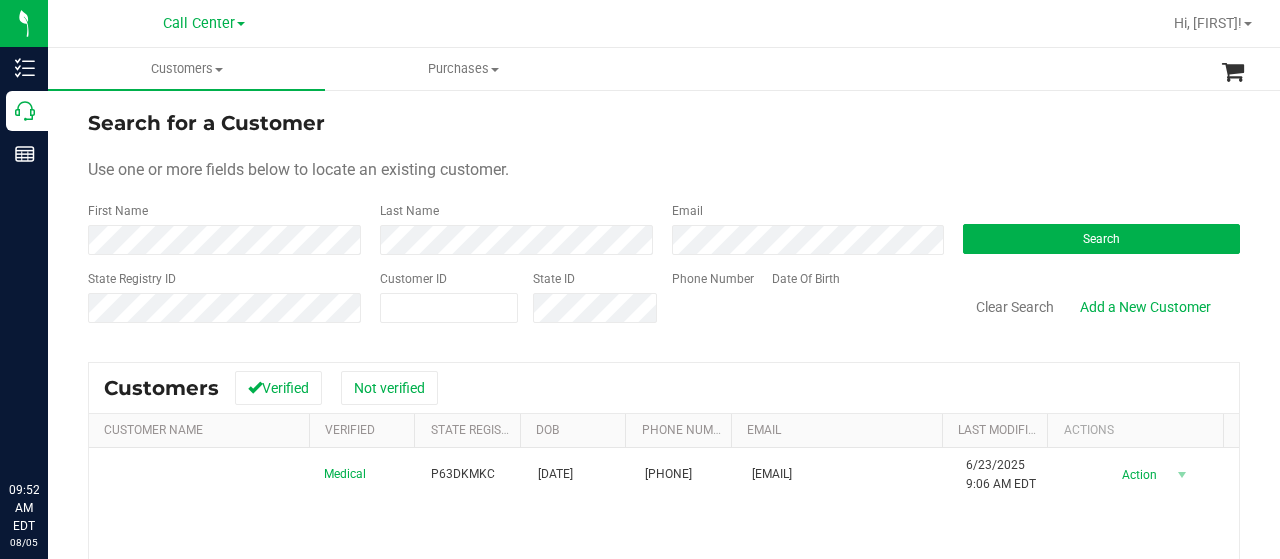 scroll, scrollTop: 0, scrollLeft: 0, axis: both 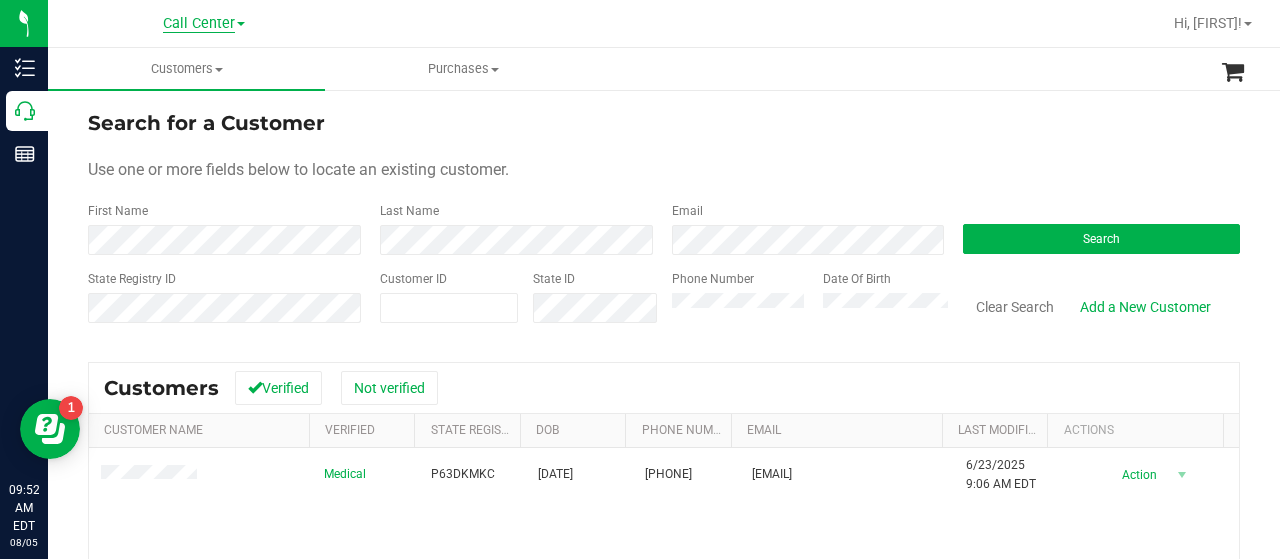 click on "Call Center" at bounding box center (199, 24) 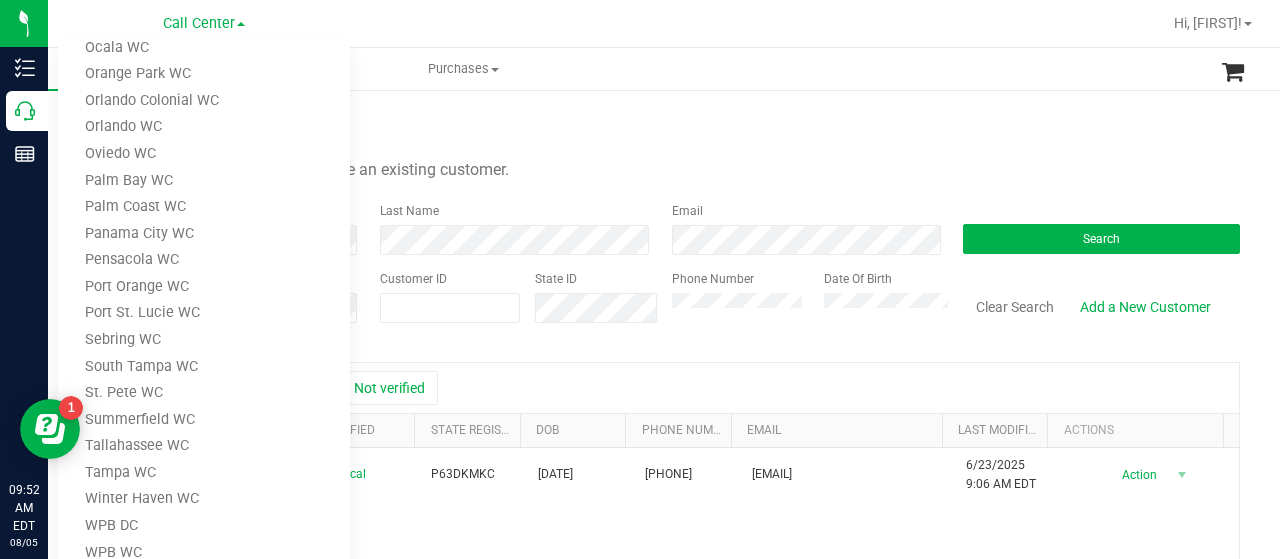 scroll, scrollTop: 744, scrollLeft: 0, axis: vertical 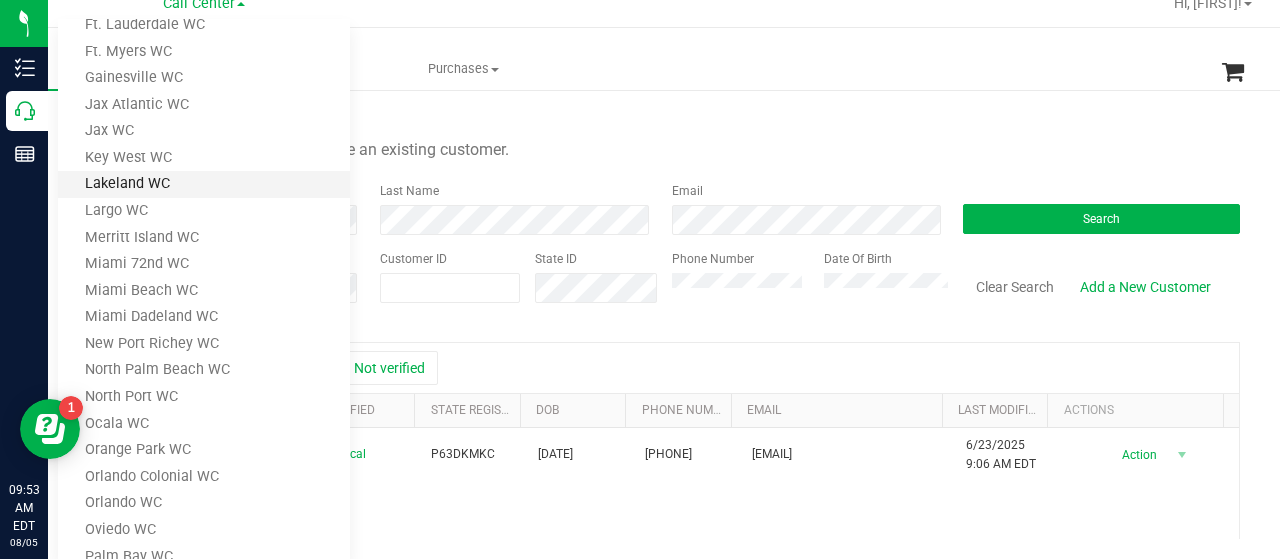 click on "Lakeland WC" at bounding box center [204, 184] 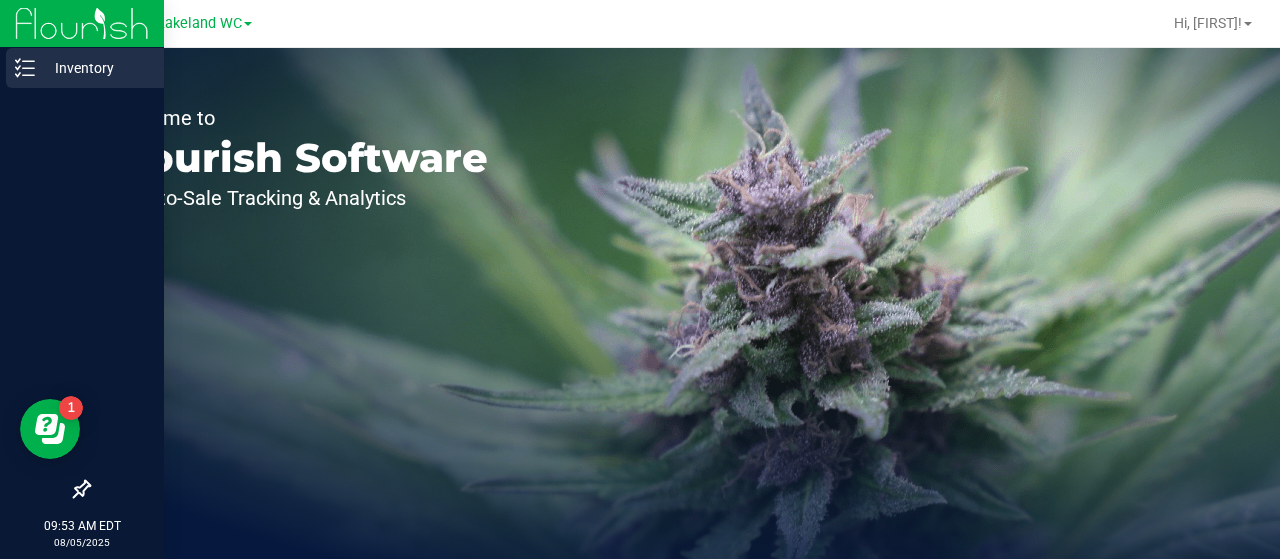 click 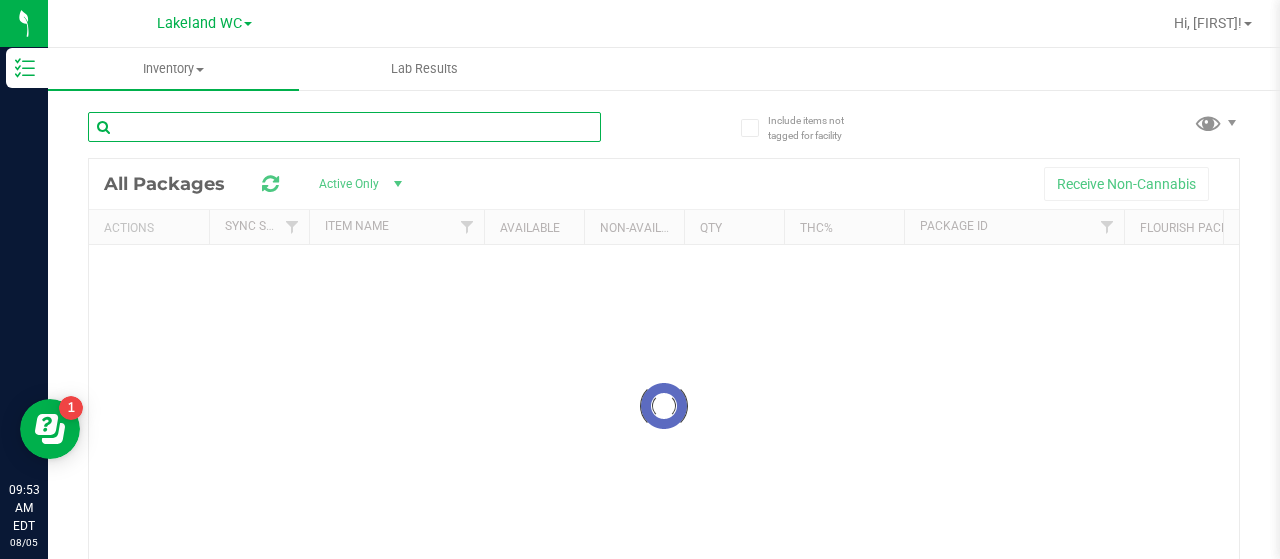 click at bounding box center [344, 127] 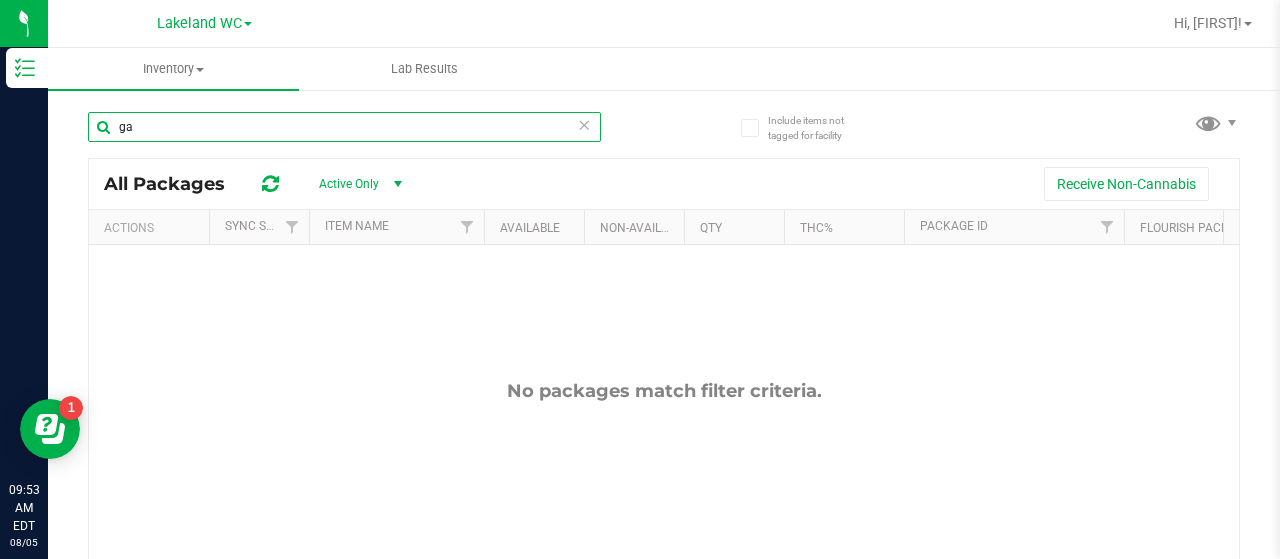 type on "g" 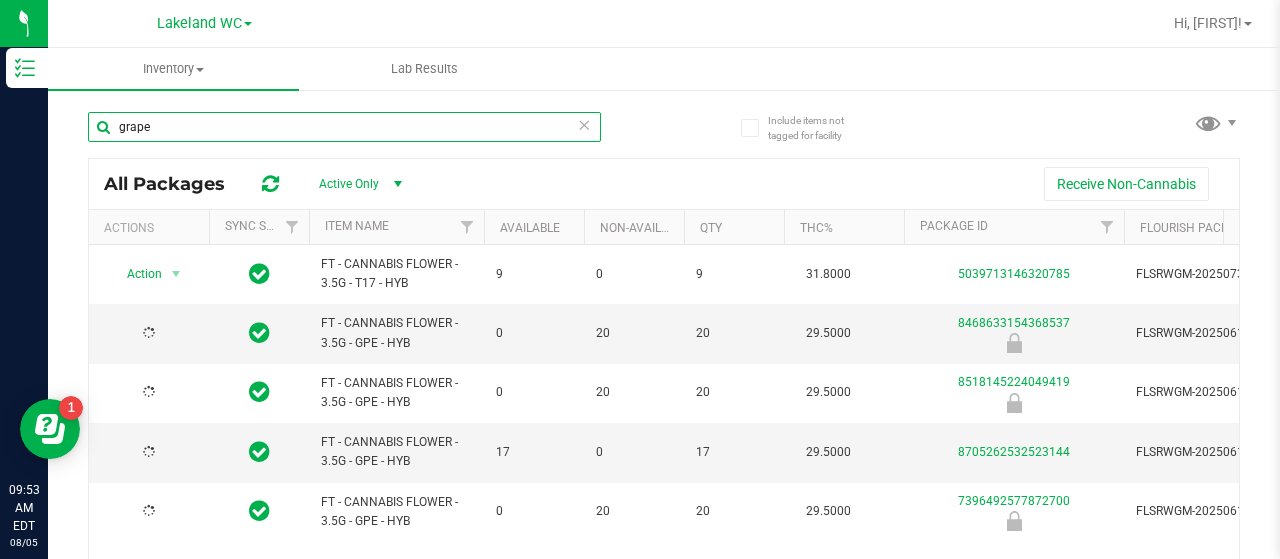 scroll, scrollTop: 100, scrollLeft: 0, axis: vertical 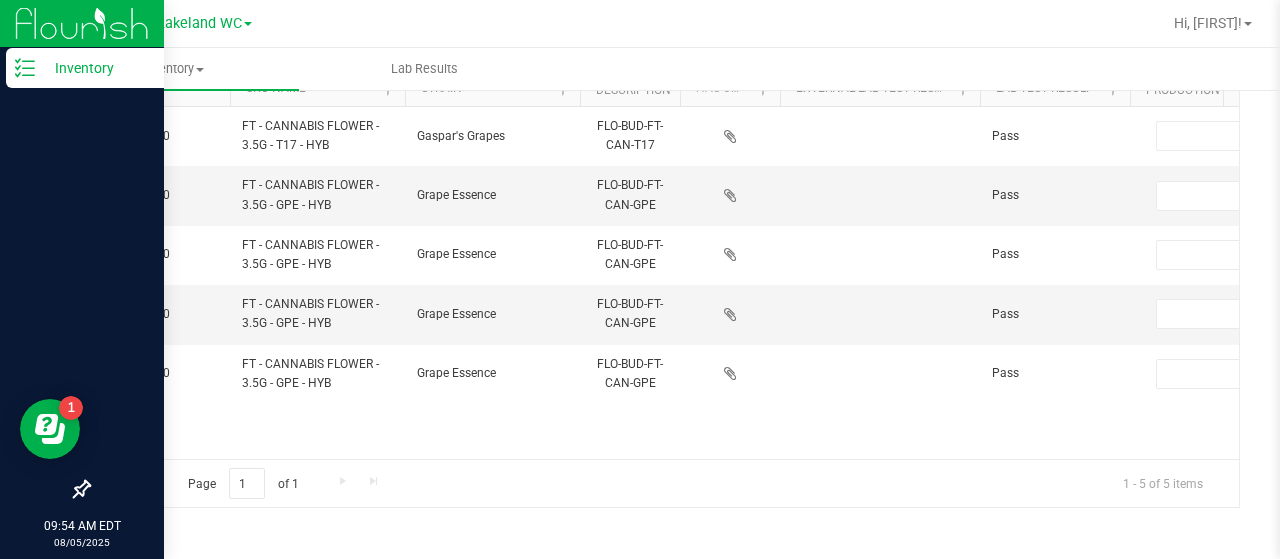 type on "grape" 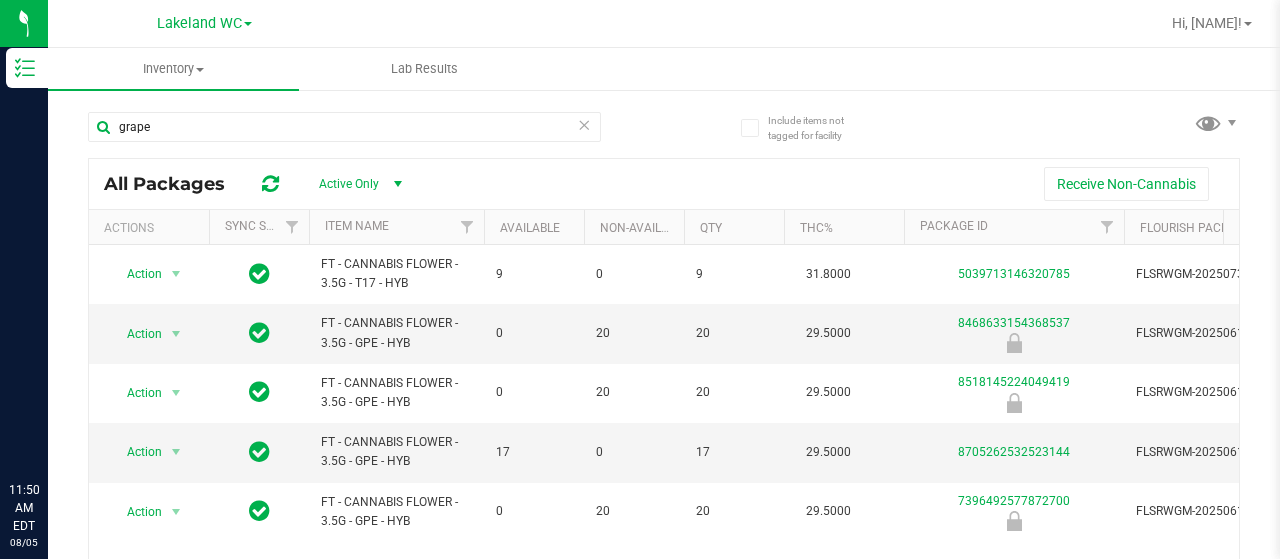 click on "Lakeland WC [CITY] [STATE] Bonita Springs WC [CITY] [STATE] Boynton Beach WC [CITY] [STATE] Bradenton WC [CITY] [STATE] Brandon WC [CITY] [STATE] Brooksville WC [CITY] [STATE] Call Center [CITY] [STATE] Clermont WC [CITY] [STATE] Crestview WC [CITY] [STATE] Deerfield Beach WC [CITY] [STATE] Delray Beach WC [CITY] [STATE] Deltona WC [CITY] [STATE] Ft Walton Beach WC [CITY] [STATE] Ft. Lauderdale WC [CITY] [STATE] Ft. Myers WC [CITY] [STATE] Gainesville WC [CITY] [STATE] Jax Atlantic WC [CITY] [STATE] Jax WC [CITY] [STATE] Key West WC [CITY] [STATE] Lakeland WC [CITY] [STATE] Largo WC [CITY] [STATE] Merritt Island WC [CITY] [STATE] Miami 72nd WC [CITY] [STATE] Miami Beach WC [CITY] [STATE] Miami Dadeland WC [CITY] [STATE] New Port Richey WC [CITY] [STATE] North Palm Beach WC [CITY] [STATE] North Port WC [CITY] [STATE] Ocala WC [CITY] [STATE] Orange Park WC [CITY] [STATE] Orlando Colonial WC [CITY] [STATE] Orlando WC [CITY] [STATE] Oviedo WC [CITY] [STATE] Palm Bay WC [CITY] [STATE] Palm Coast WC [CITY] [STATE] Panama City WC [CITY] [STATE] Pensacola WC [CITY] [STATE] Port Orange WC [CITY] [STATE] Port St. Lucie WC [CITY] [STATE] Sebring WC [CITY] [STATE] South Tampa WC [CITY] [STATE] St. Pete WC [CITY] [STATE] Summerfield WC [CITY] [STATE] Tallahassee WC [CITY] [STATE] Tampa WC [CITY] [STATE] Winter Haven WC [CITY] [STATE] WPB DC [CITY] [STATE] WPB WC [CITY] [STATE]" at bounding box center [204, 23] 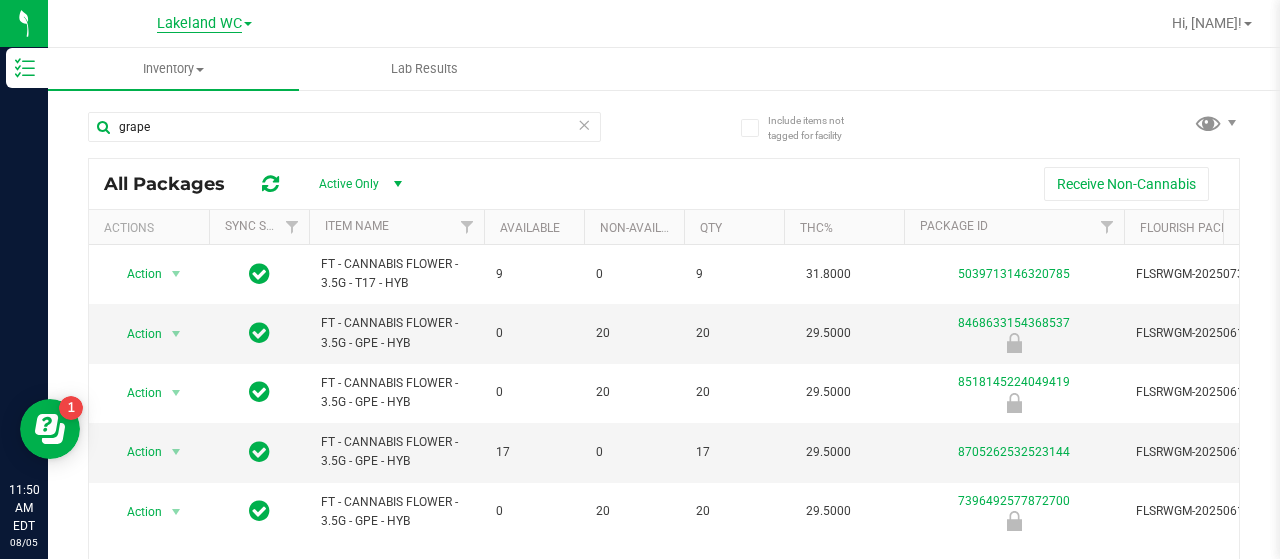 scroll, scrollTop: 0, scrollLeft: 0, axis: both 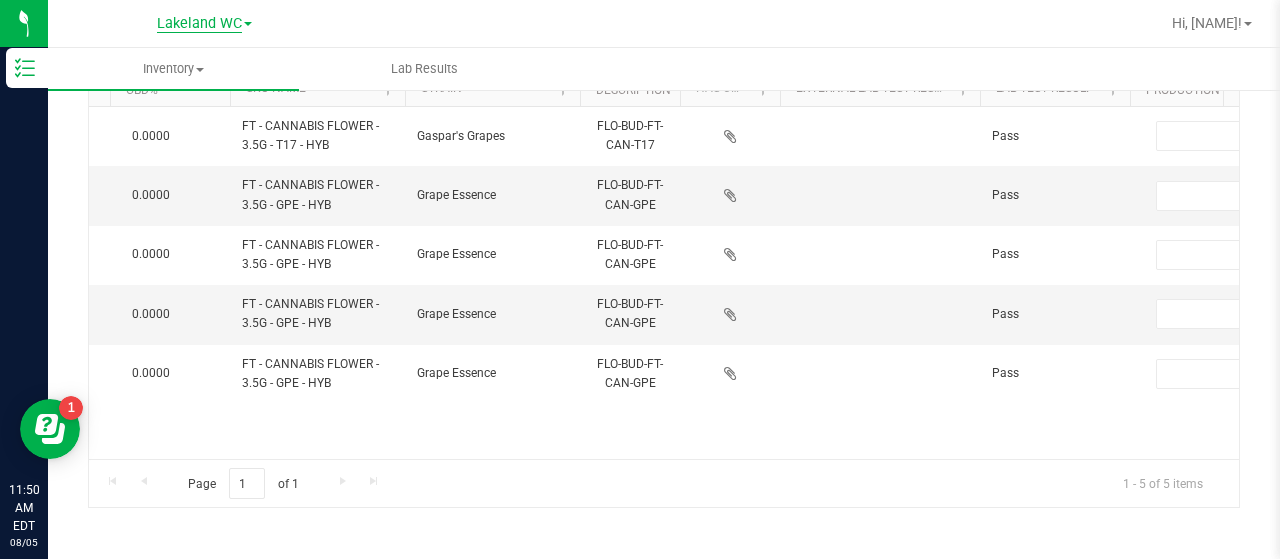 click on "Lakeland WC" at bounding box center (199, 24) 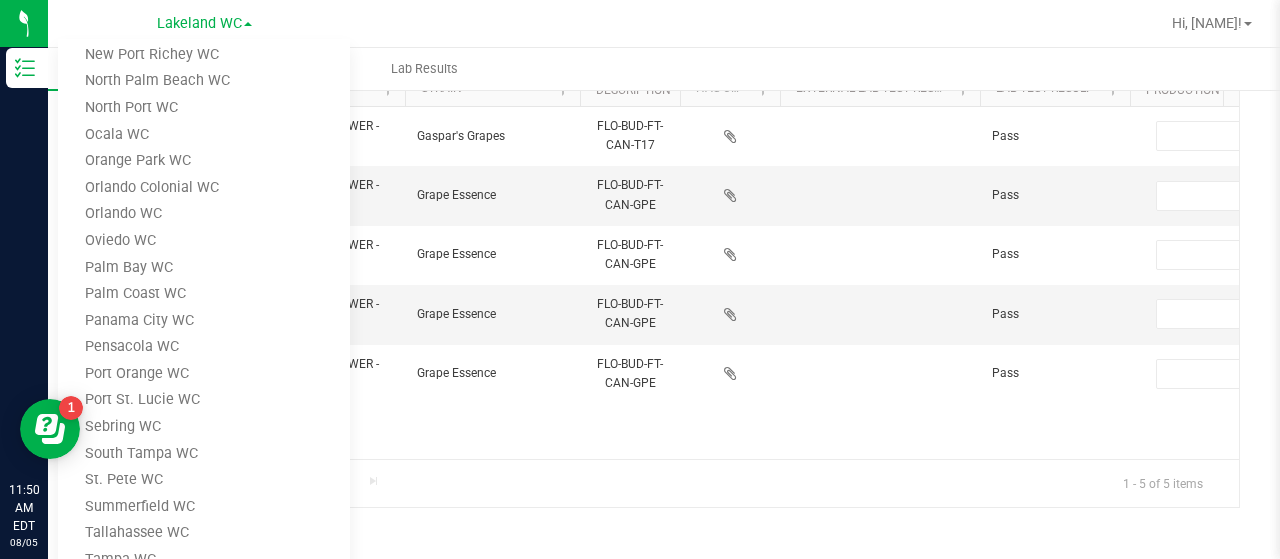 scroll, scrollTop: 744, scrollLeft: 0, axis: vertical 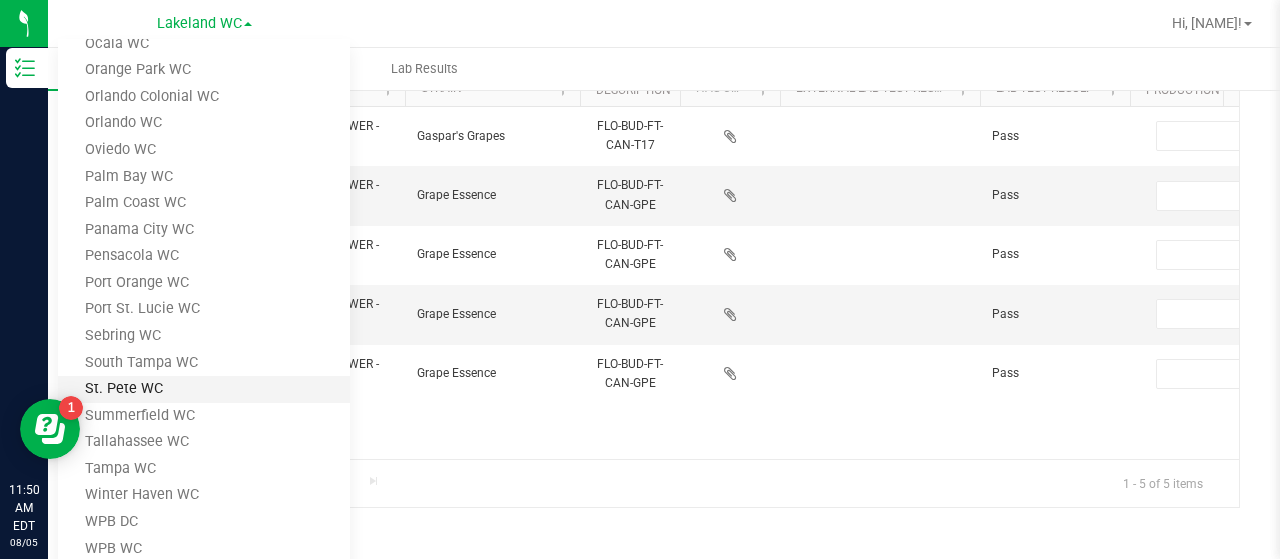 click on "St. Pete WC" at bounding box center (204, 389) 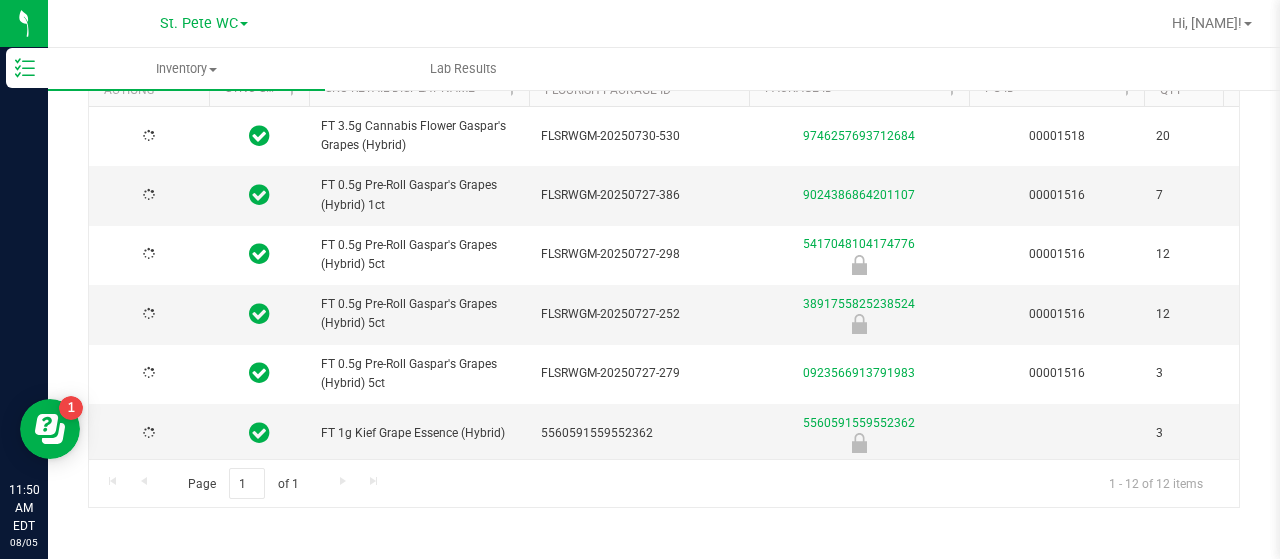 click on "grape" at bounding box center (344, -11) 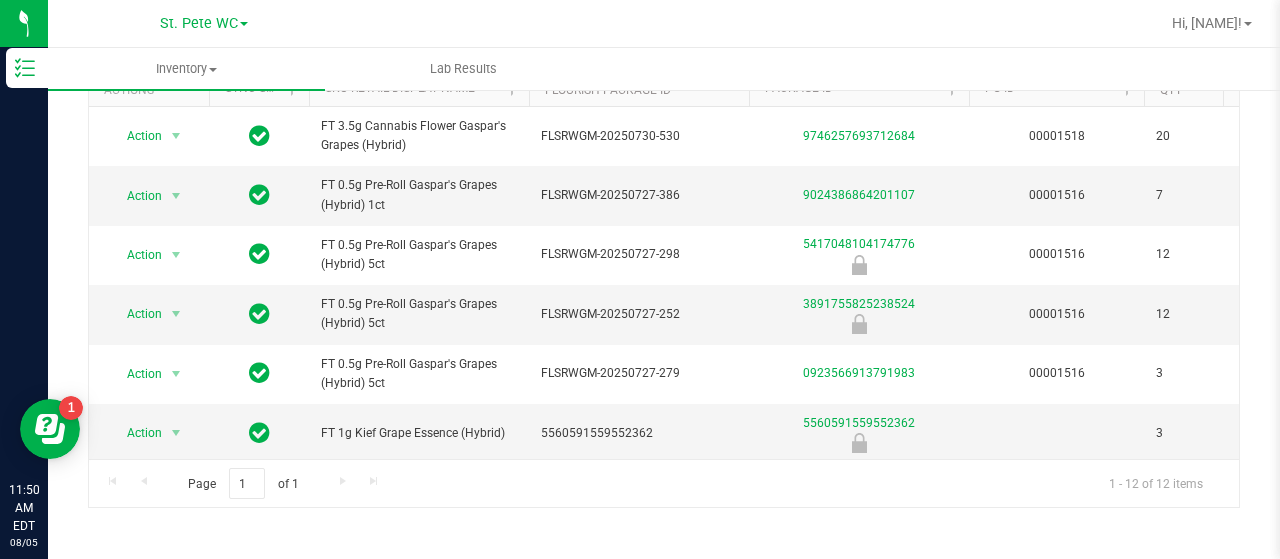 scroll, scrollTop: 0, scrollLeft: 0, axis: both 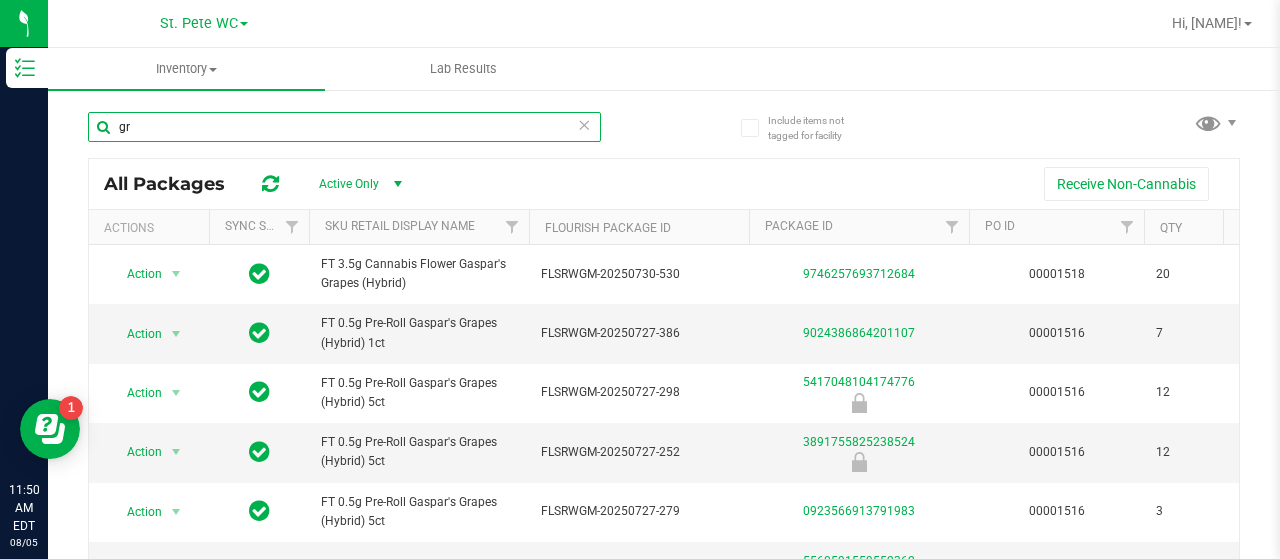 type on "g" 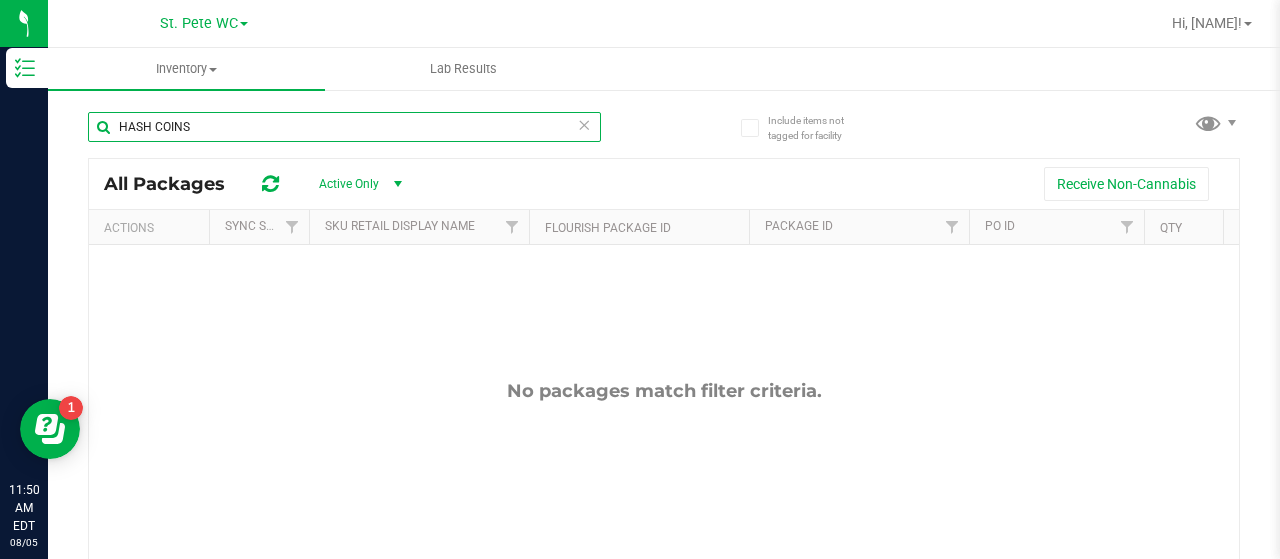 click on "HASH COINS" at bounding box center (344, 127) 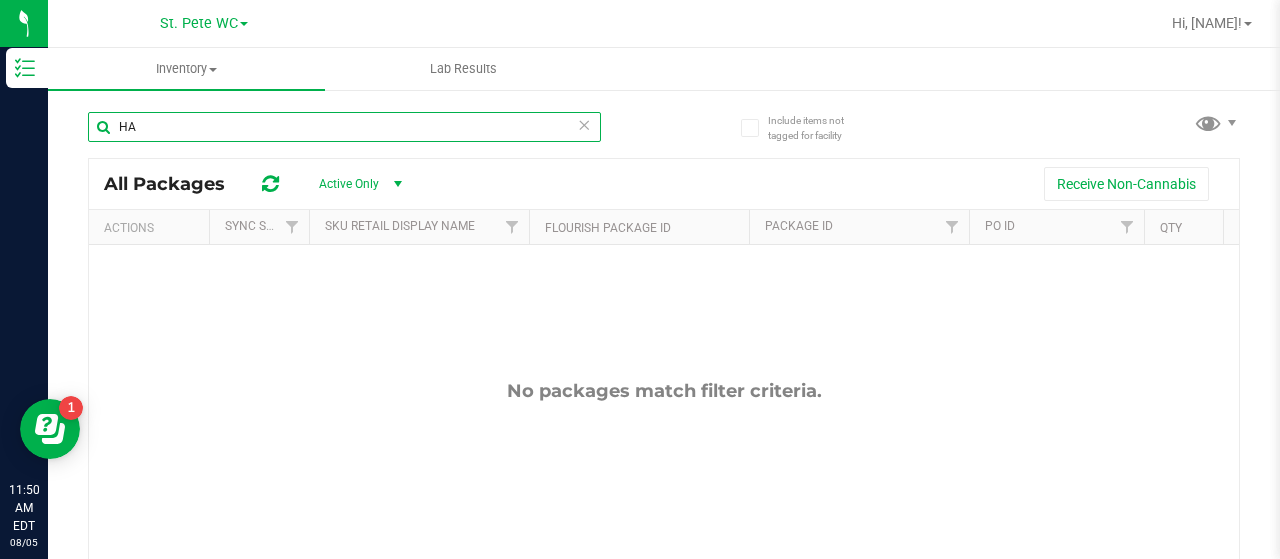 type on "H" 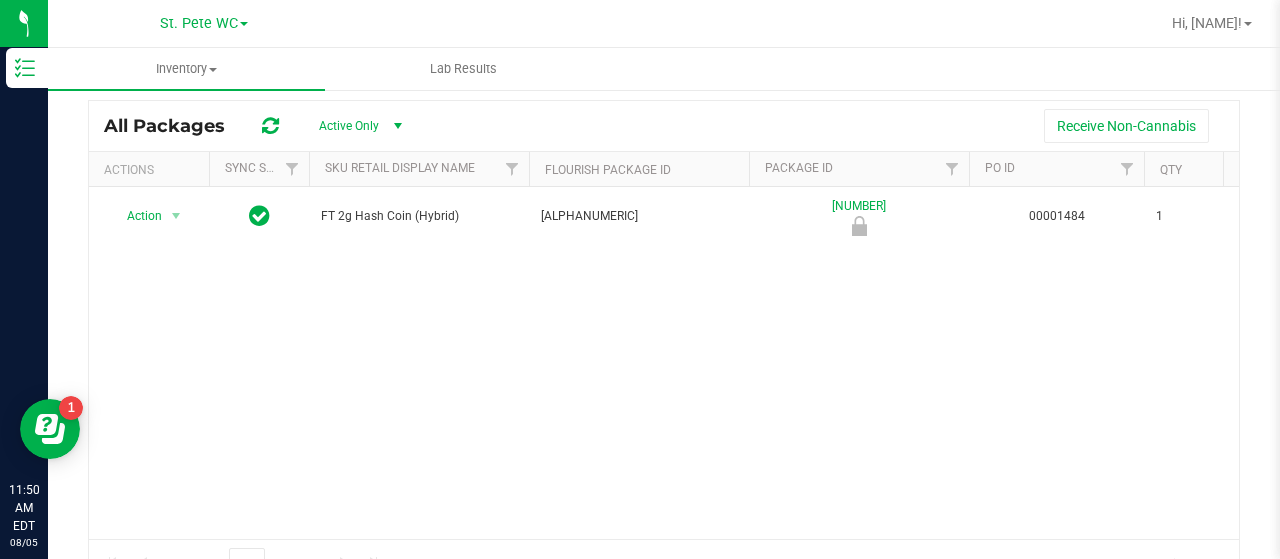 scroll, scrollTop: 100, scrollLeft: 0, axis: vertical 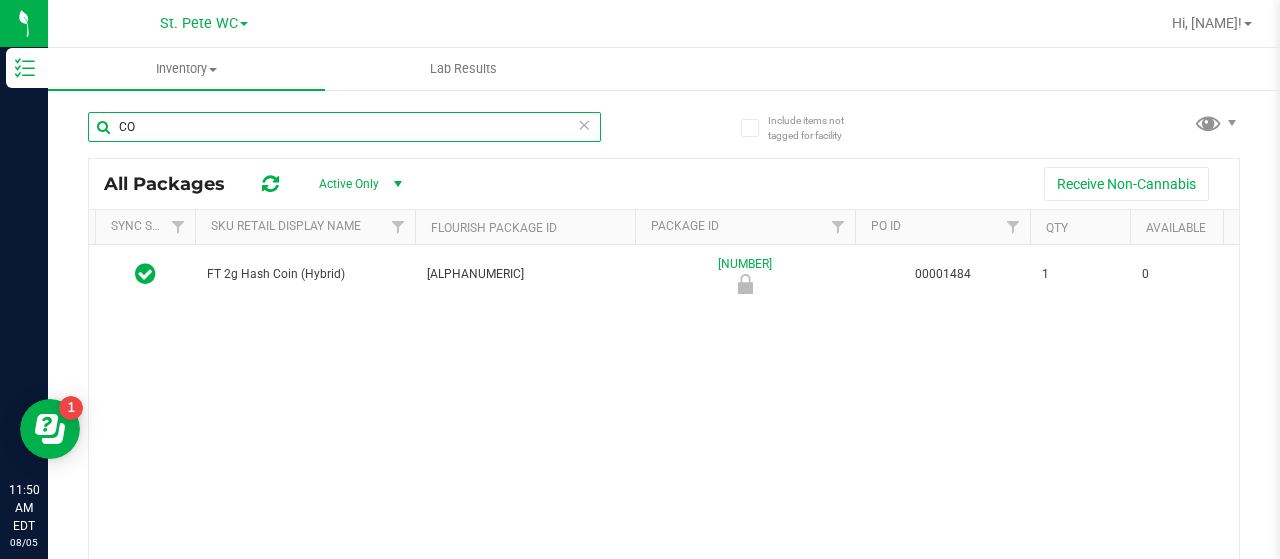 type on "C" 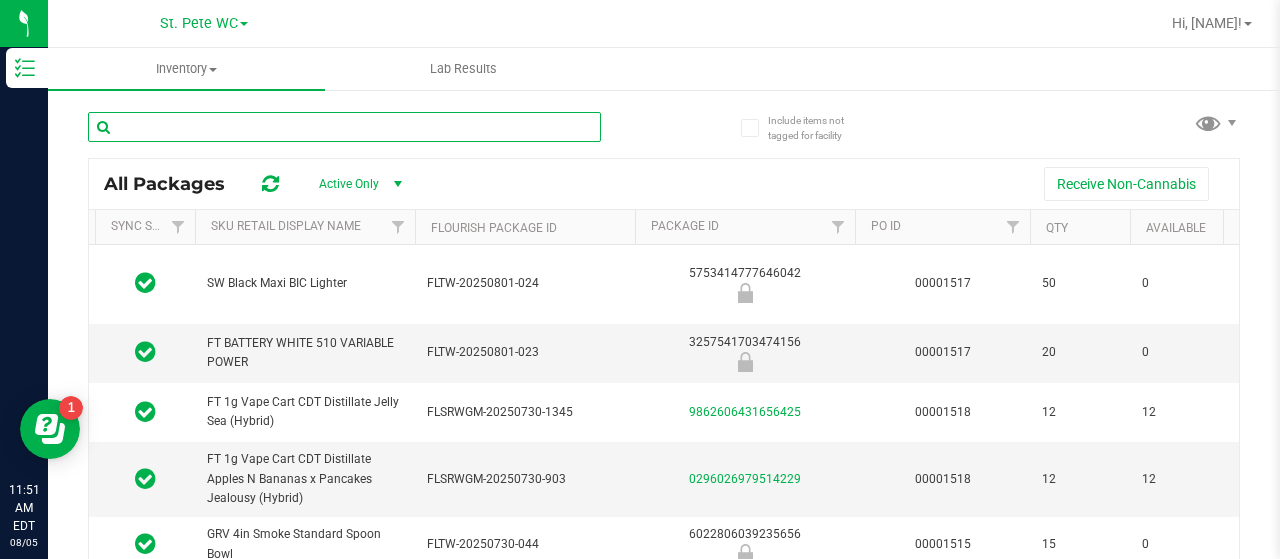 type 